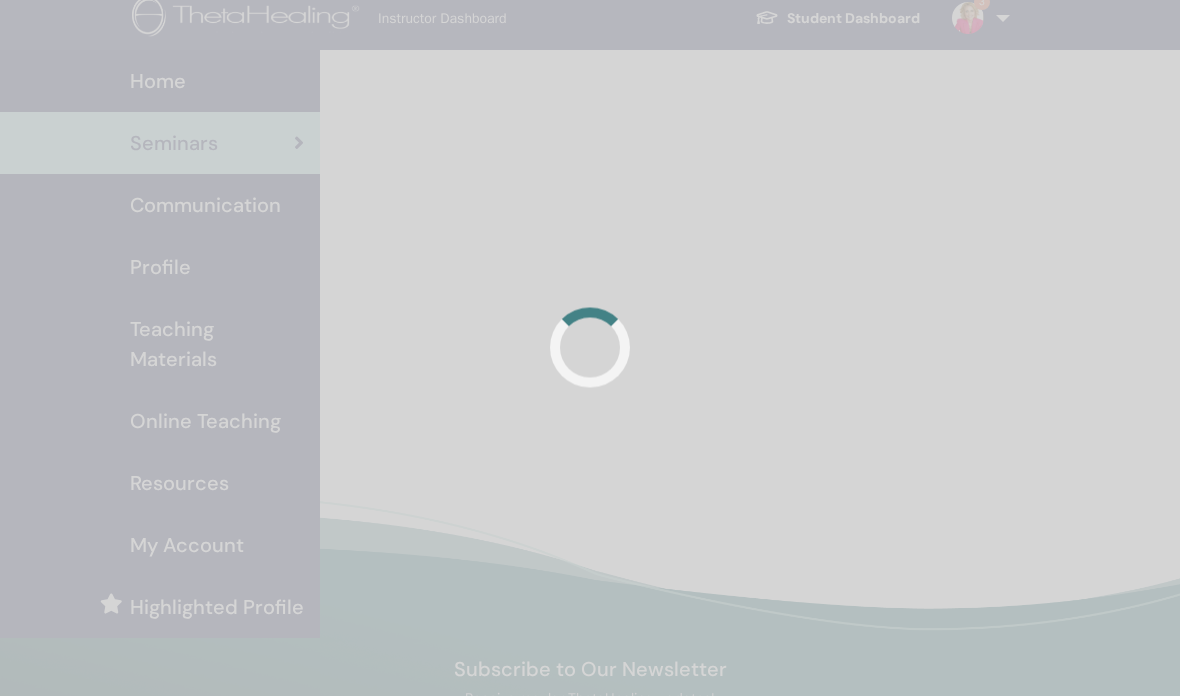 scroll, scrollTop: 15, scrollLeft: 0, axis: vertical 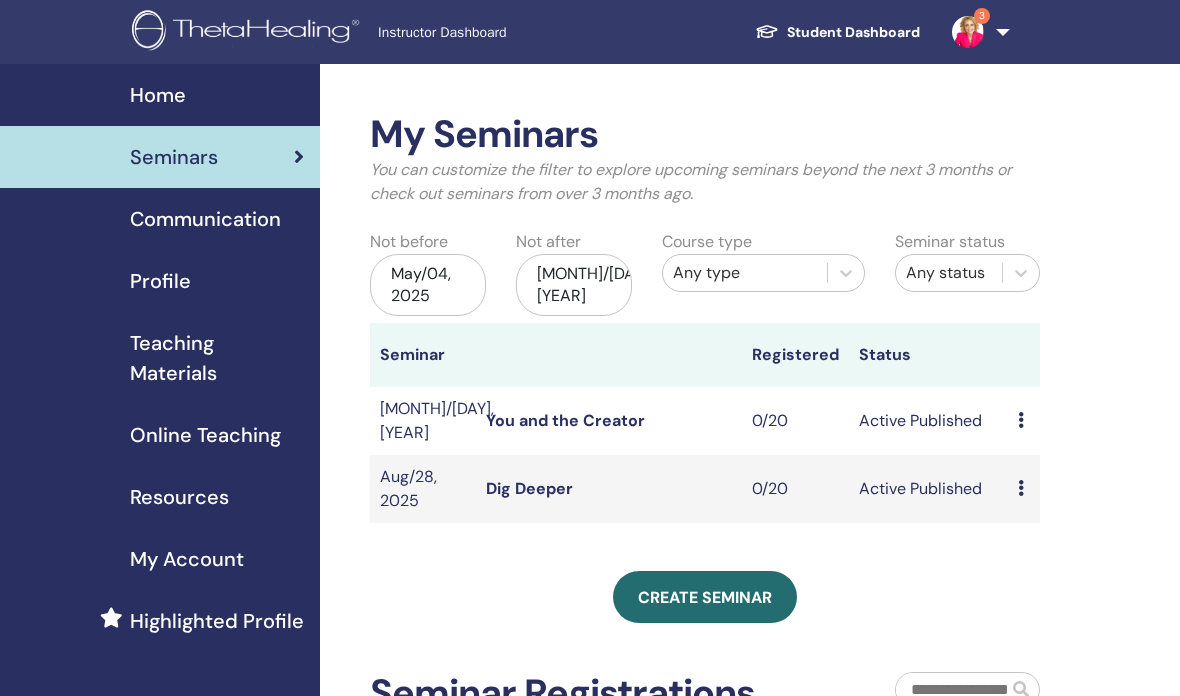 click on "Preview Edit Attendees Cancel" at bounding box center (1024, 421) 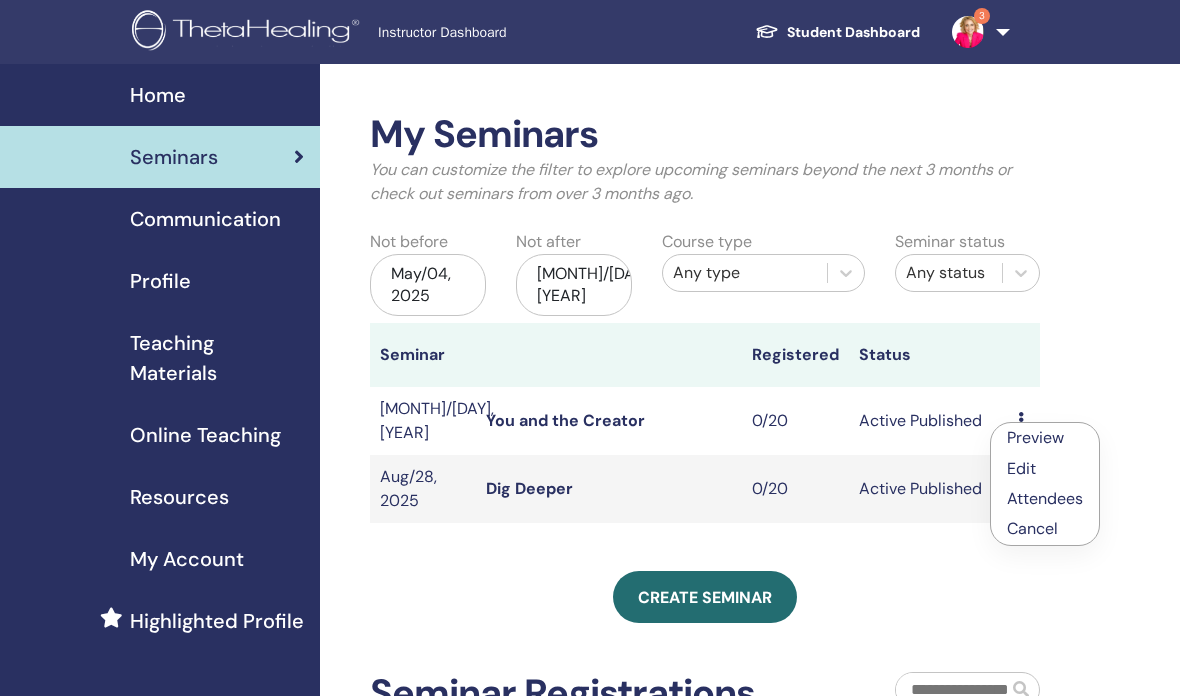 click on "Cancel" at bounding box center [1045, 529] 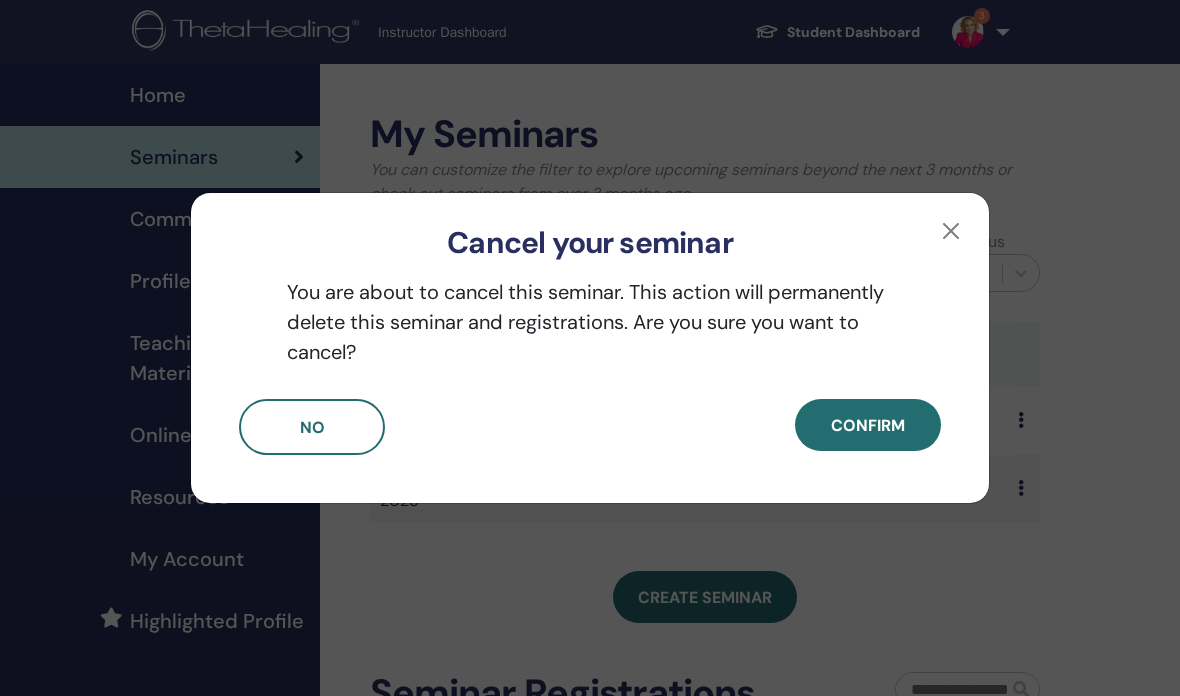 click on "No" at bounding box center (312, 427) 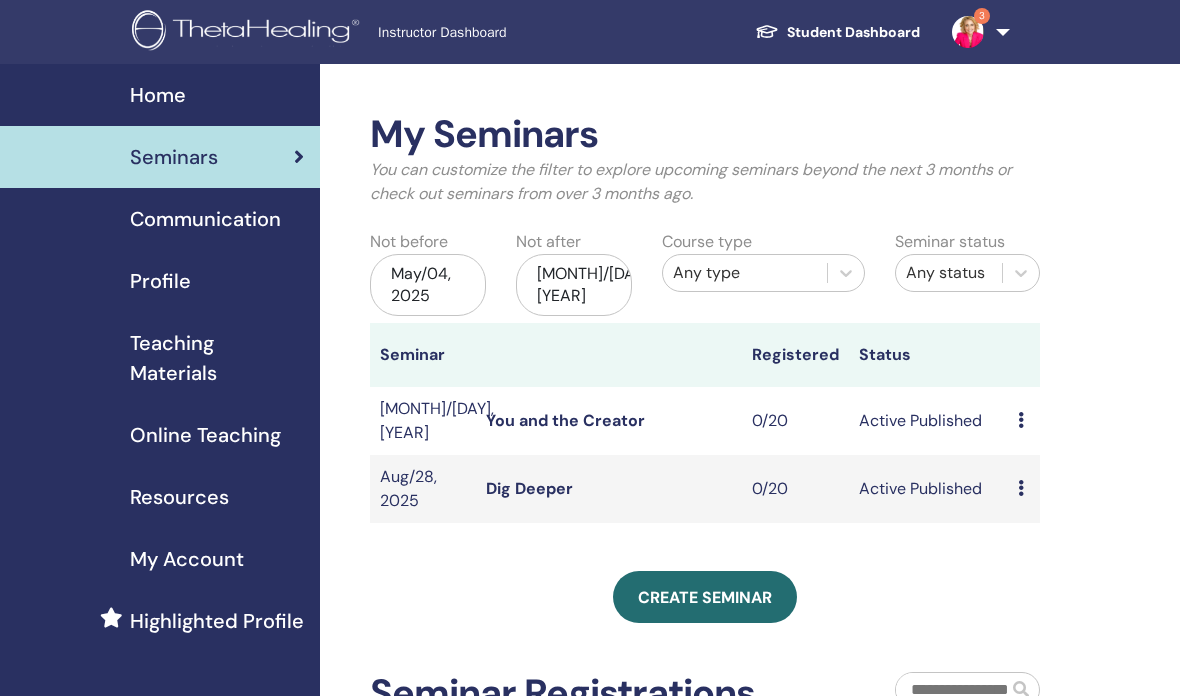click at bounding box center [1021, 420] 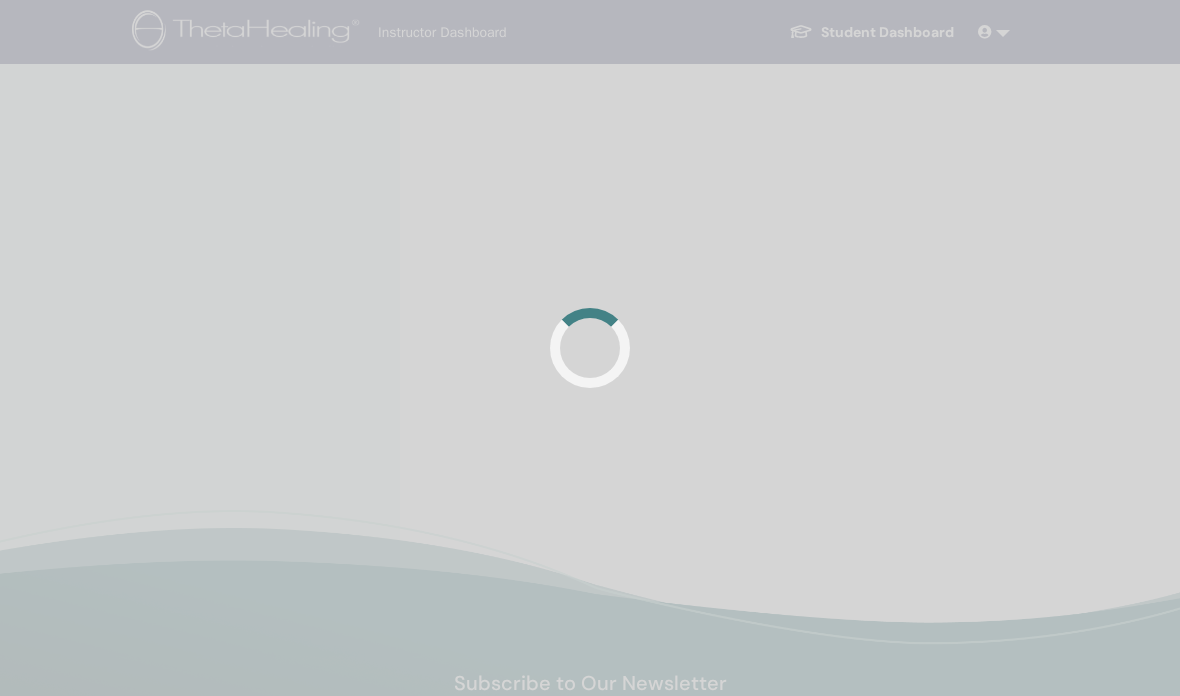 scroll, scrollTop: 0, scrollLeft: 0, axis: both 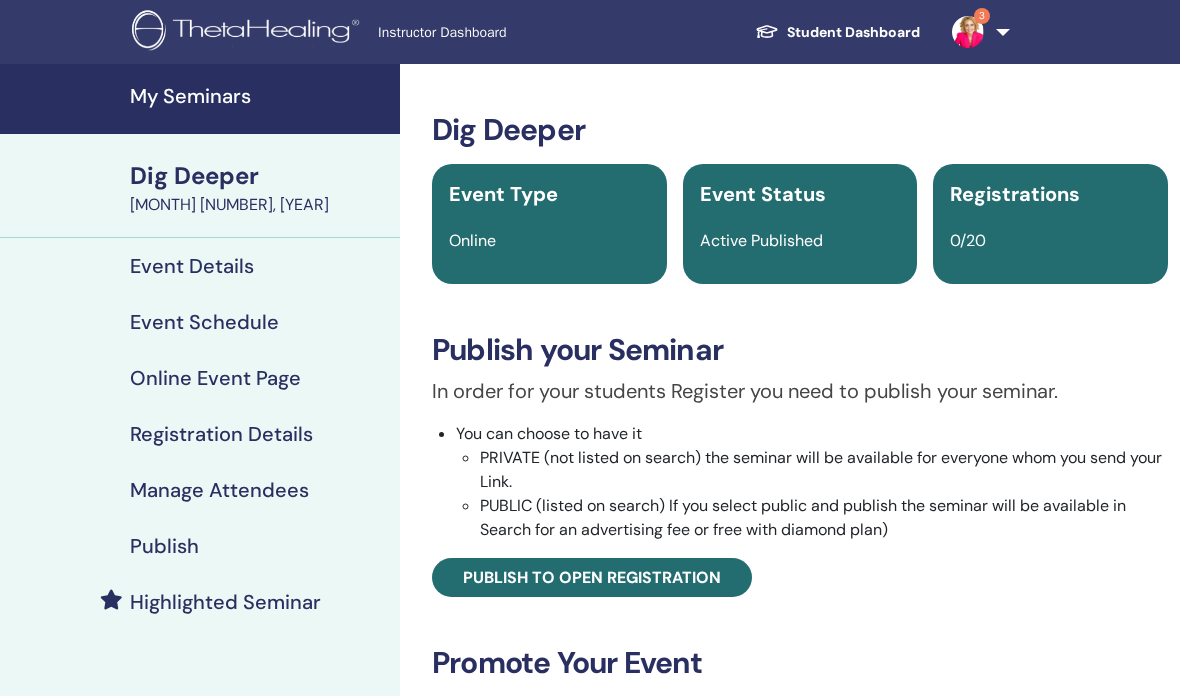 click on "Event Details" at bounding box center [192, 266] 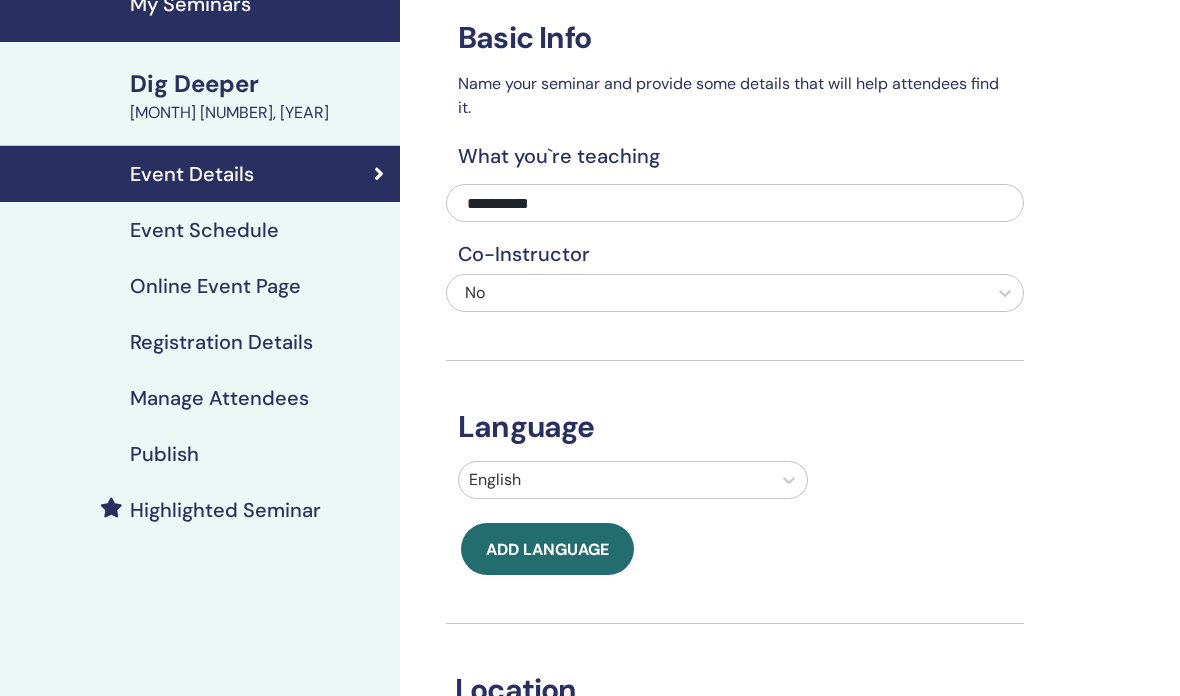 scroll, scrollTop: 96, scrollLeft: 0, axis: vertical 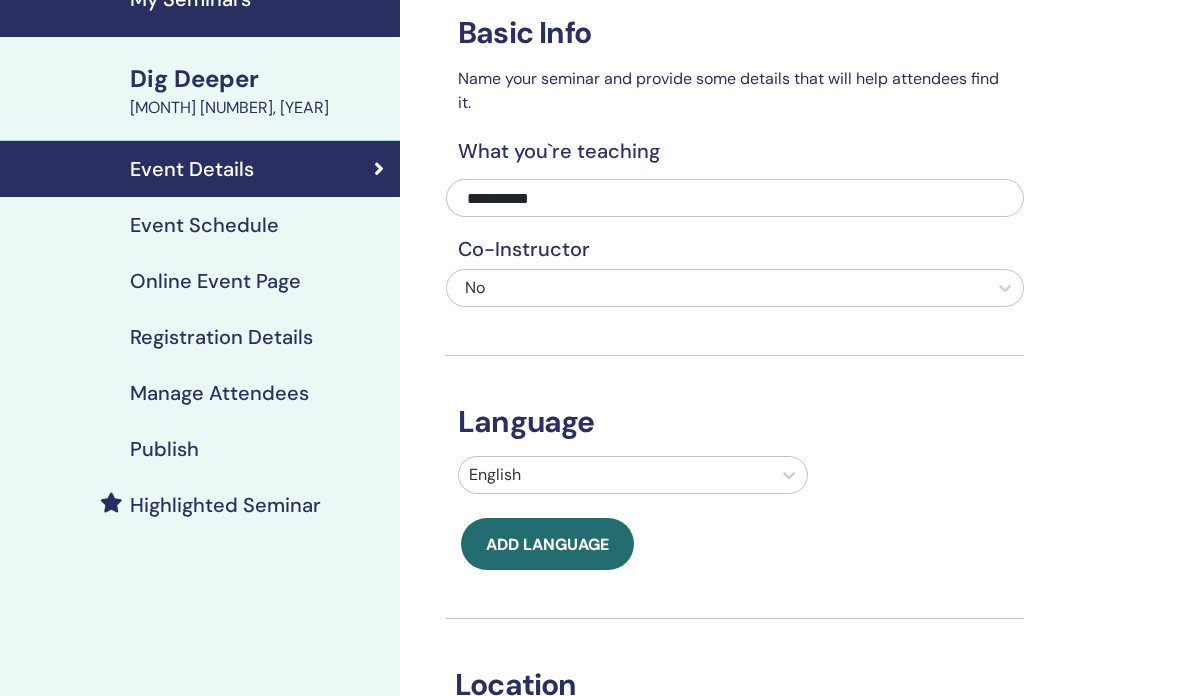 click on "Event Schedule" at bounding box center [200, 226] 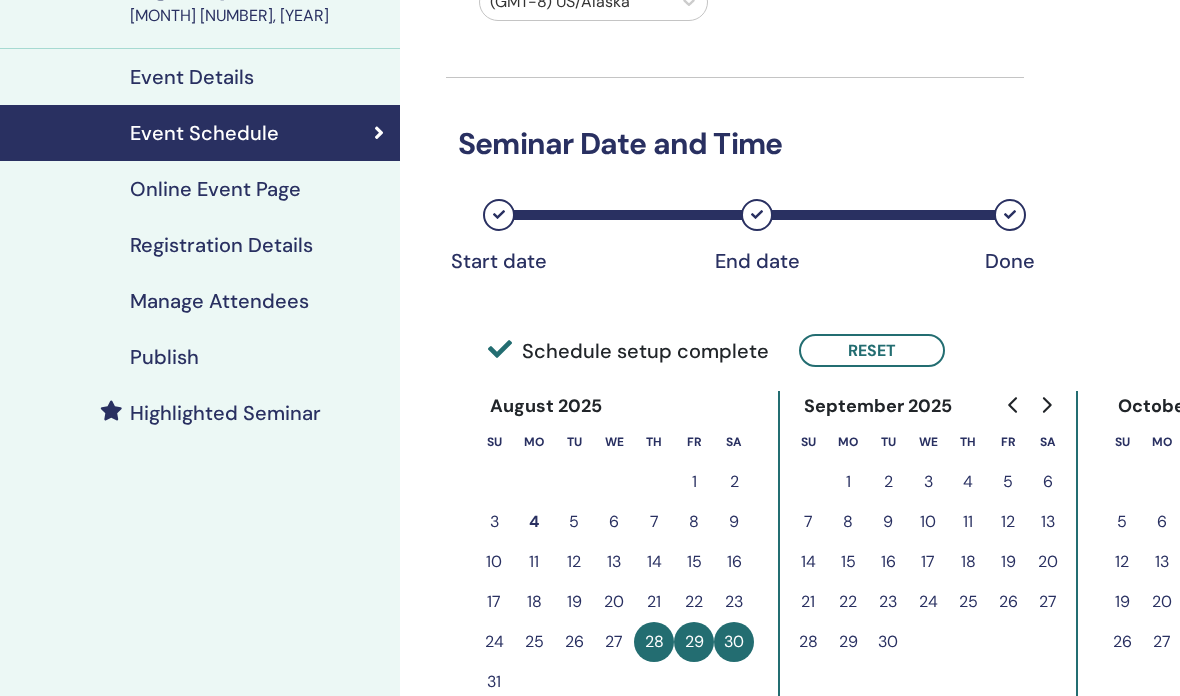scroll, scrollTop: 188, scrollLeft: 0, axis: vertical 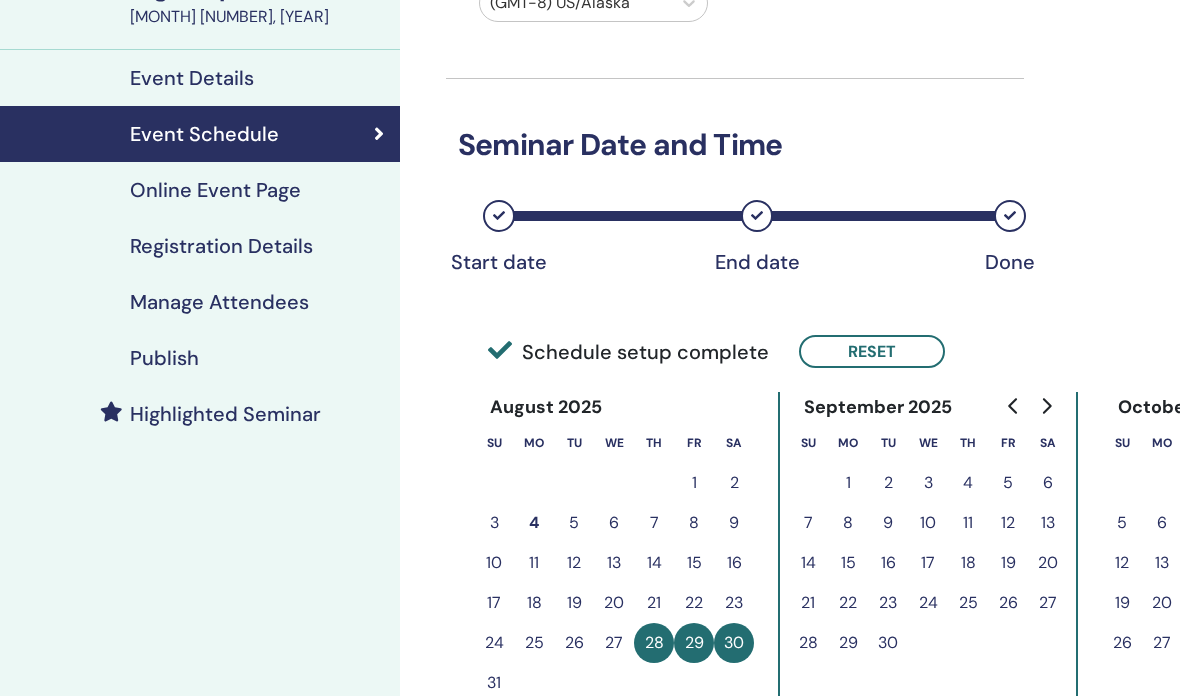click on "5" at bounding box center (1008, 483) 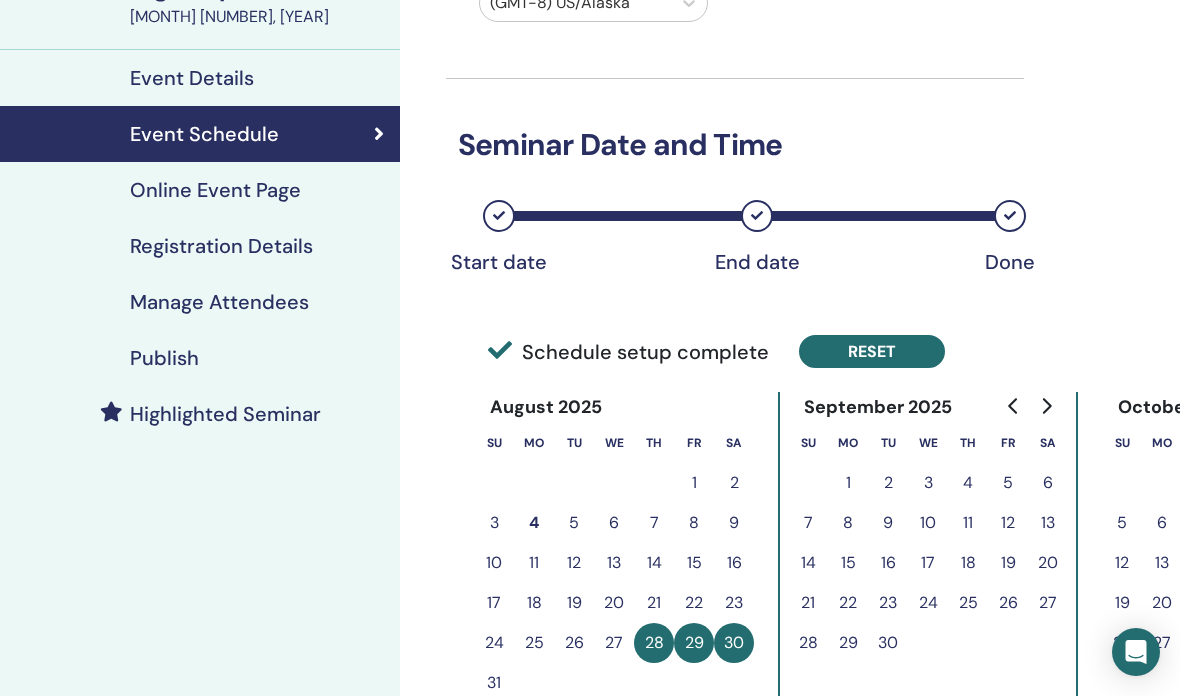 click on "Reset" at bounding box center [872, 351] 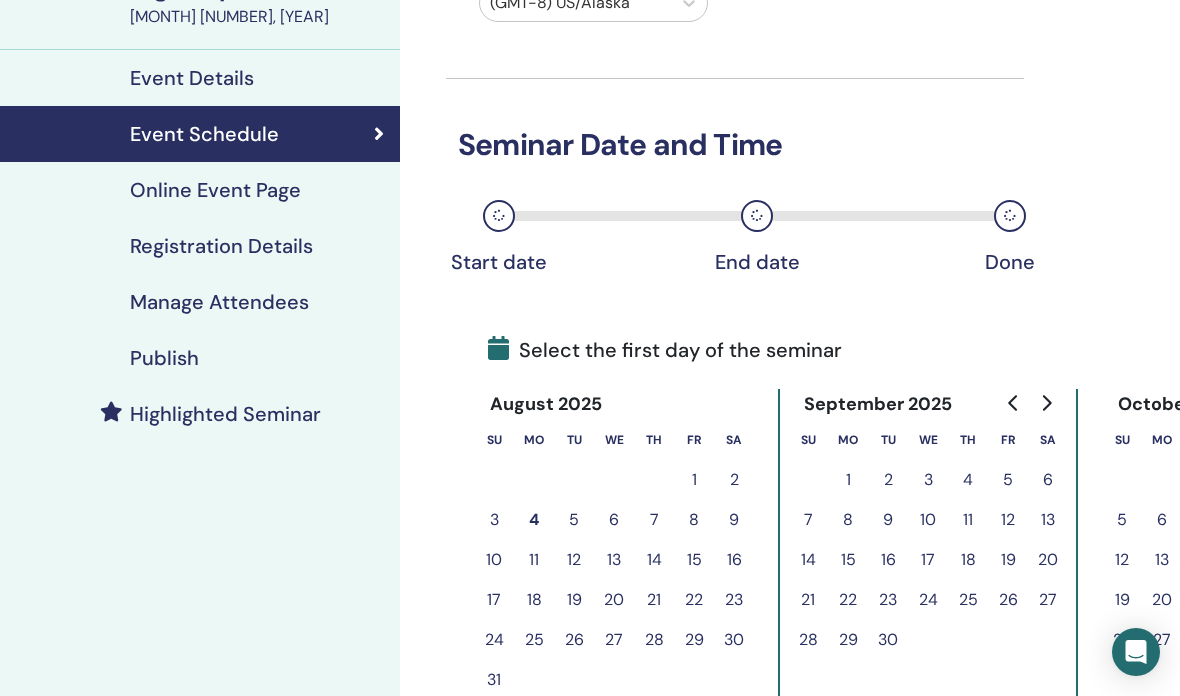 click on "5" at bounding box center [1008, 480] 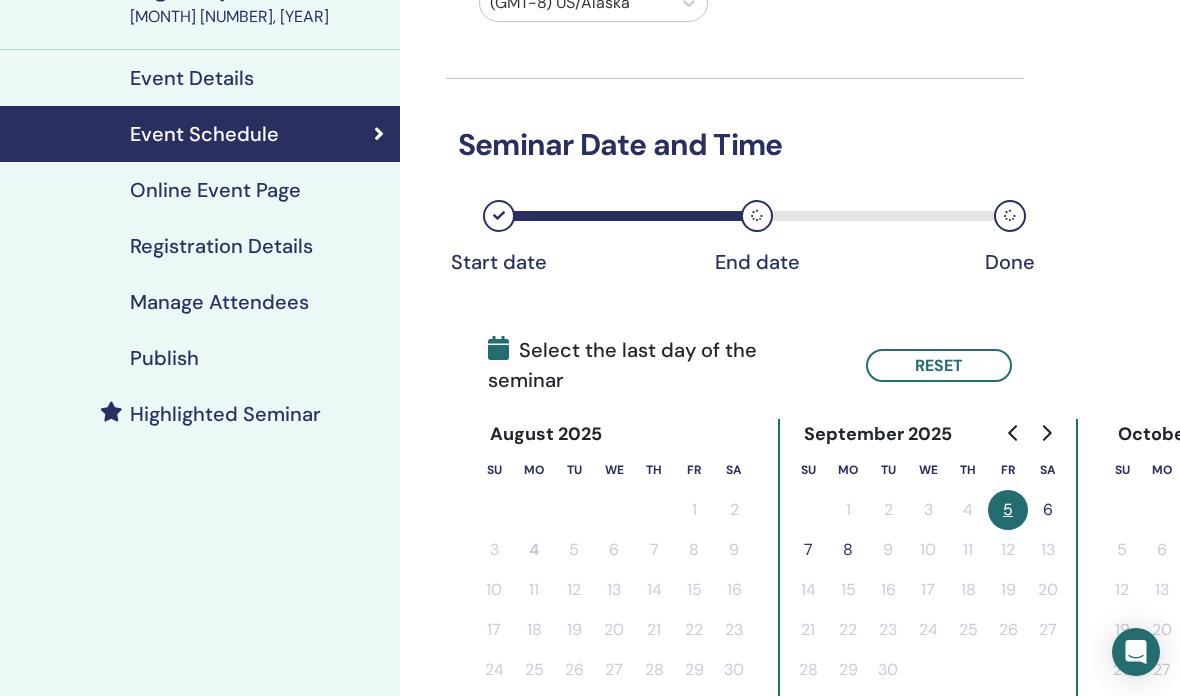 click on "6" at bounding box center [1048, 510] 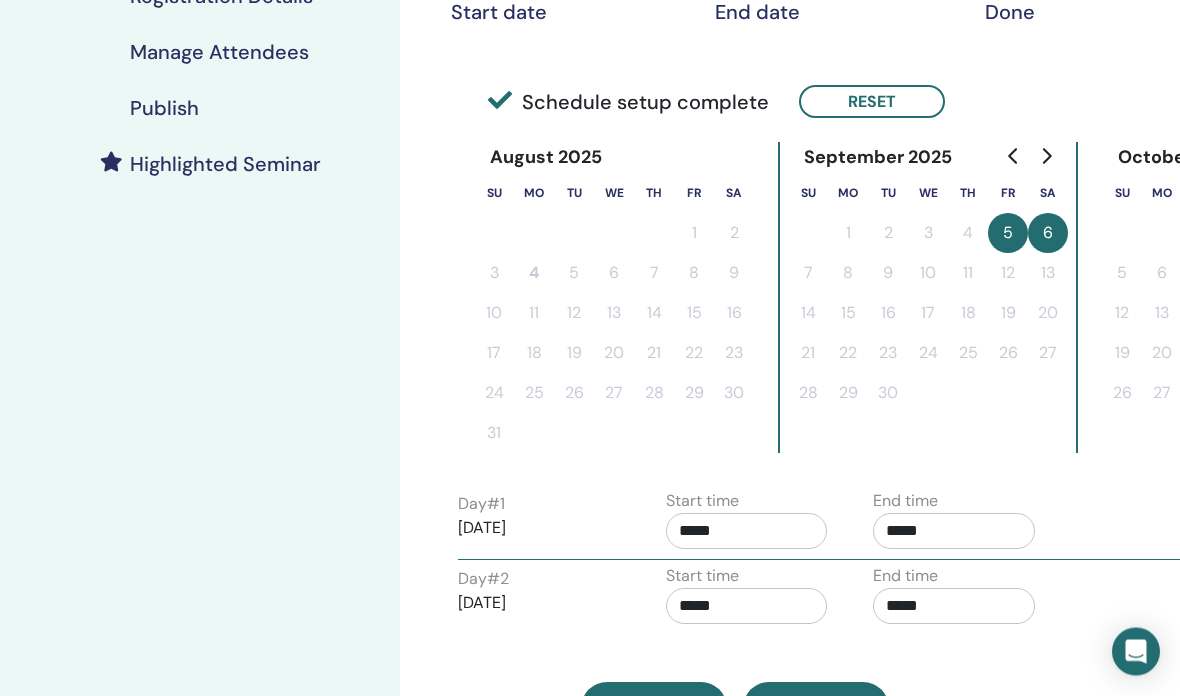 scroll, scrollTop: 438, scrollLeft: 0, axis: vertical 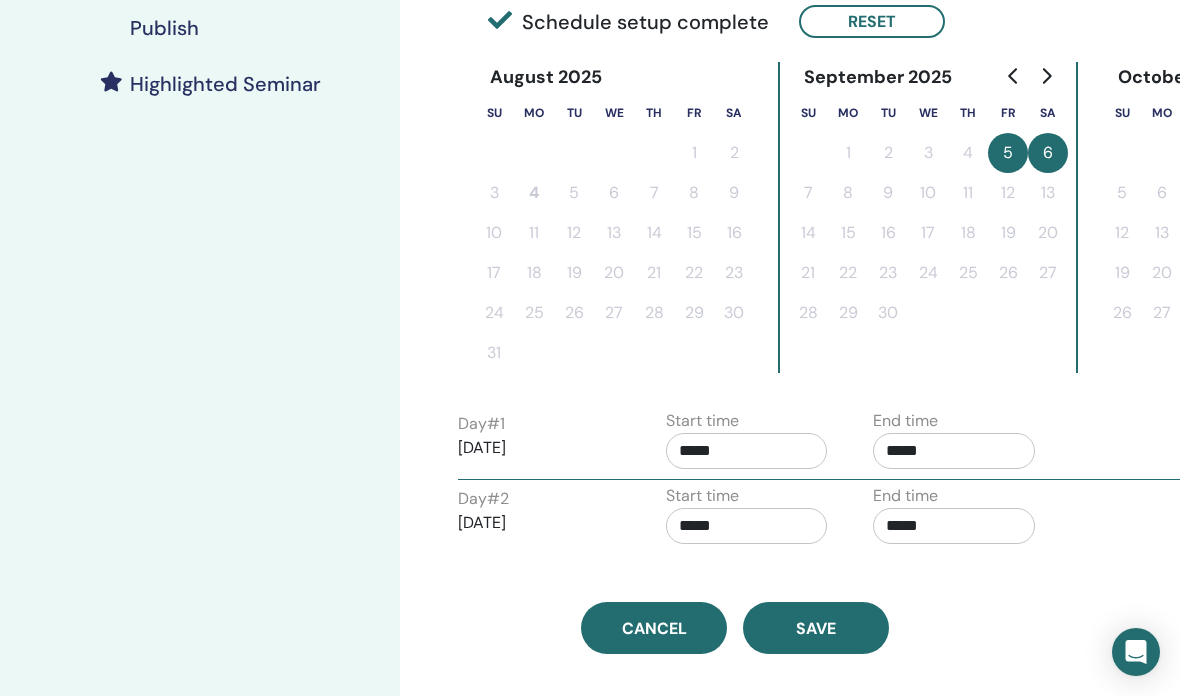 click on "*****" at bounding box center [747, 451] 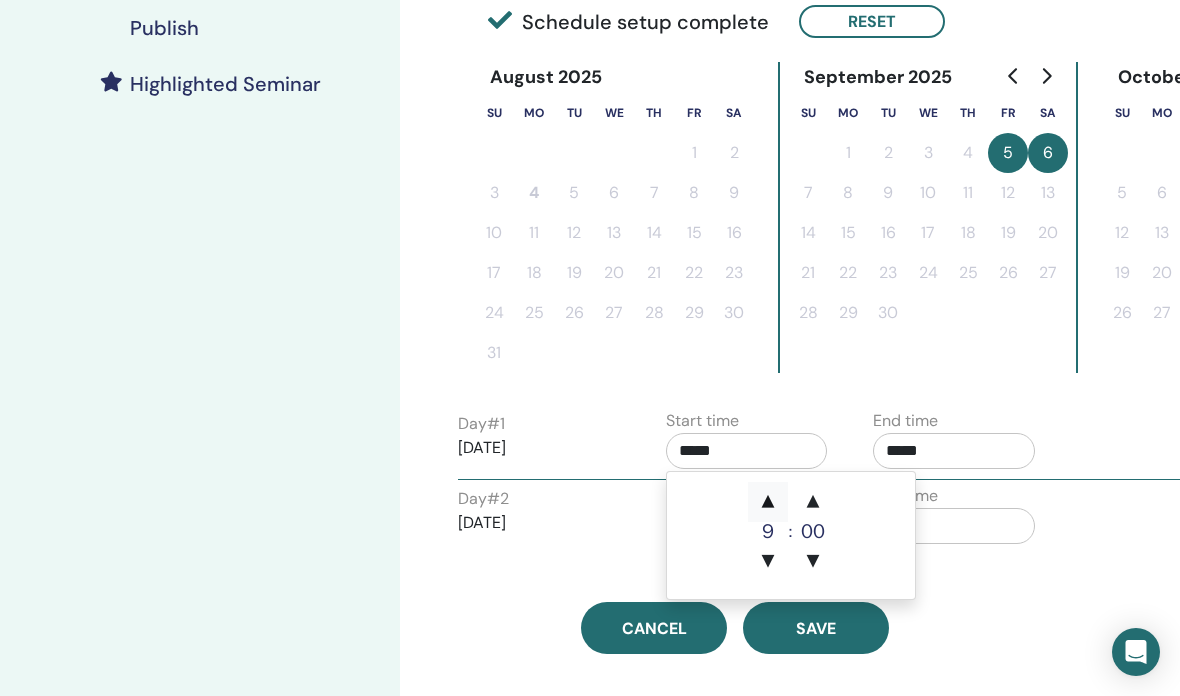 click on "▲" at bounding box center [768, 502] 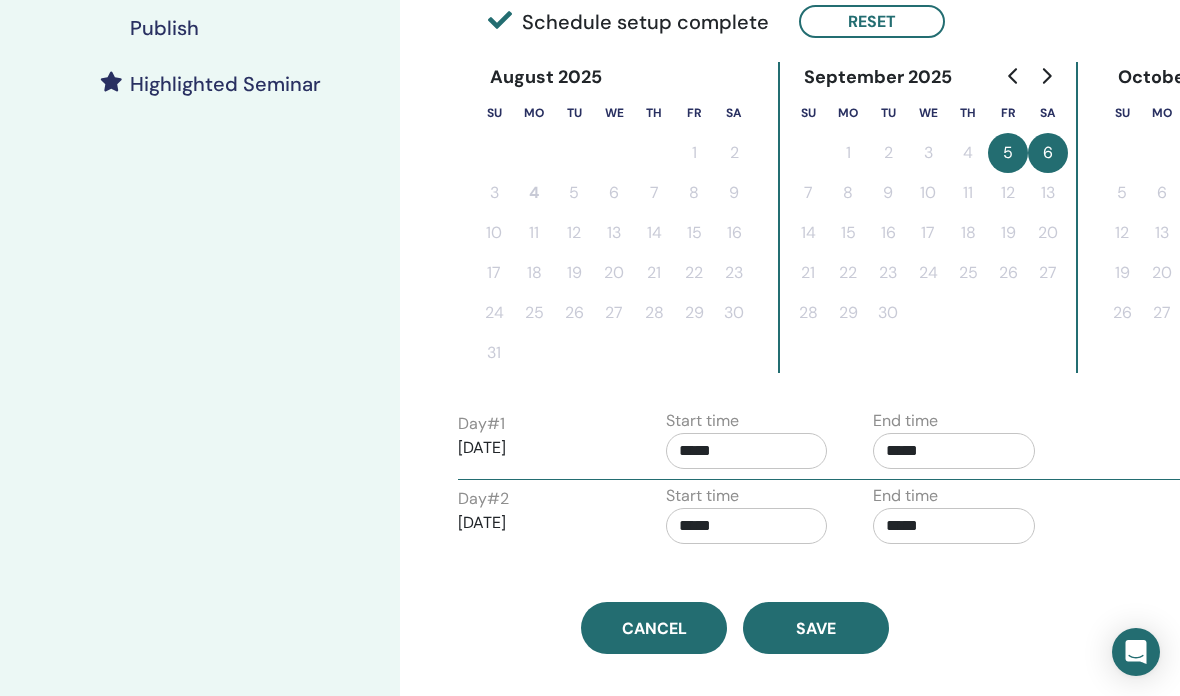 click on "*****" at bounding box center (954, 451) 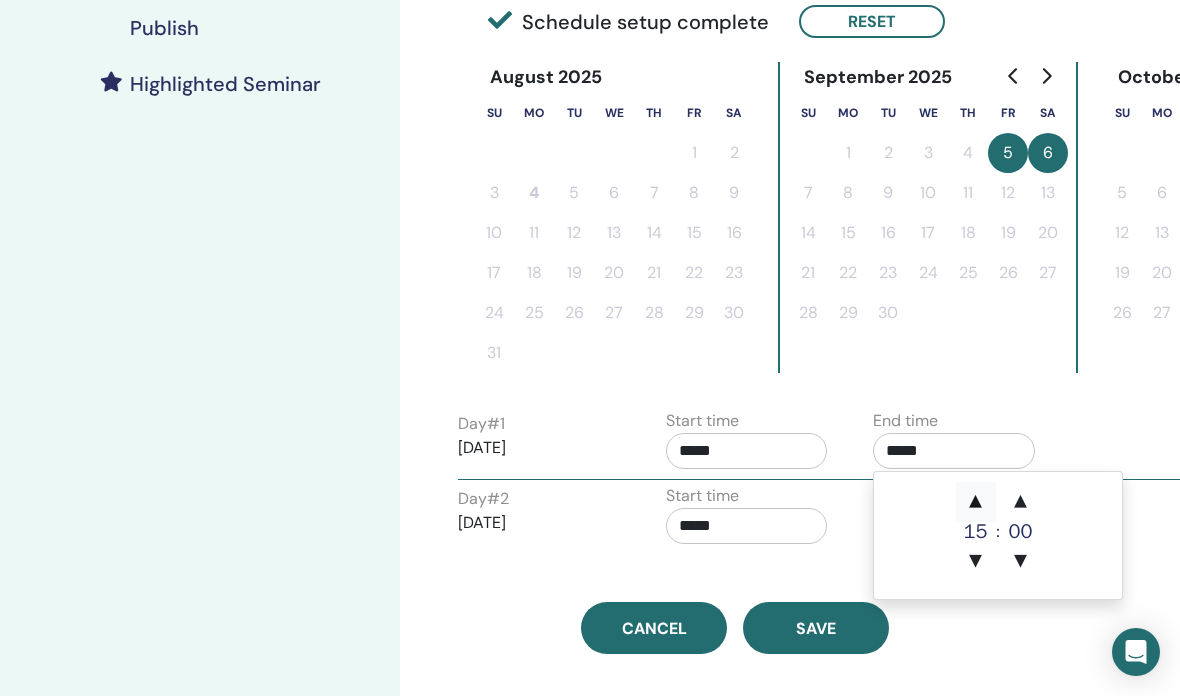 click on "▲" at bounding box center [976, 502] 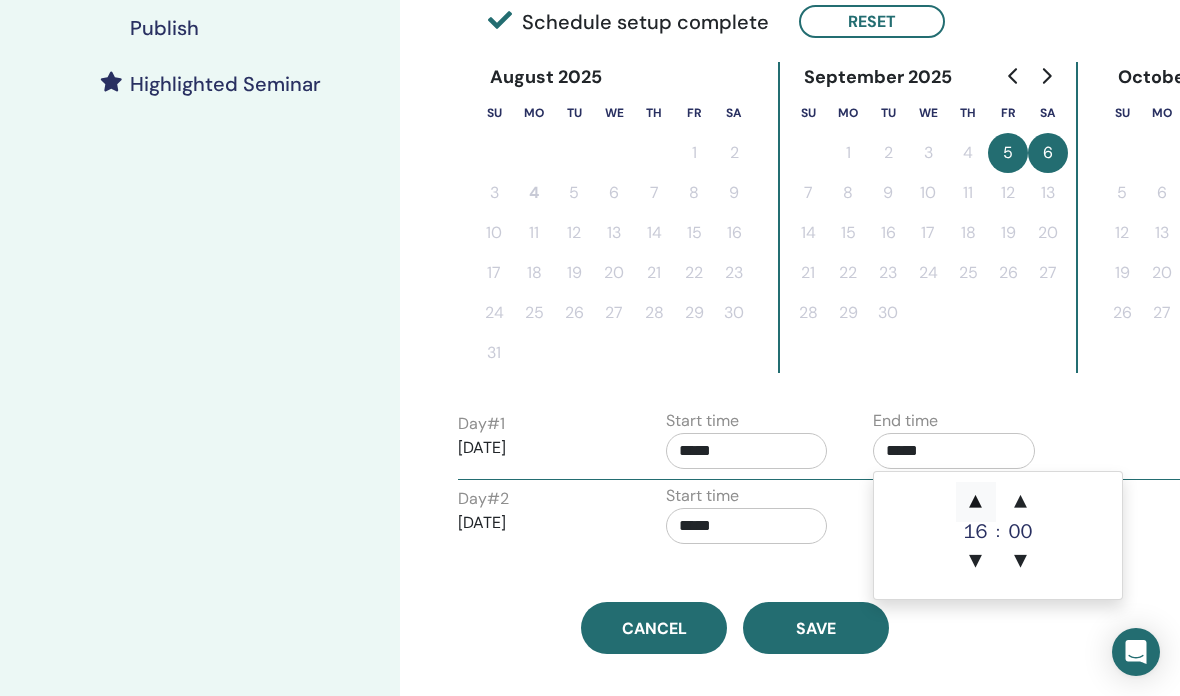 type on "*****" 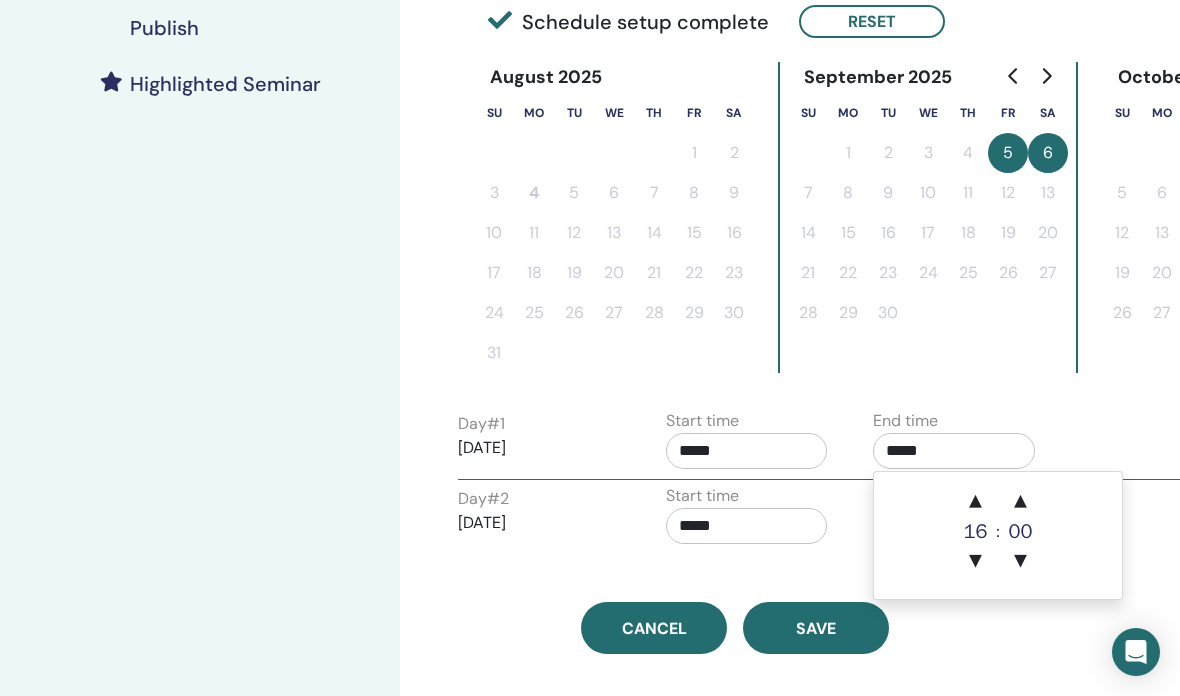 click on "*****" at bounding box center (747, 526) 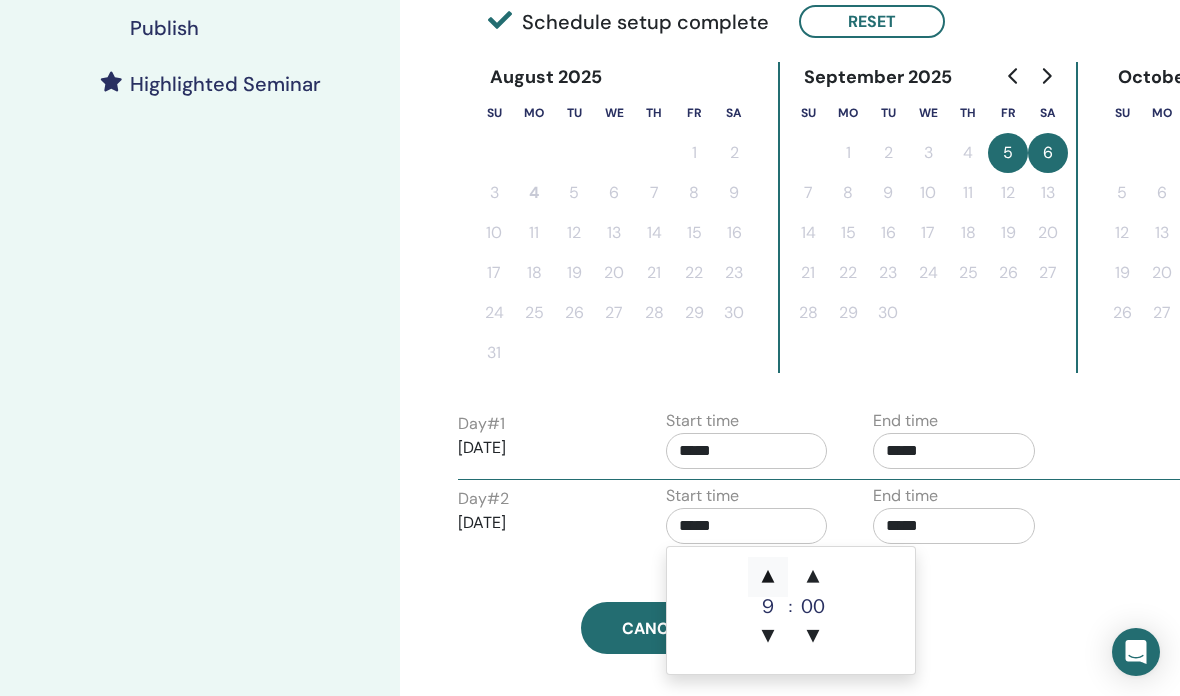 click on "▲" at bounding box center (768, 577) 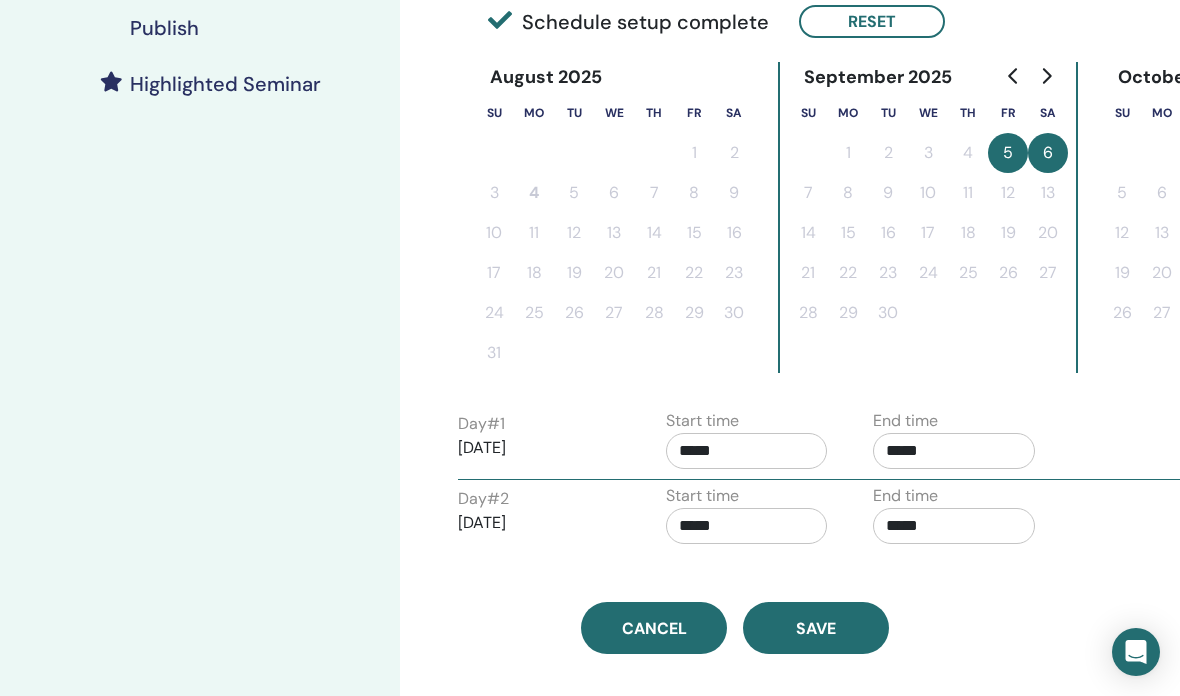 click on "*****" at bounding box center [954, 526] 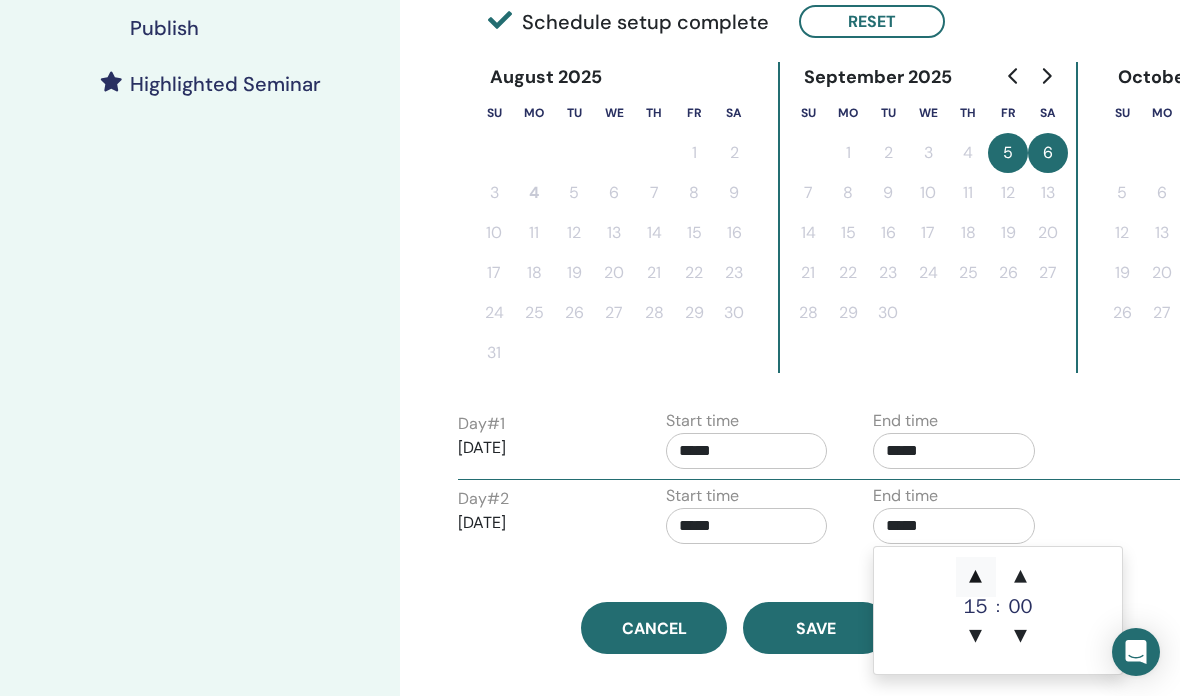click on "▲" at bounding box center (976, 577) 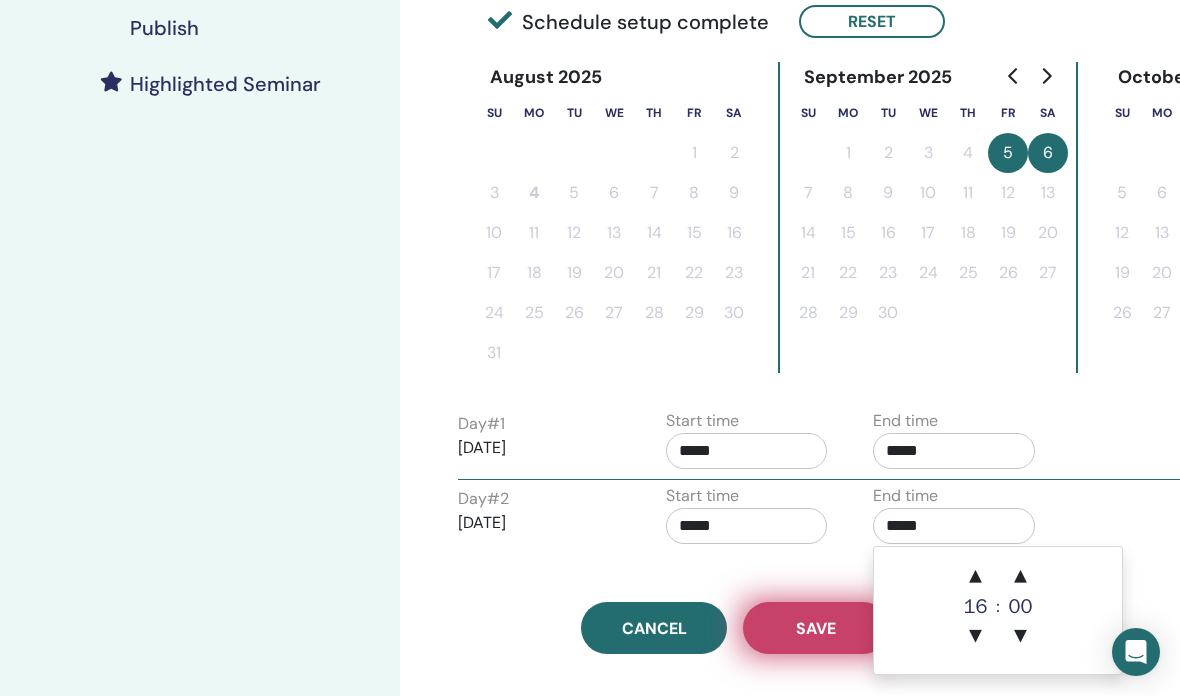 click on "Save" at bounding box center (816, 628) 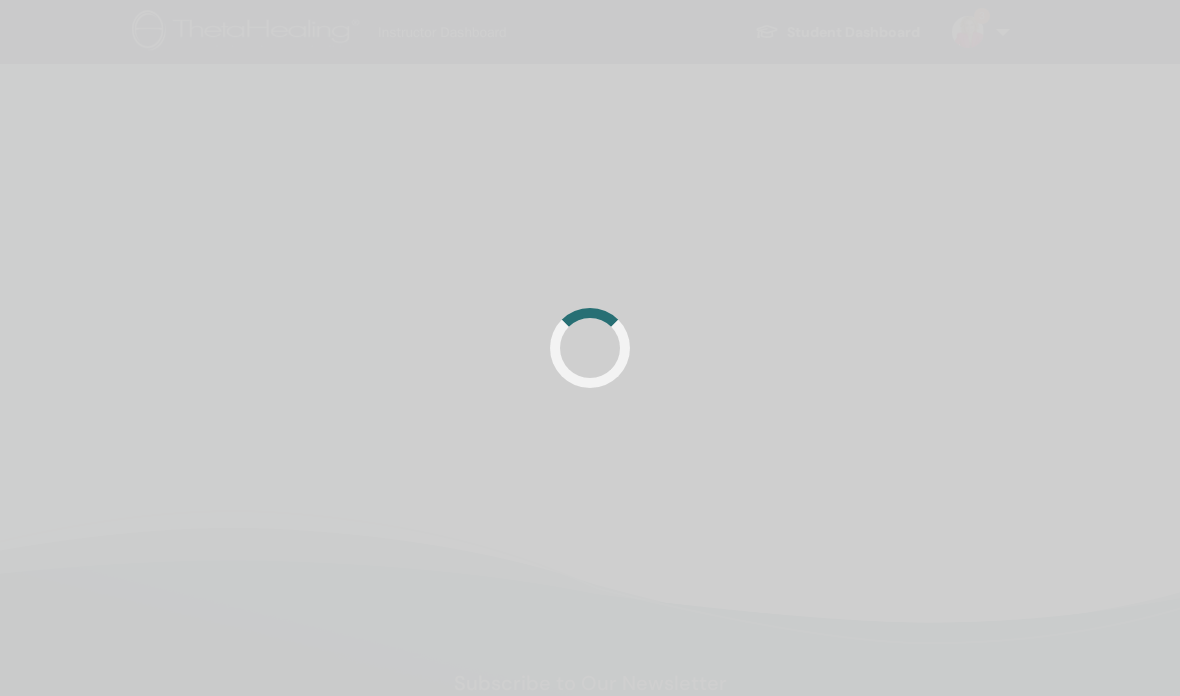scroll, scrollTop: 506, scrollLeft: 0, axis: vertical 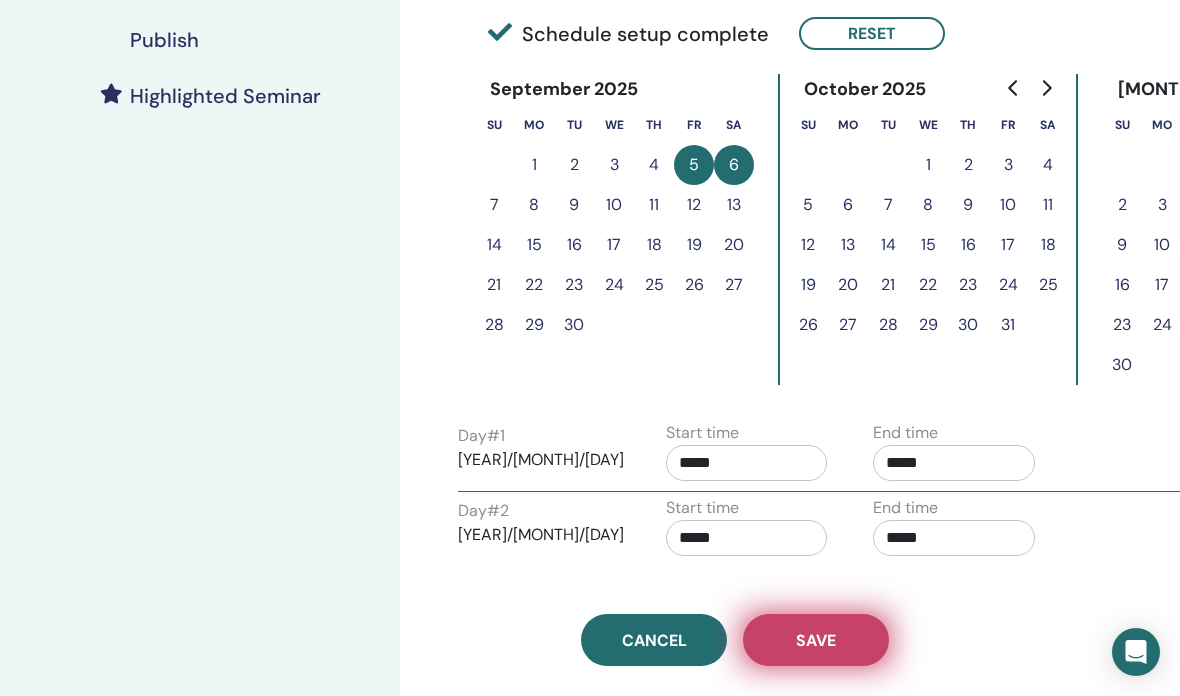 click on "Save" at bounding box center [816, 640] 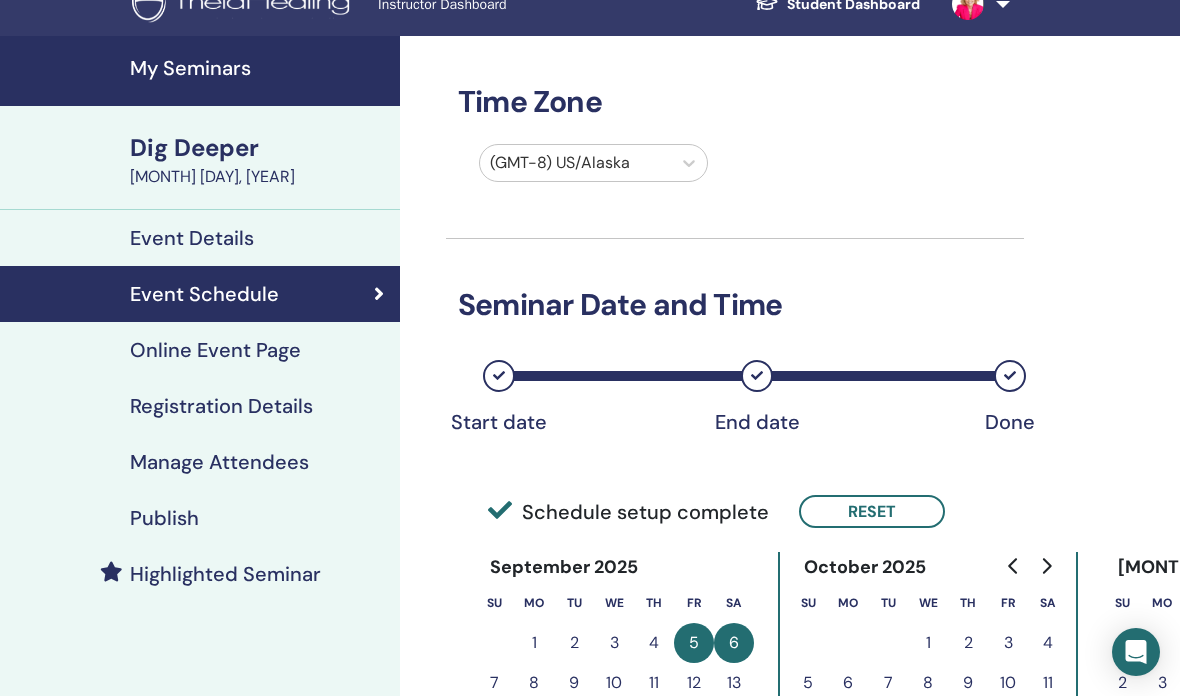 scroll, scrollTop: 0, scrollLeft: 0, axis: both 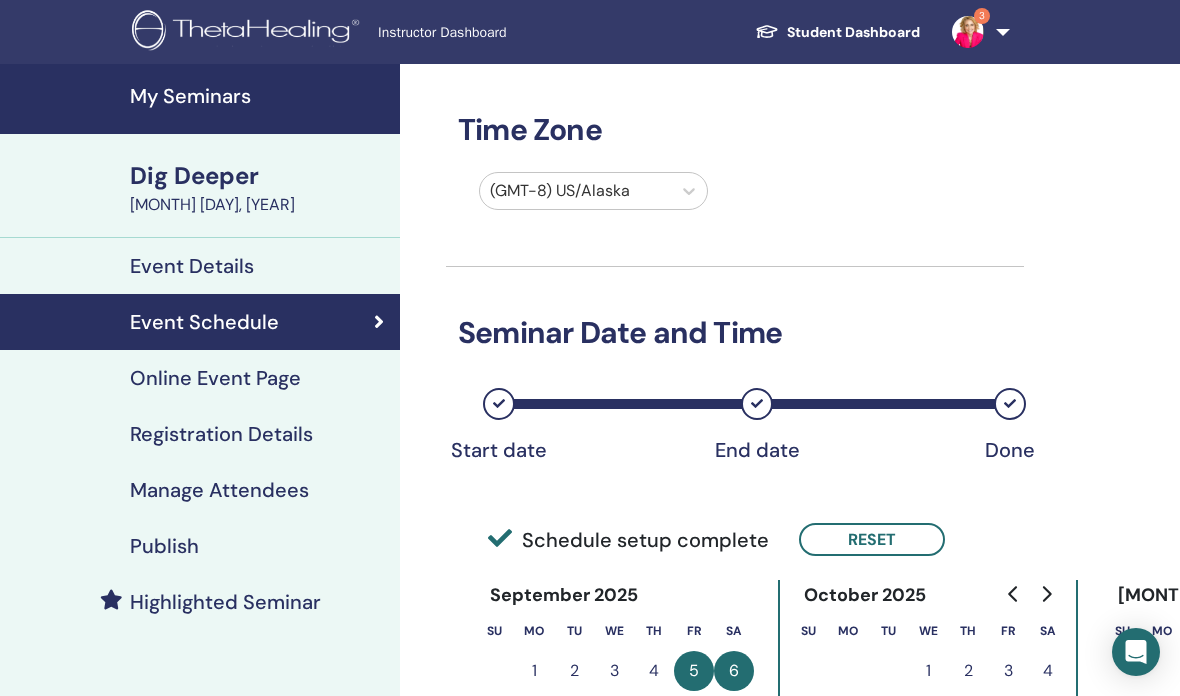 click on "Online Event Page" at bounding box center (215, 378) 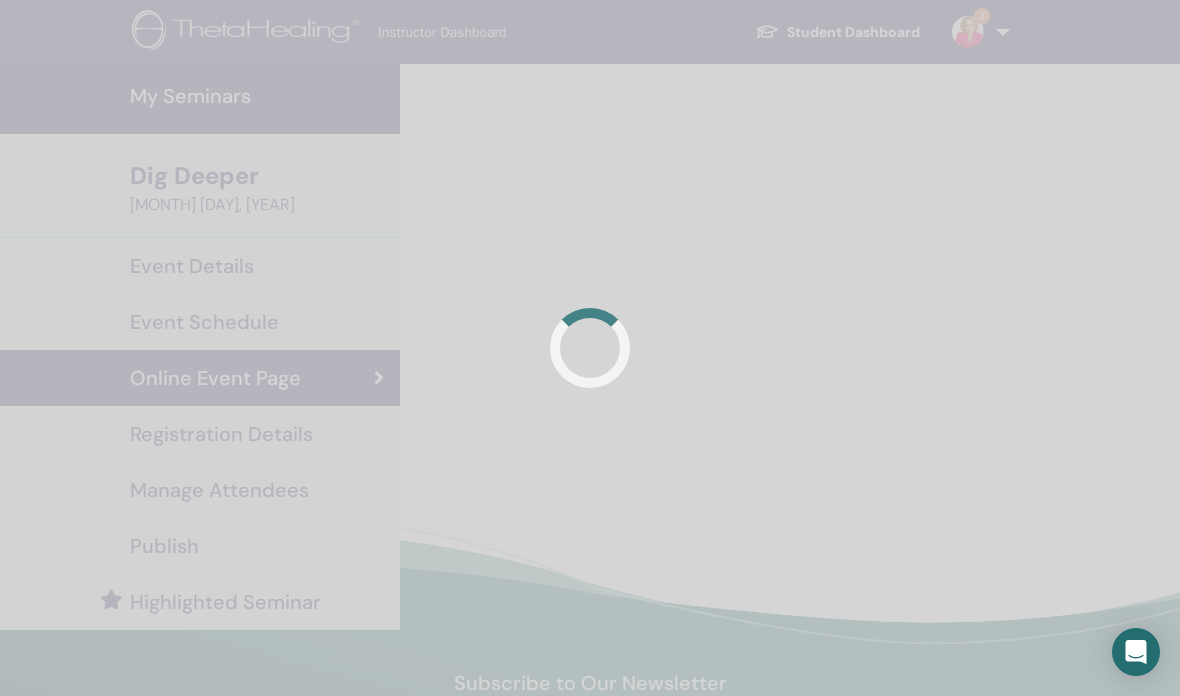 scroll, scrollTop: 62, scrollLeft: 0, axis: vertical 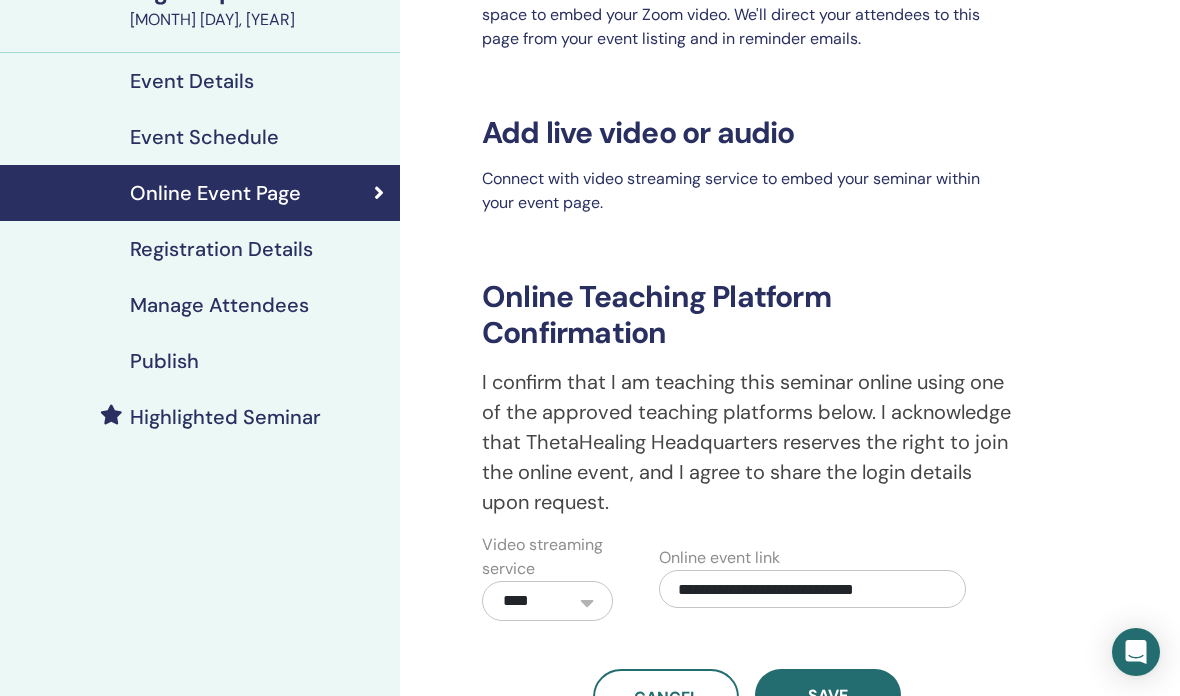click on "Registration Details" at bounding box center (221, 249) 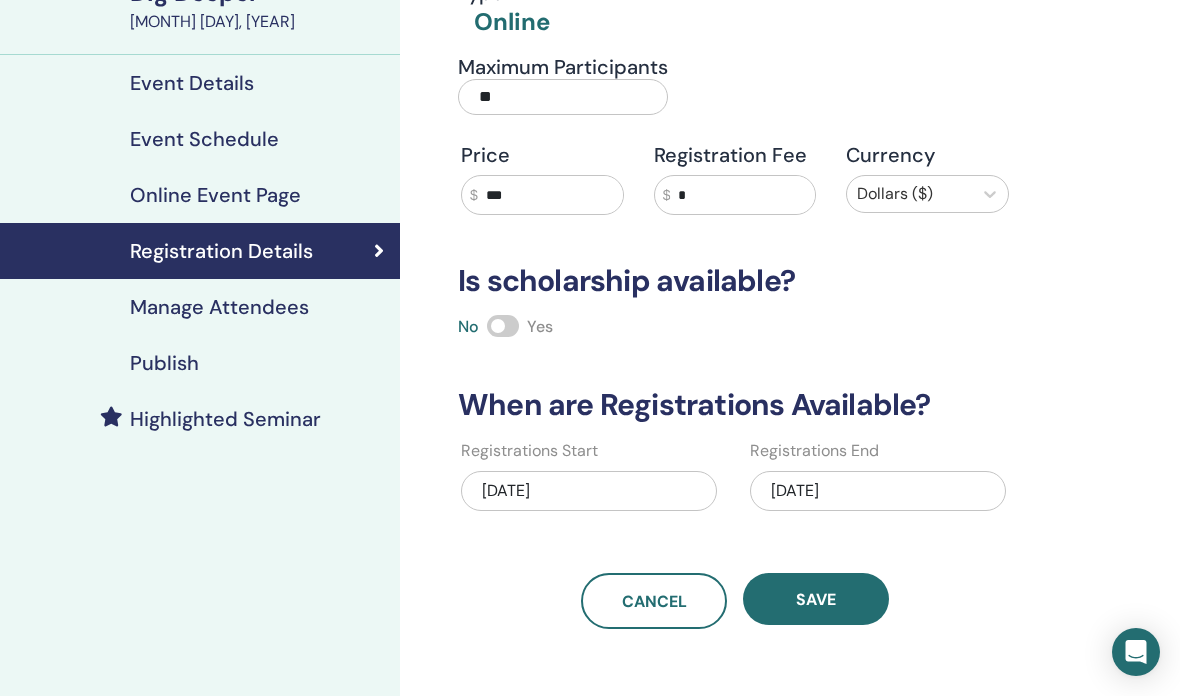 scroll, scrollTop: 183, scrollLeft: 0, axis: vertical 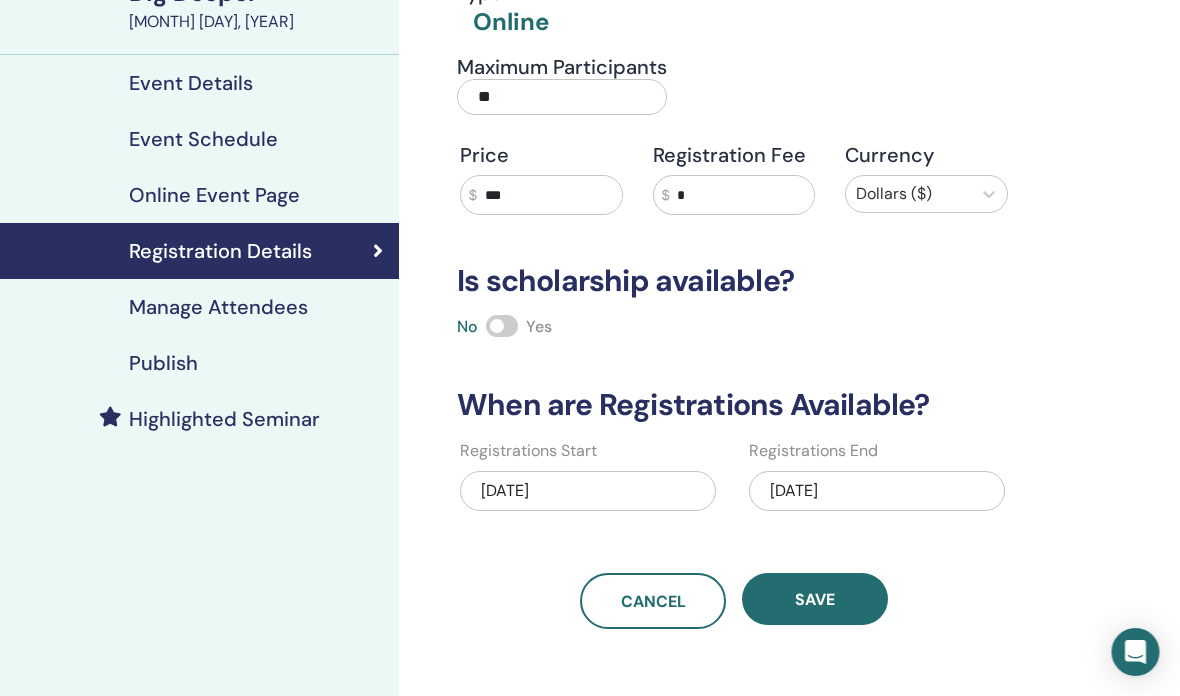 click on "08/29/2025" at bounding box center (878, 491) 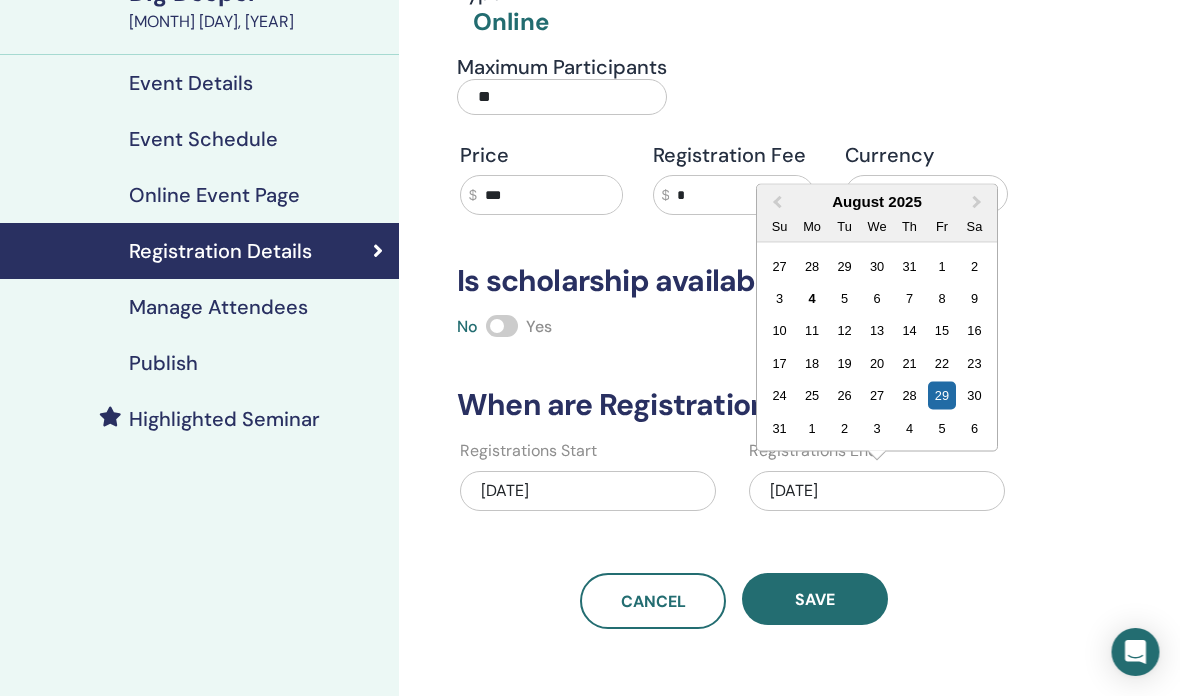 scroll, scrollTop: 183, scrollLeft: 1, axis: both 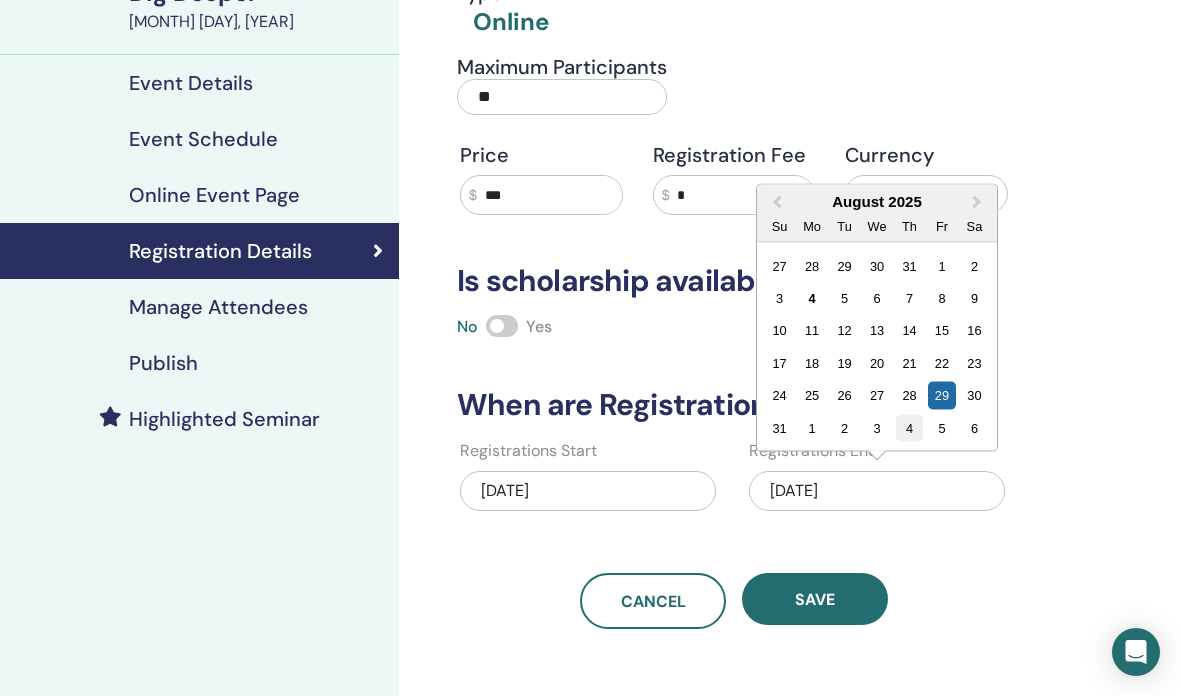 click on "4" at bounding box center [909, 428] 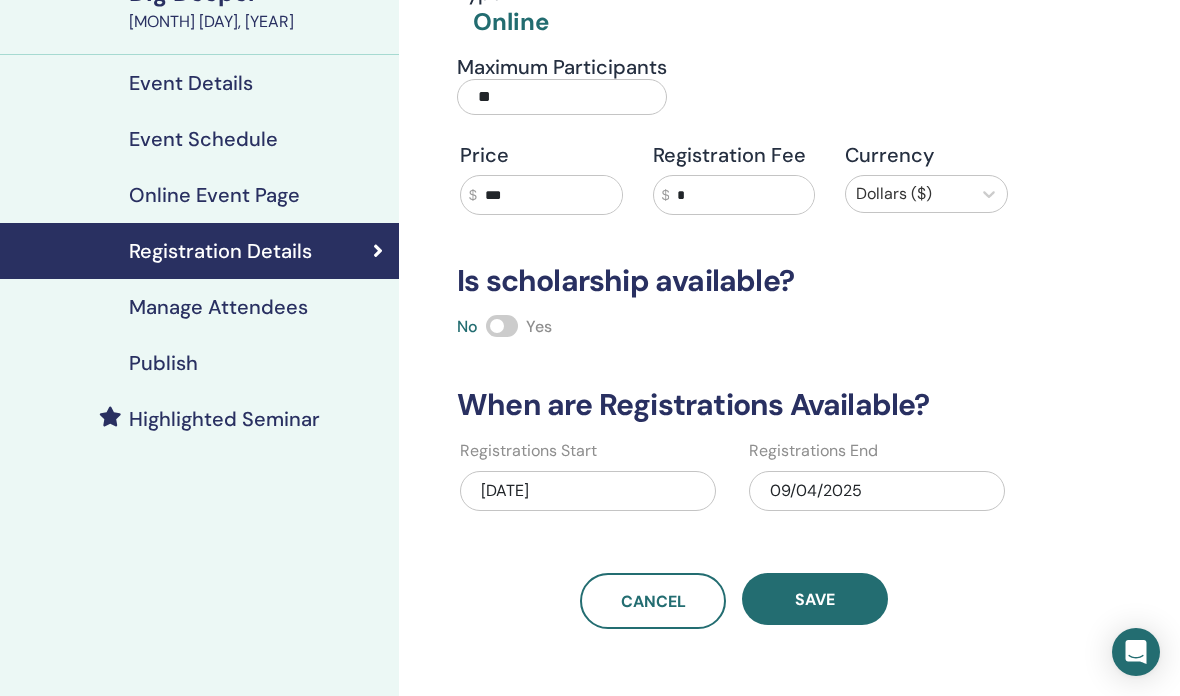 click on "Save" at bounding box center (815, 599) 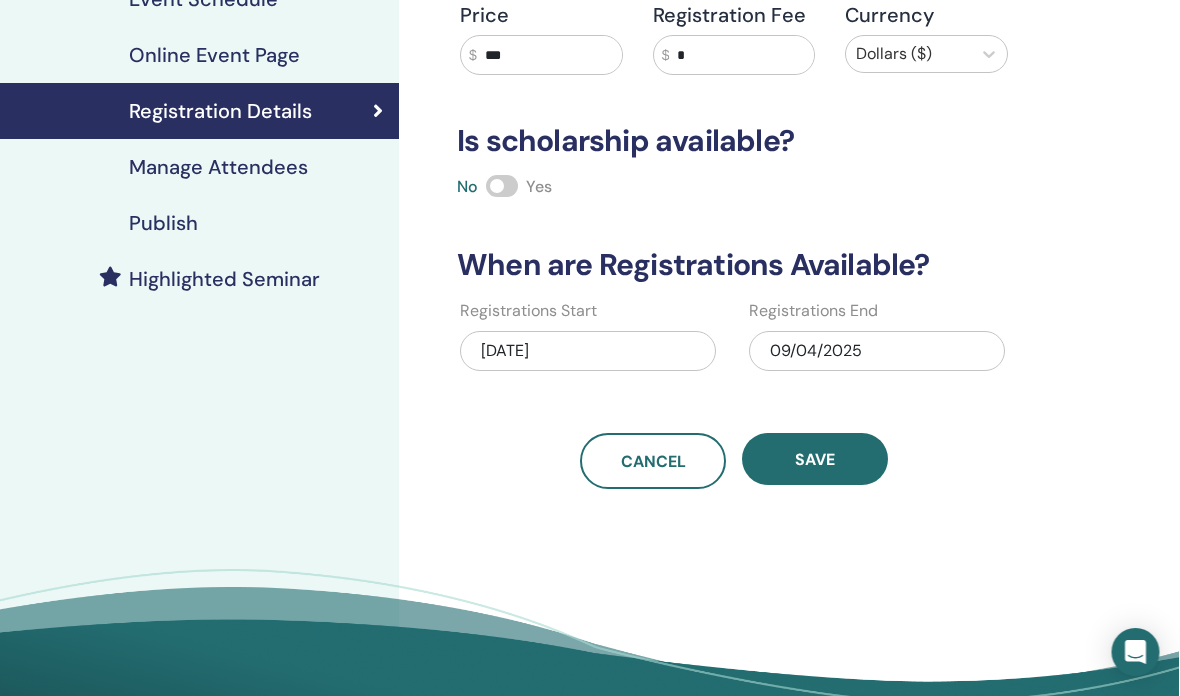 scroll, scrollTop: 323, scrollLeft: 1, axis: both 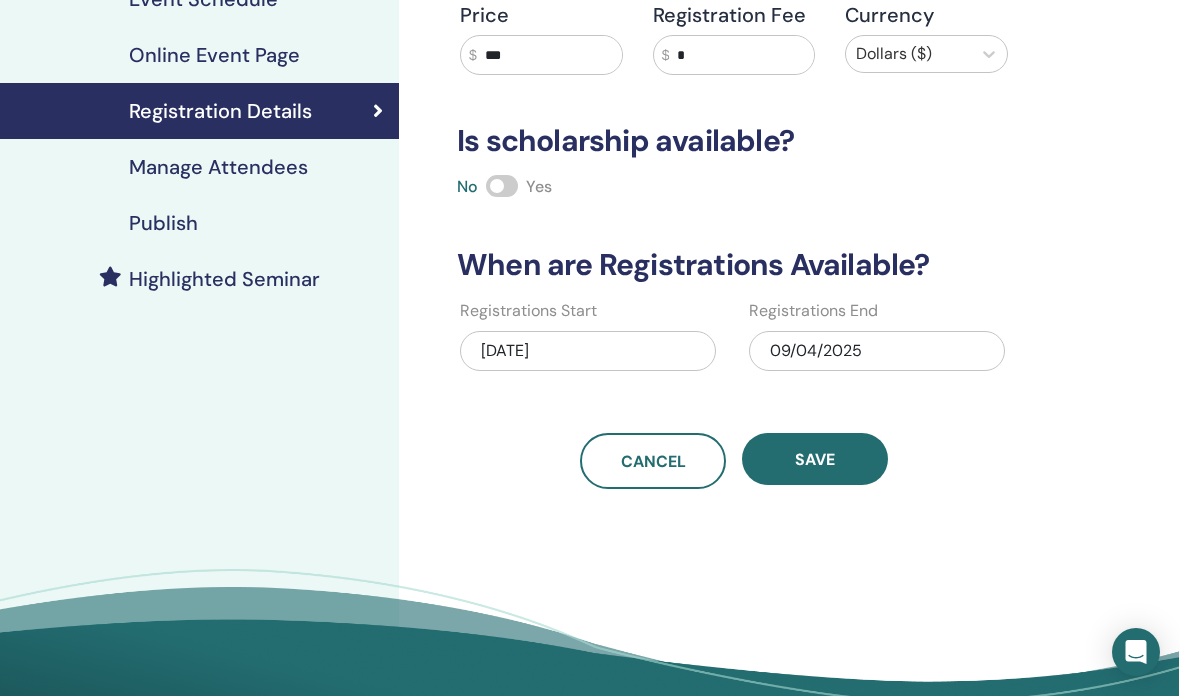 click on "Manage Attendees" at bounding box center [218, 167] 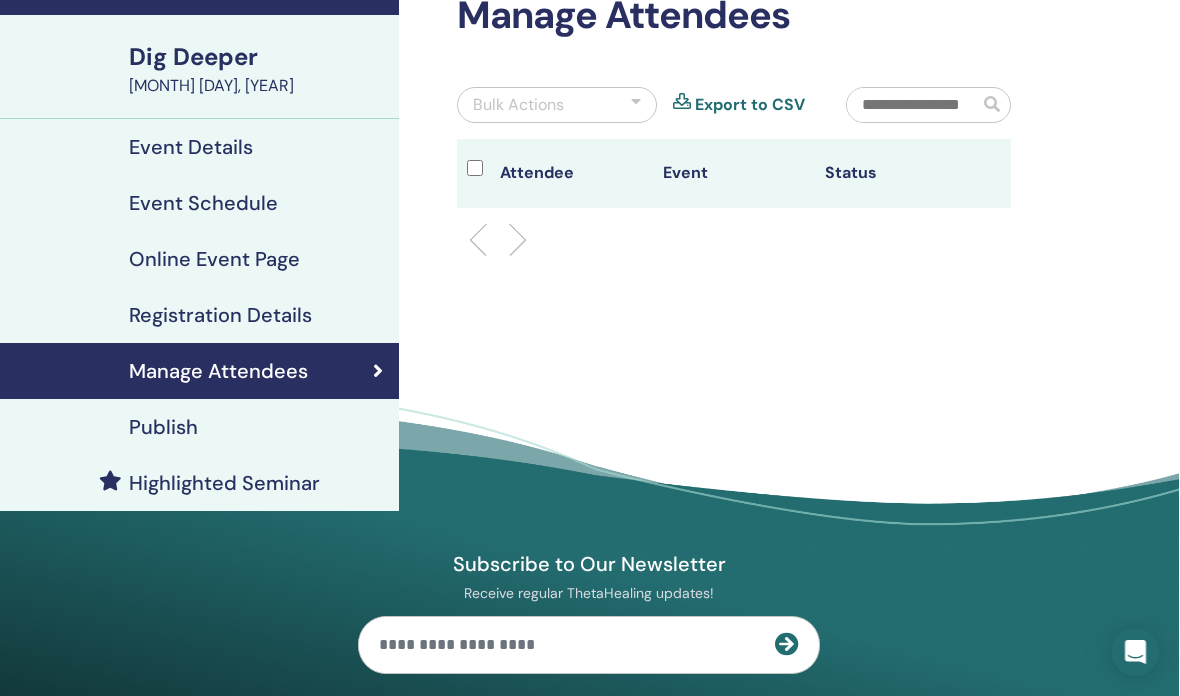 scroll, scrollTop: 119, scrollLeft: 1, axis: both 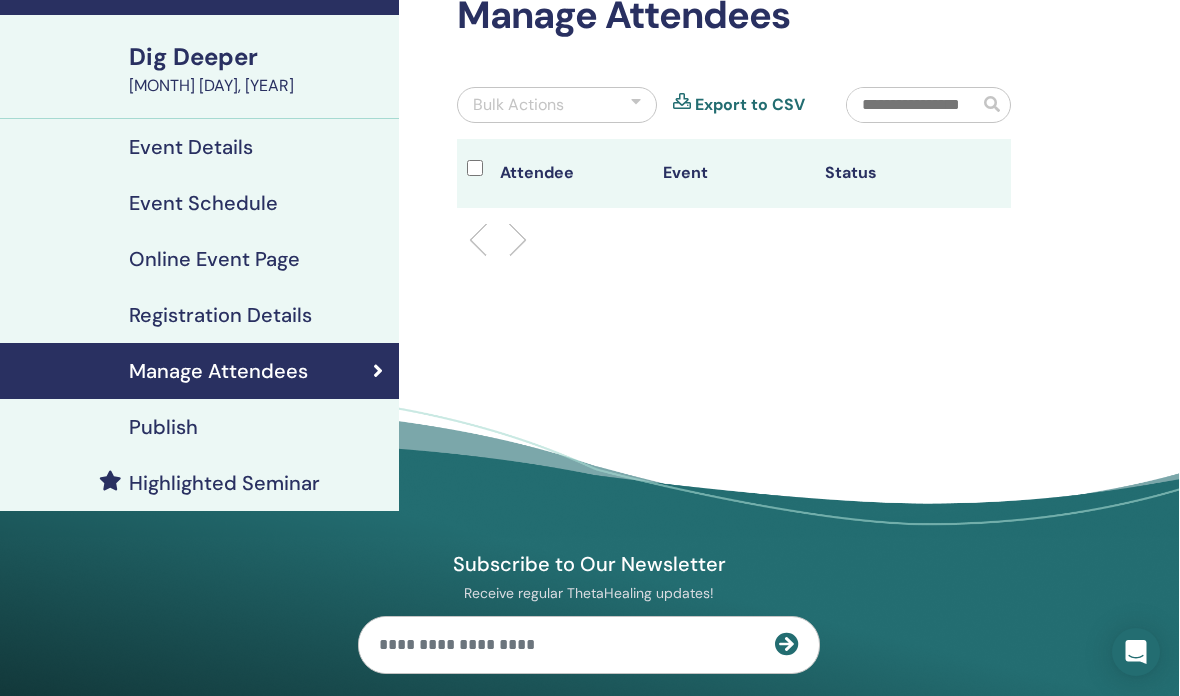 click on "Publish" at bounding box center [163, 427] 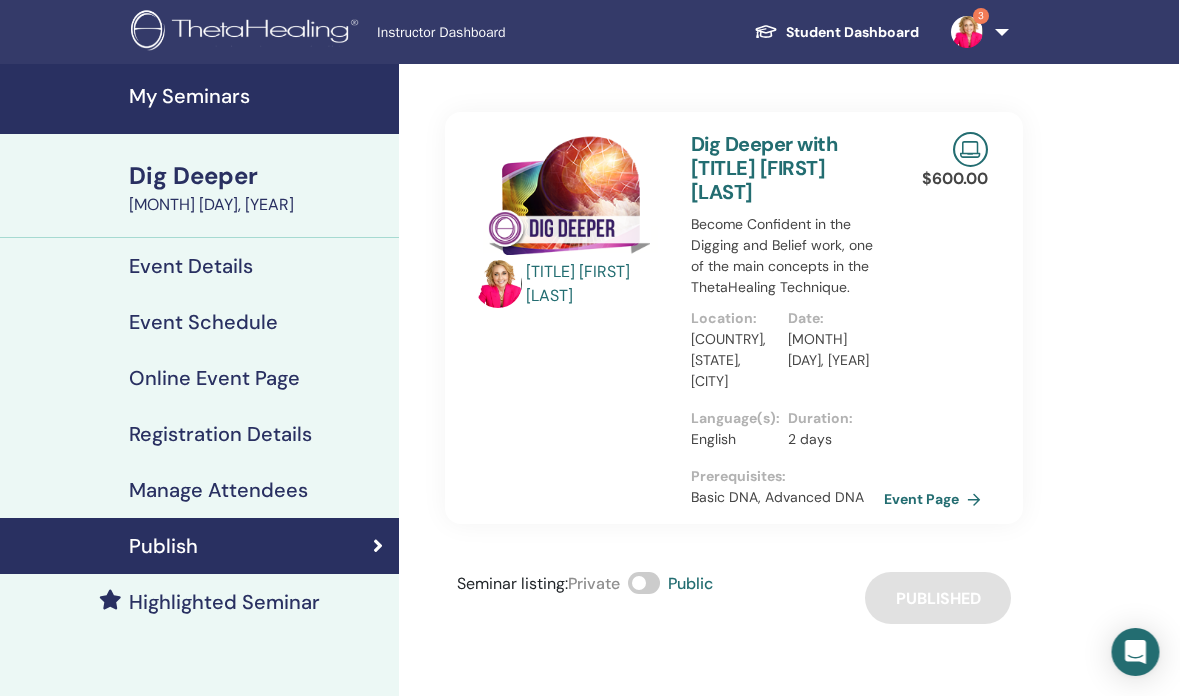 scroll, scrollTop: 0, scrollLeft: 1, axis: horizontal 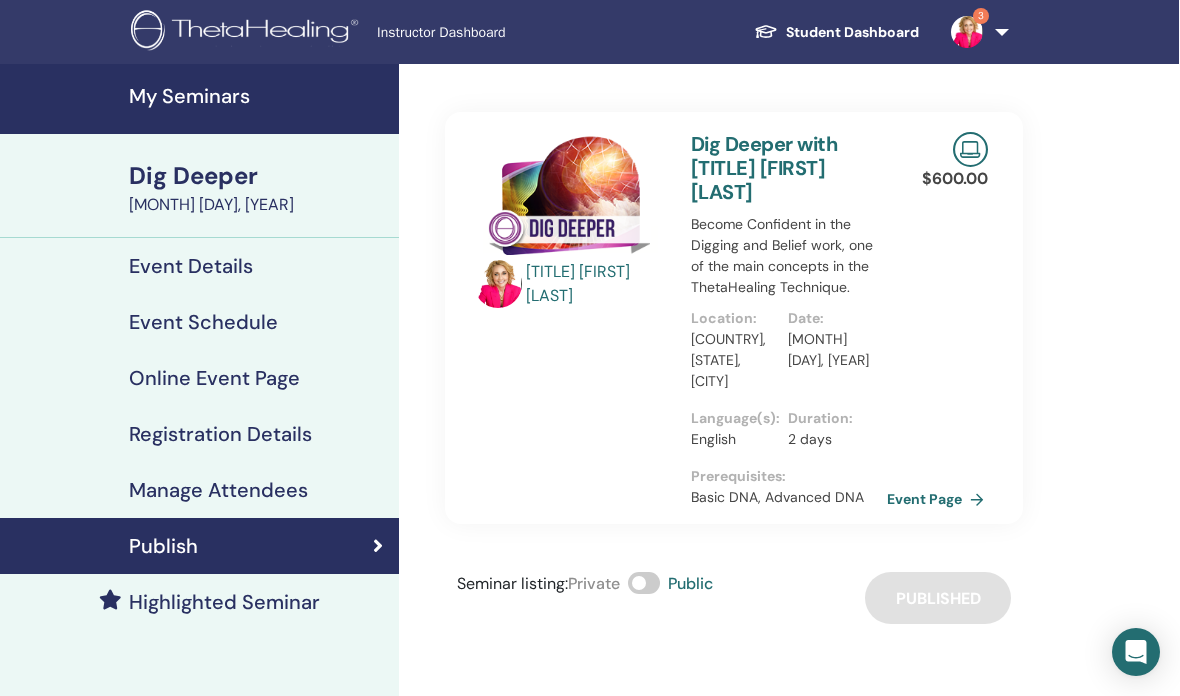 click on "Event Page" at bounding box center (939, 499) 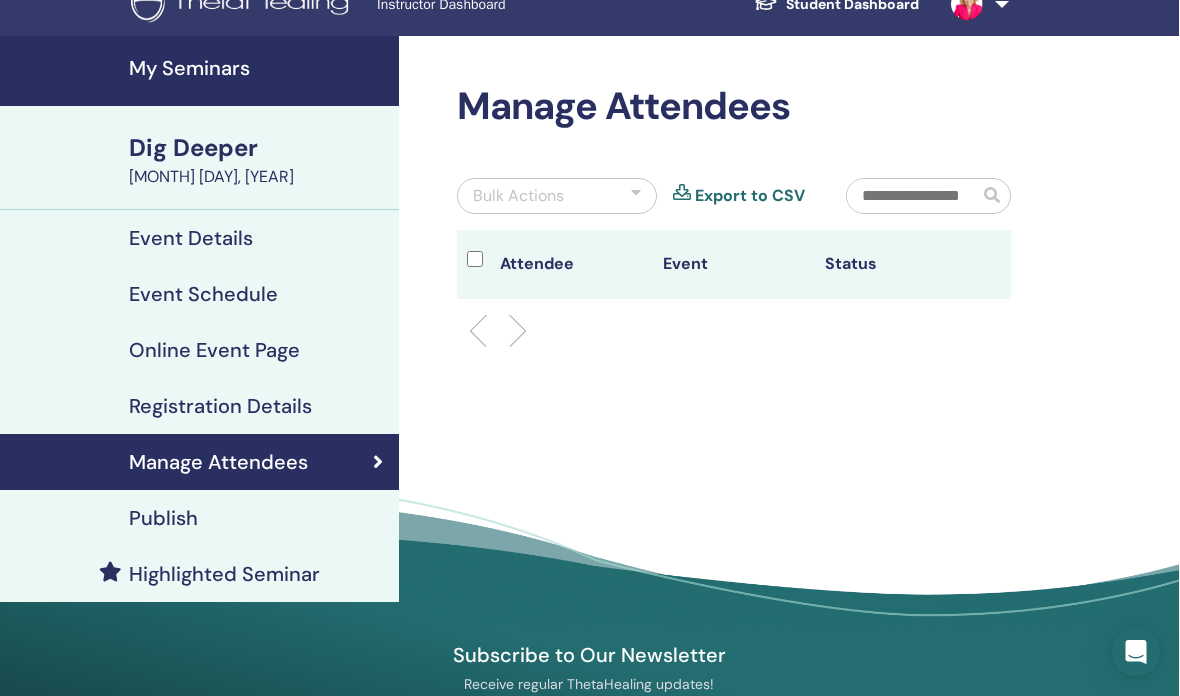 scroll, scrollTop: 0, scrollLeft: 1, axis: horizontal 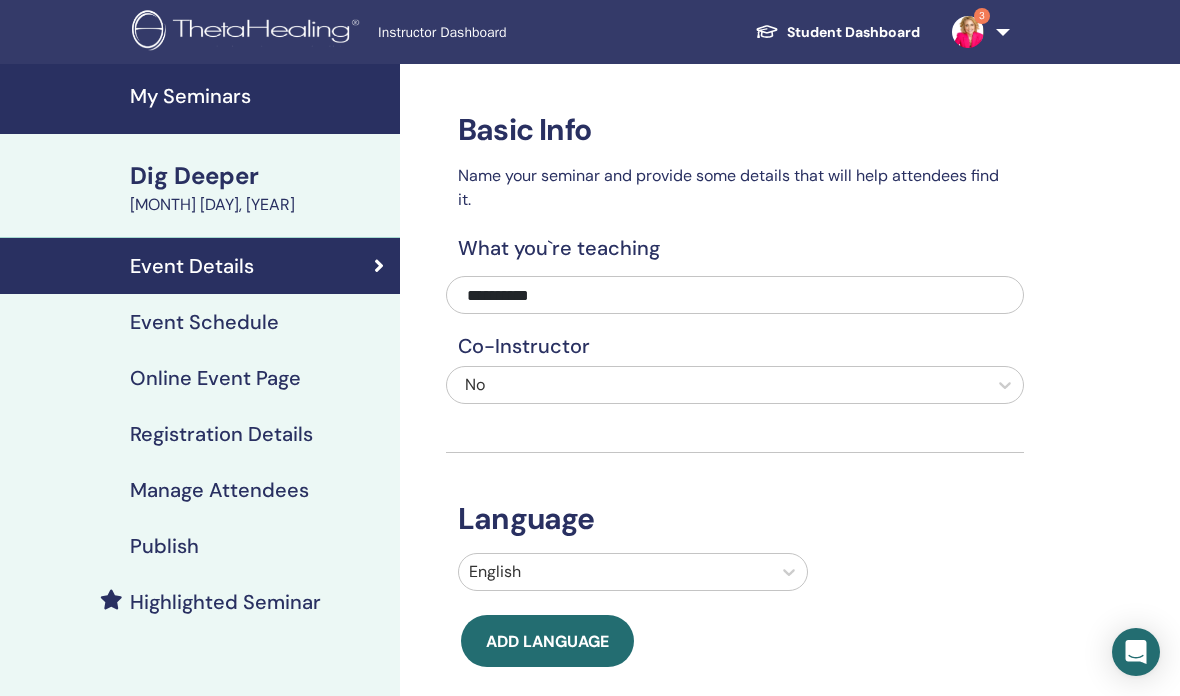 click on "My Seminars" at bounding box center [259, 96] 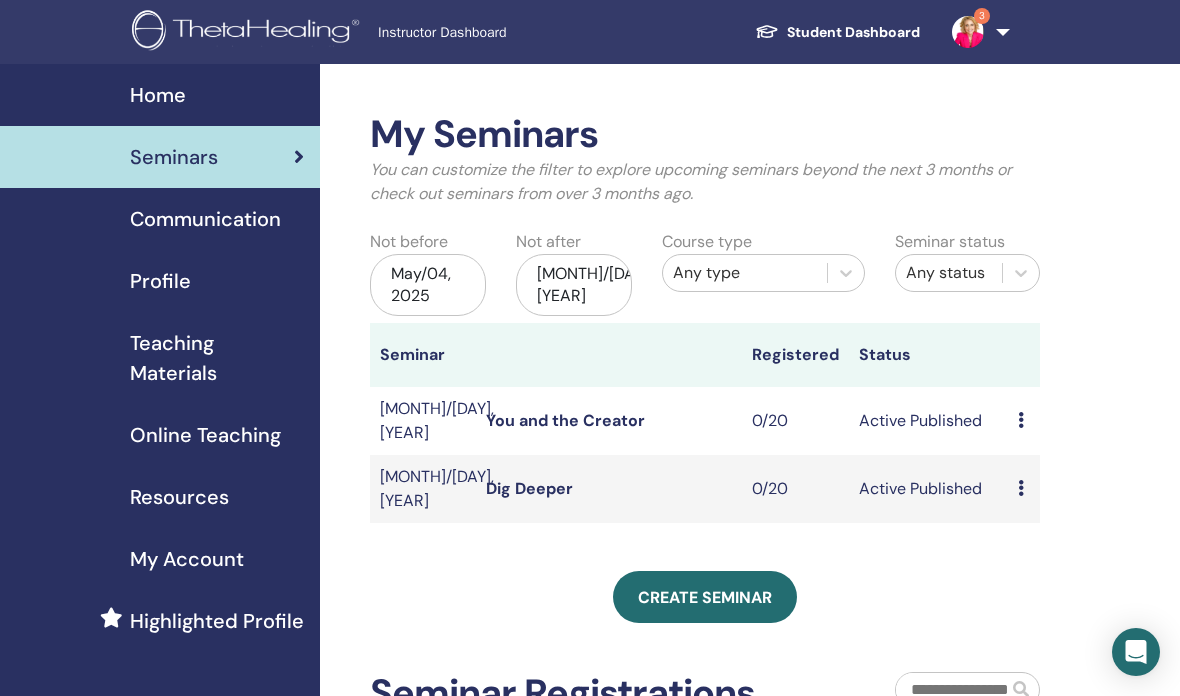 scroll, scrollTop: 4, scrollLeft: 0, axis: vertical 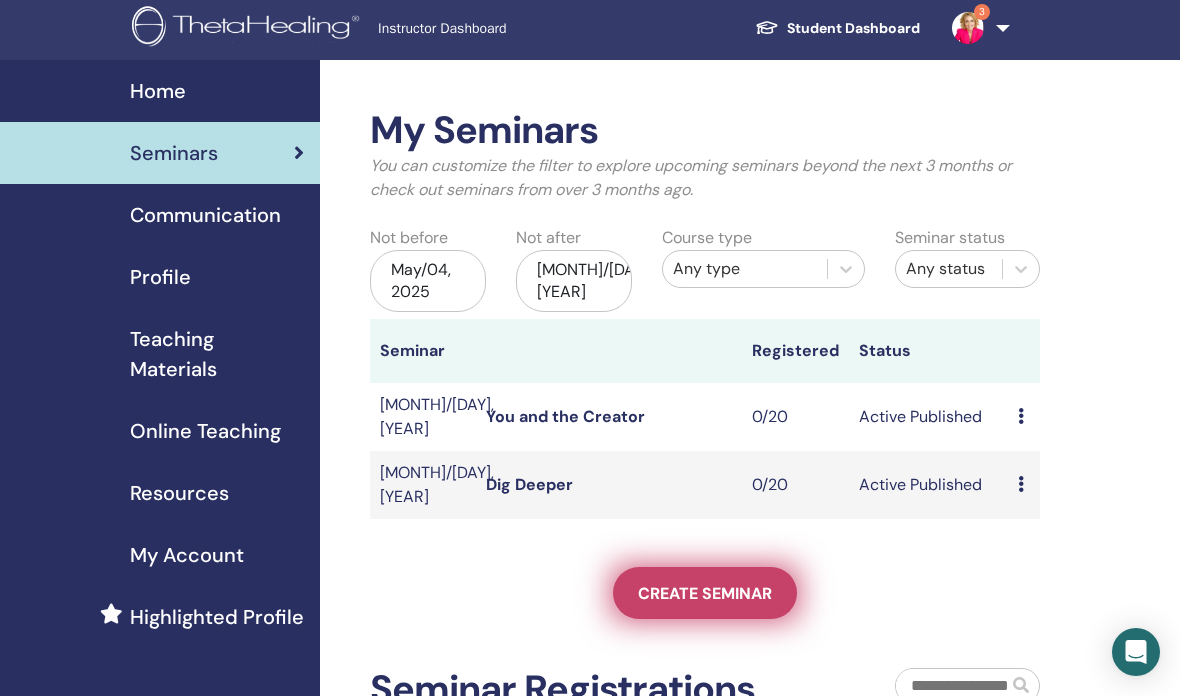 click on "Create seminar" at bounding box center (705, 593) 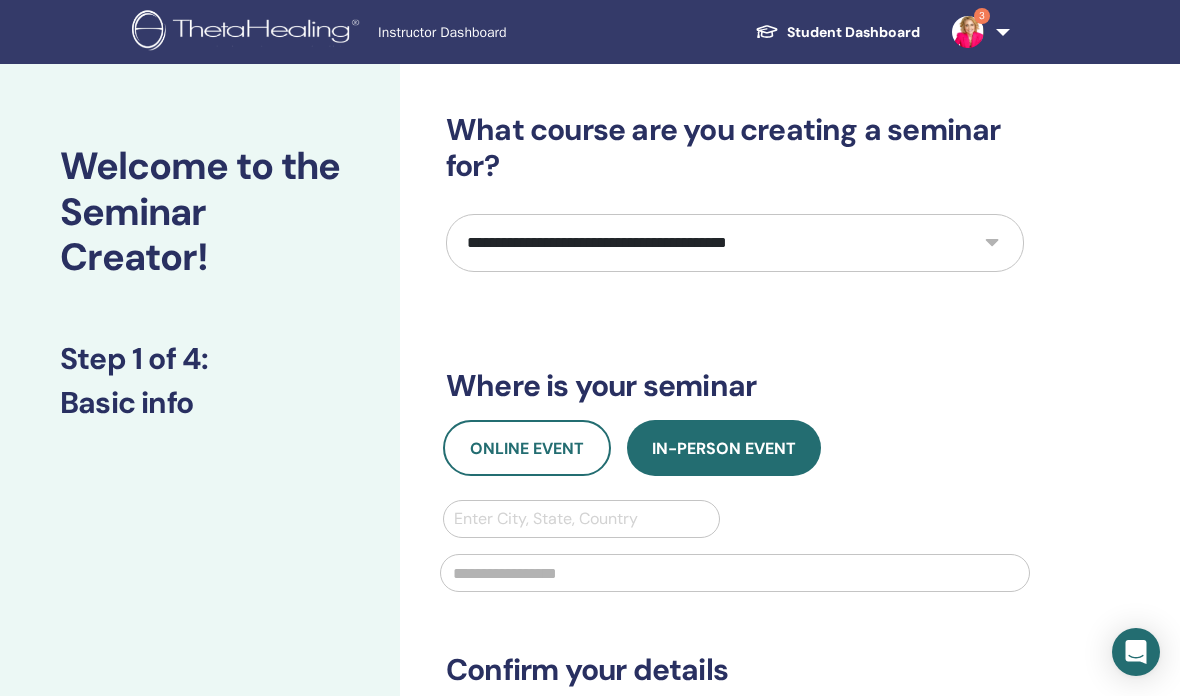 scroll, scrollTop: 0, scrollLeft: 0, axis: both 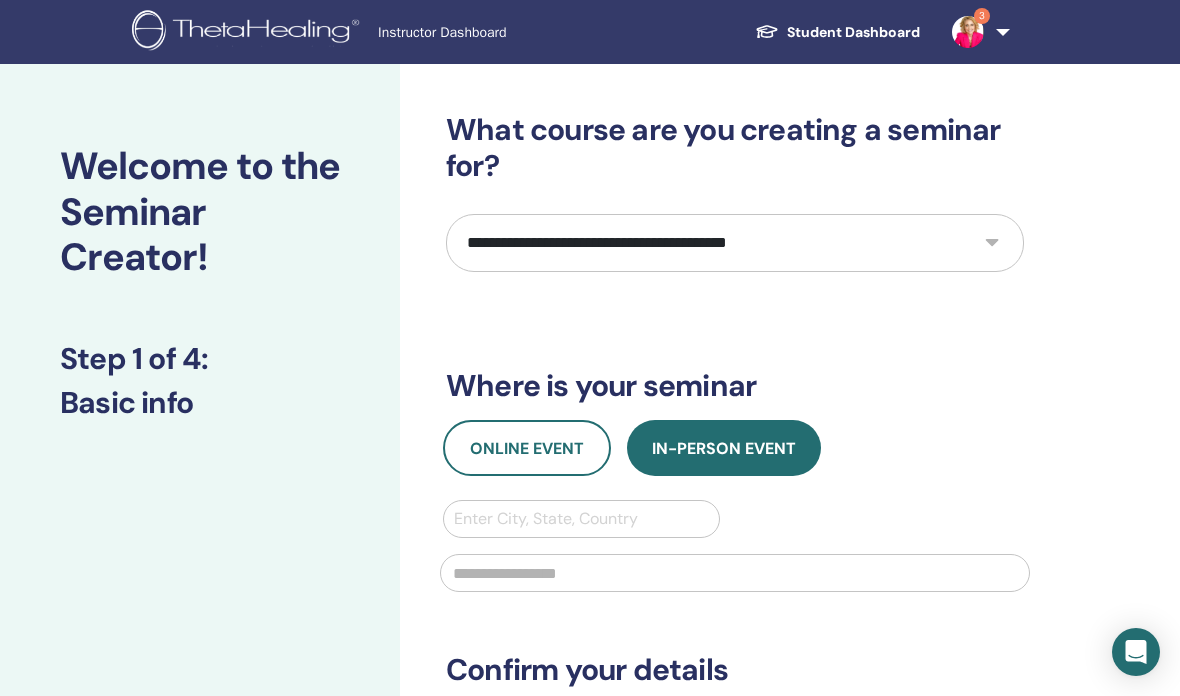 select on "*" 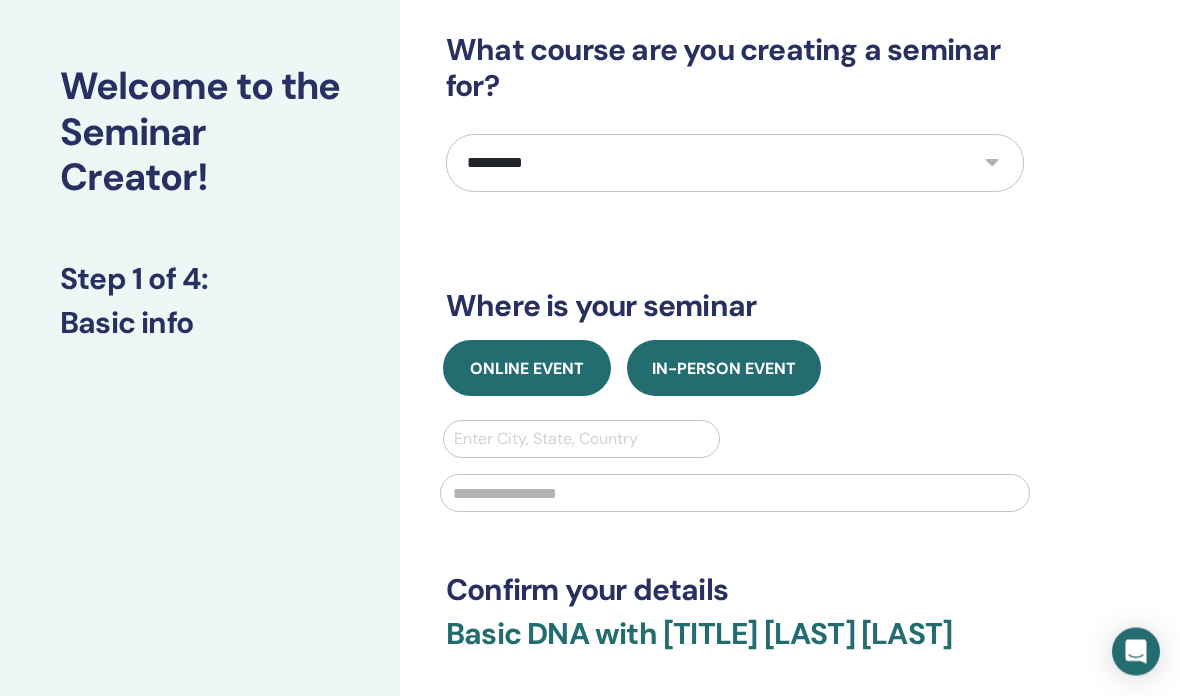 click on "Online Event" at bounding box center [527, 369] 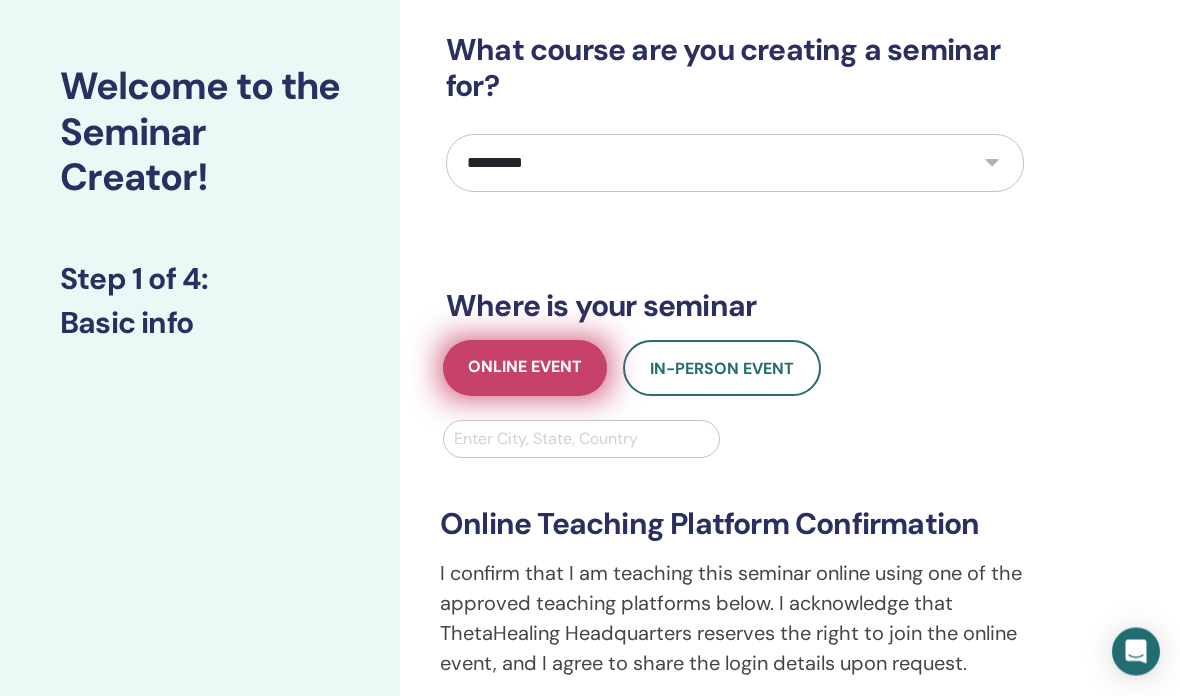 scroll, scrollTop: 80, scrollLeft: 0, axis: vertical 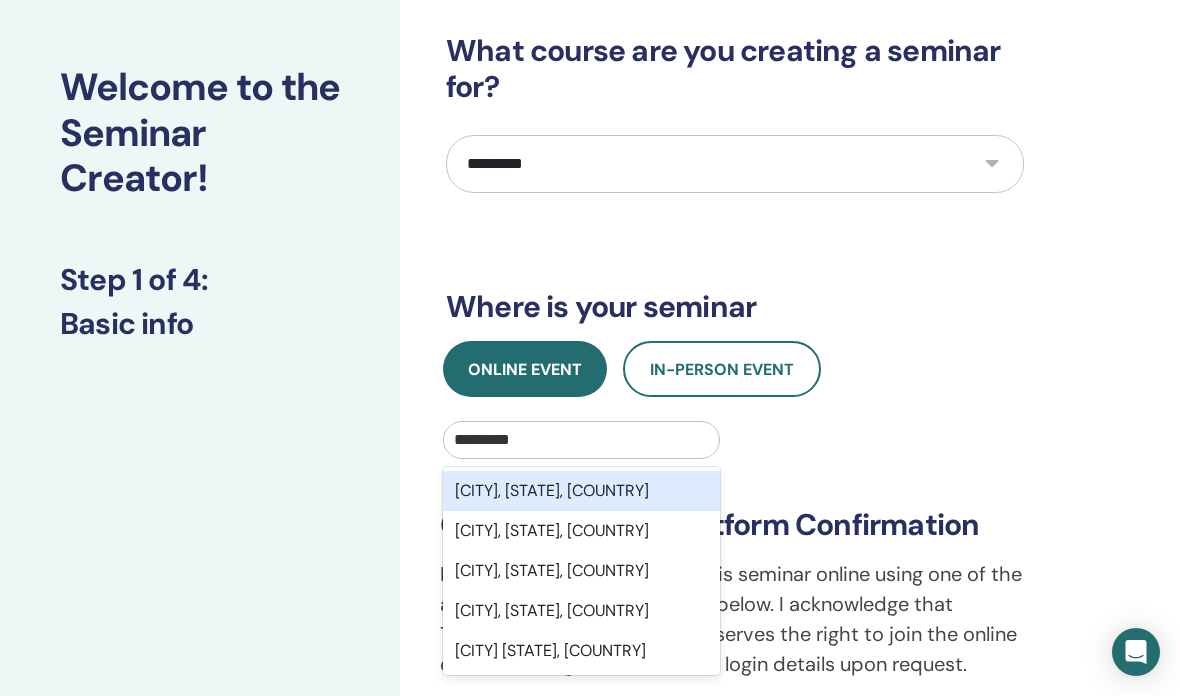click on "Arlington, TX, USA" at bounding box center [581, 491] 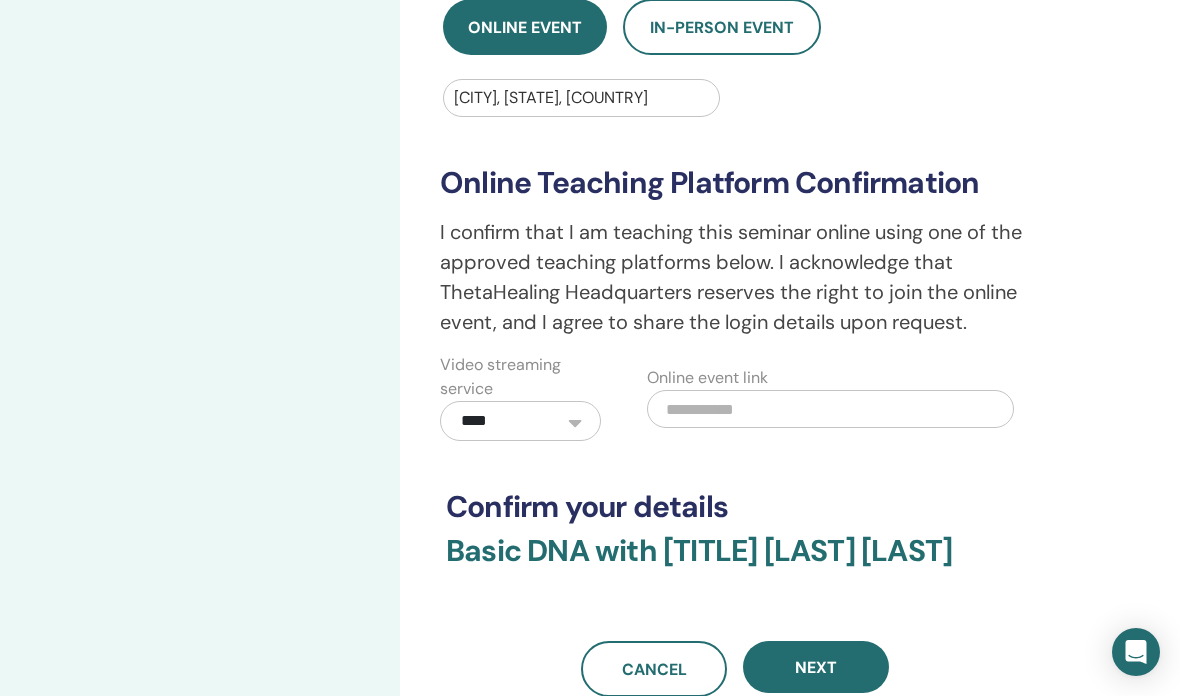 click at bounding box center [830, 409] 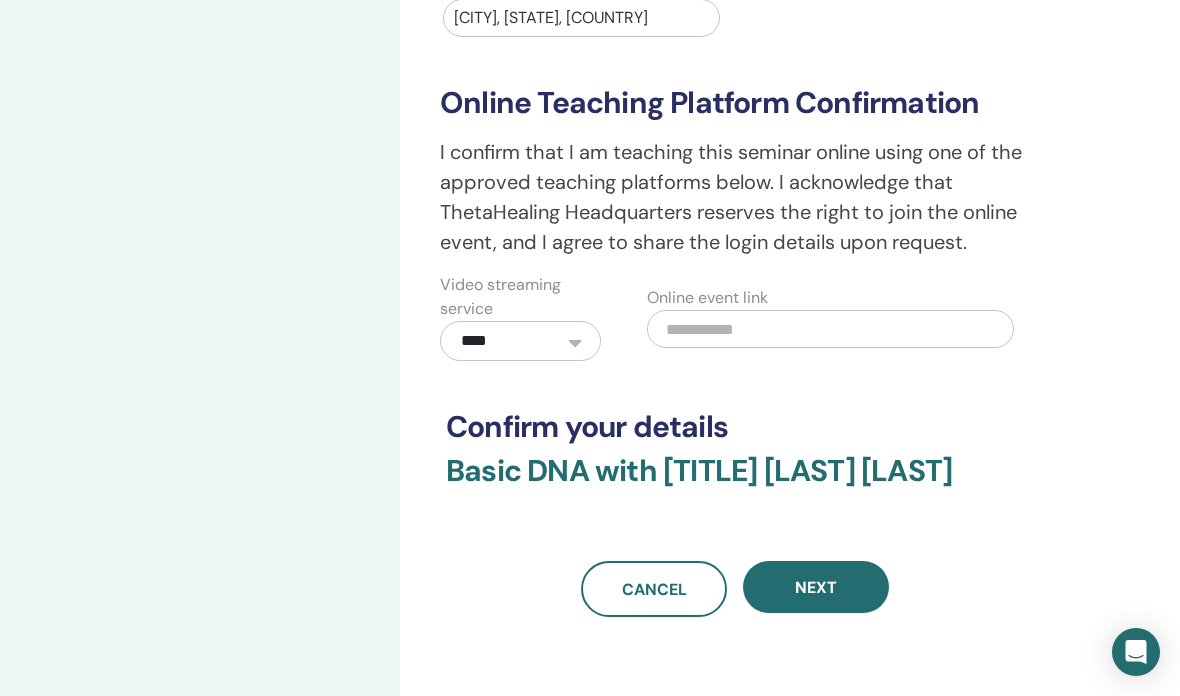 scroll, scrollTop: 500, scrollLeft: 0, axis: vertical 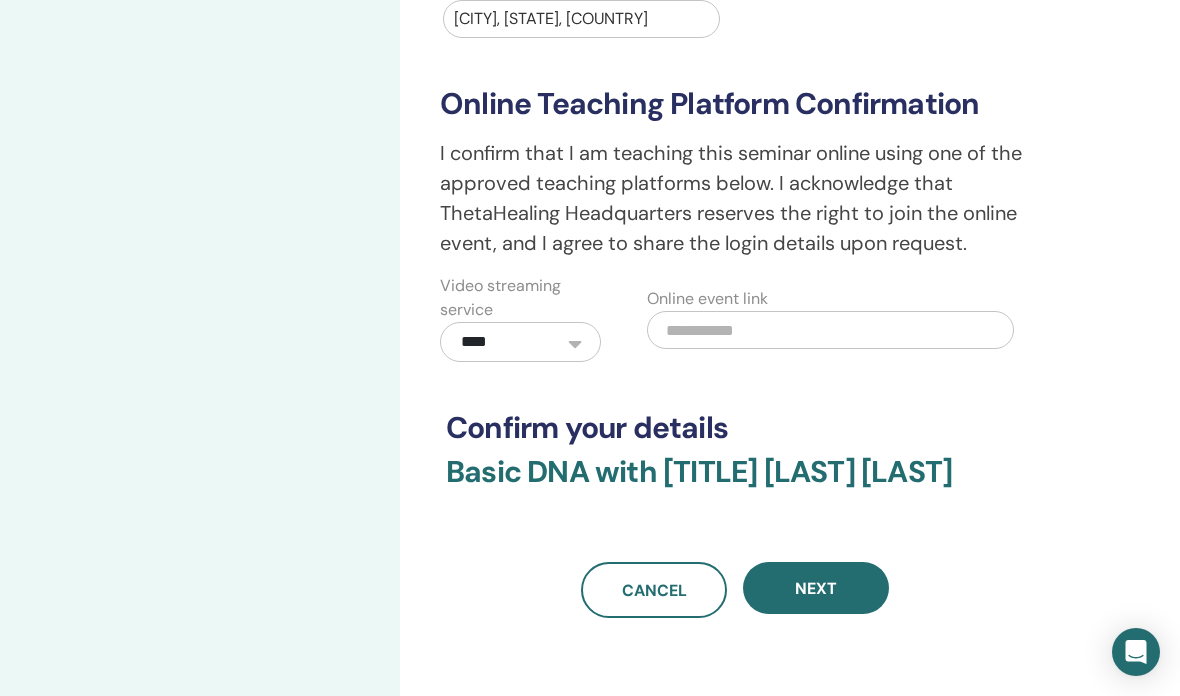 click at bounding box center (830, 330) 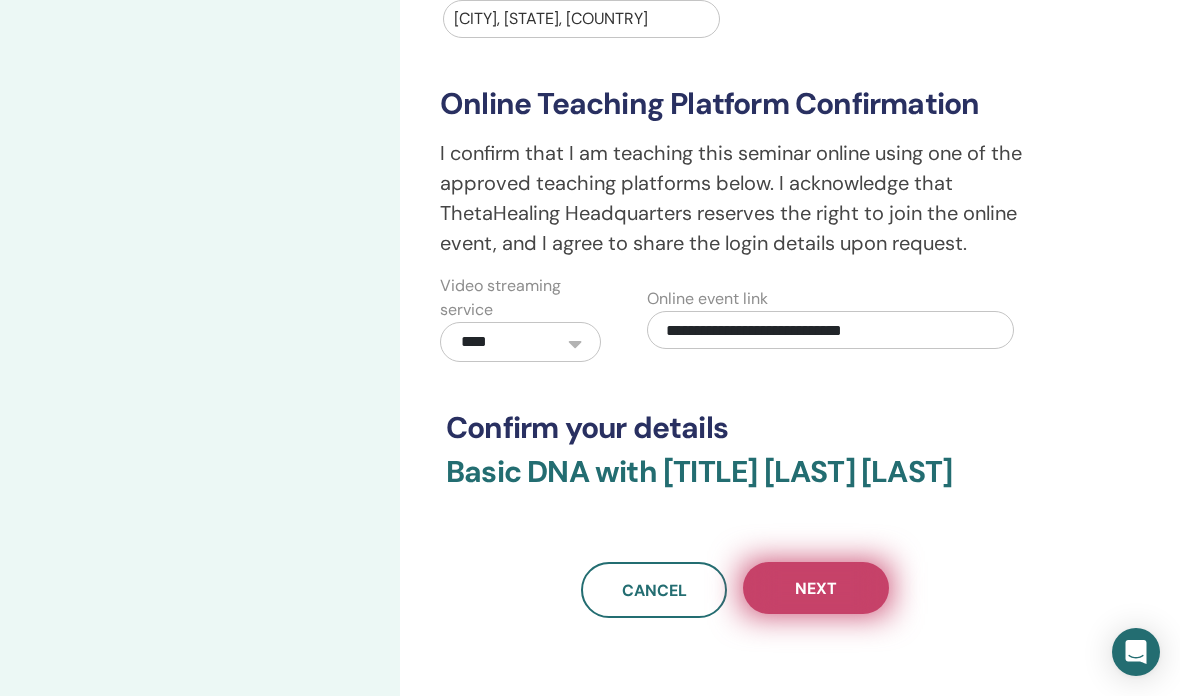 click on "Next" at bounding box center [816, 588] 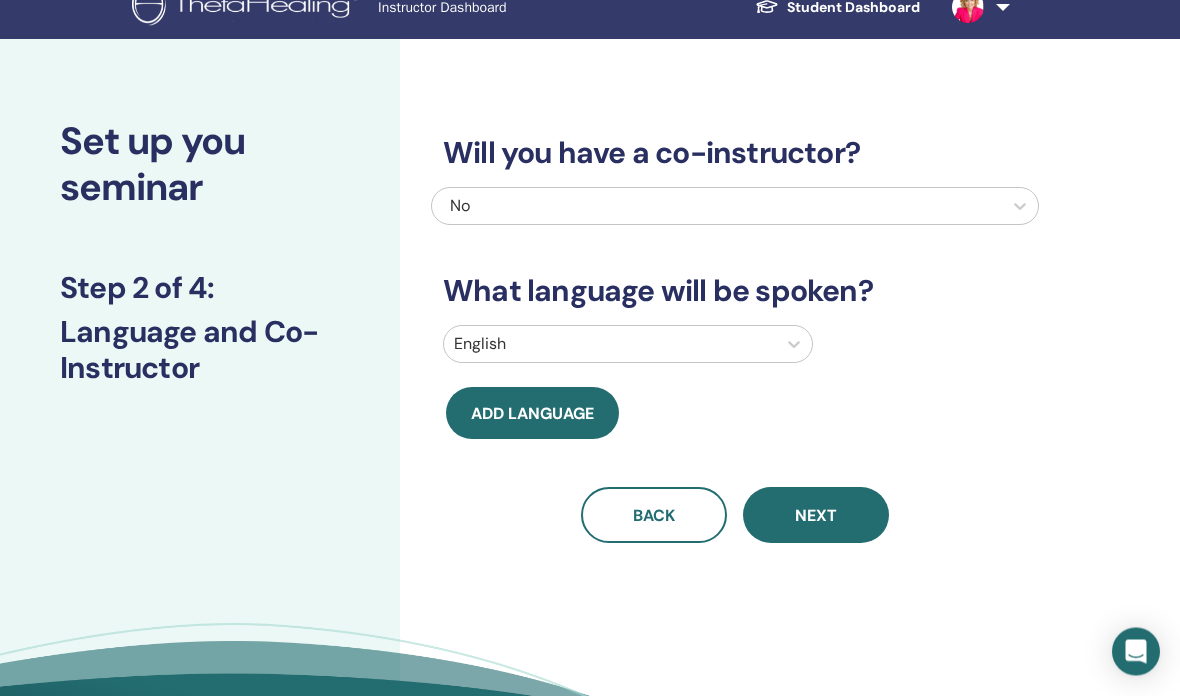 scroll, scrollTop: 22, scrollLeft: 0, axis: vertical 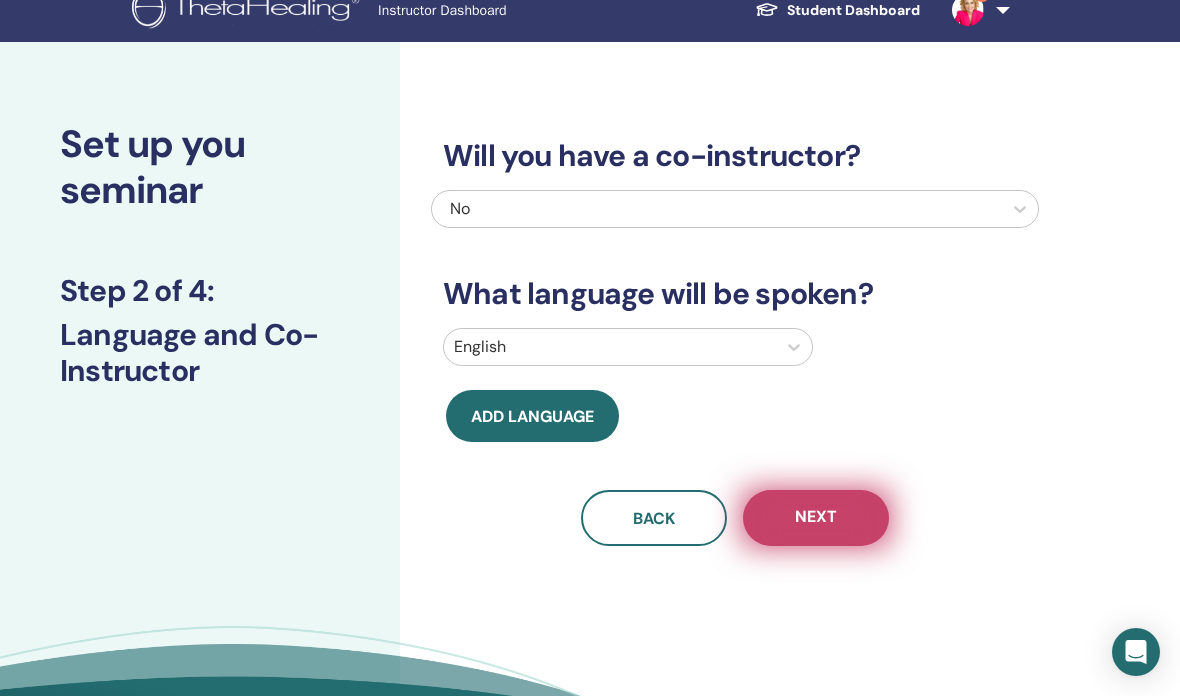 click on "Next" at bounding box center [816, 518] 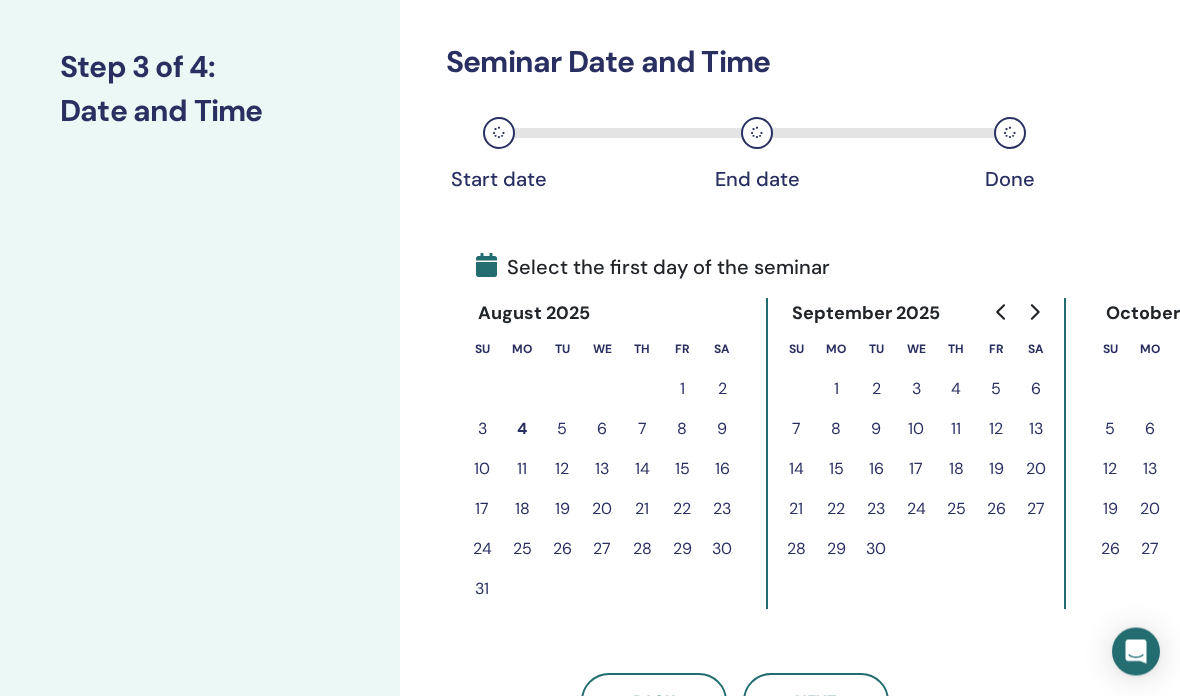 scroll, scrollTop: 246, scrollLeft: 0, axis: vertical 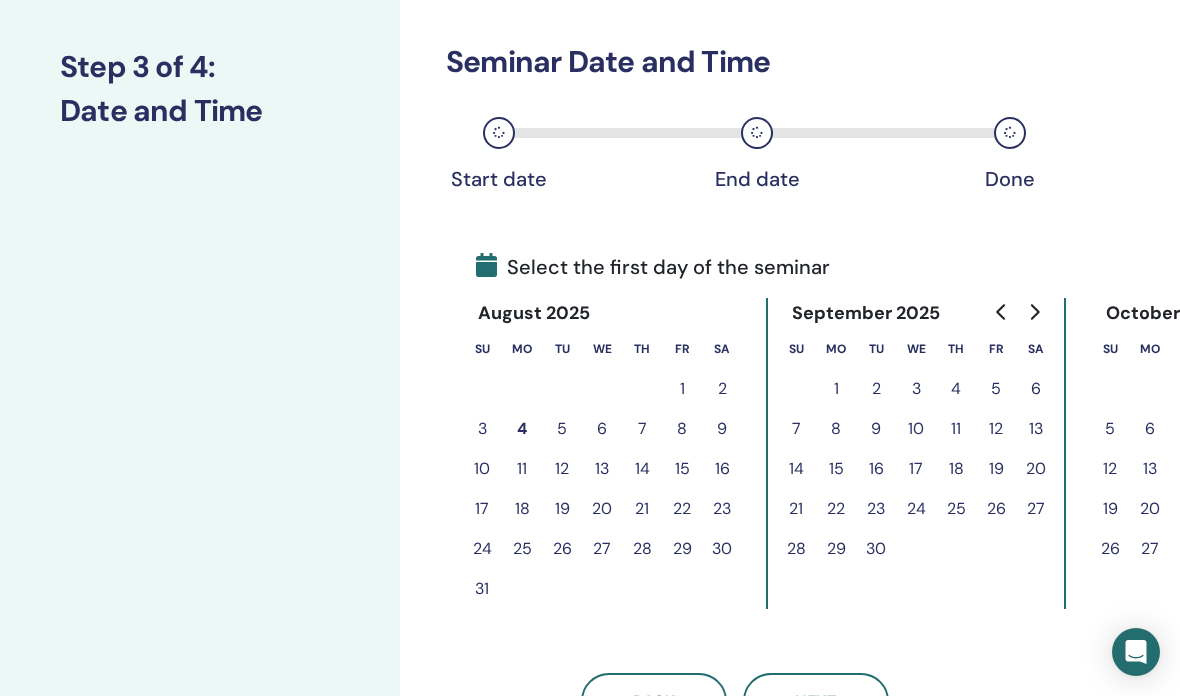 click on "28" at bounding box center (642, 549) 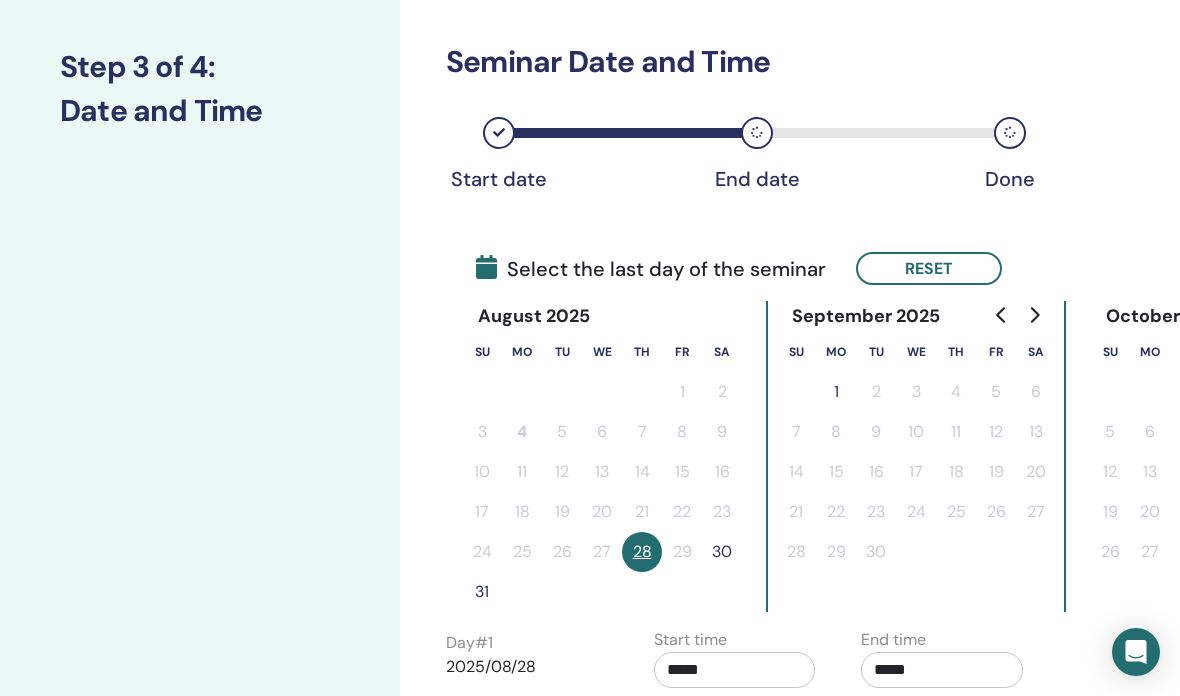 click on "30" at bounding box center (722, 552) 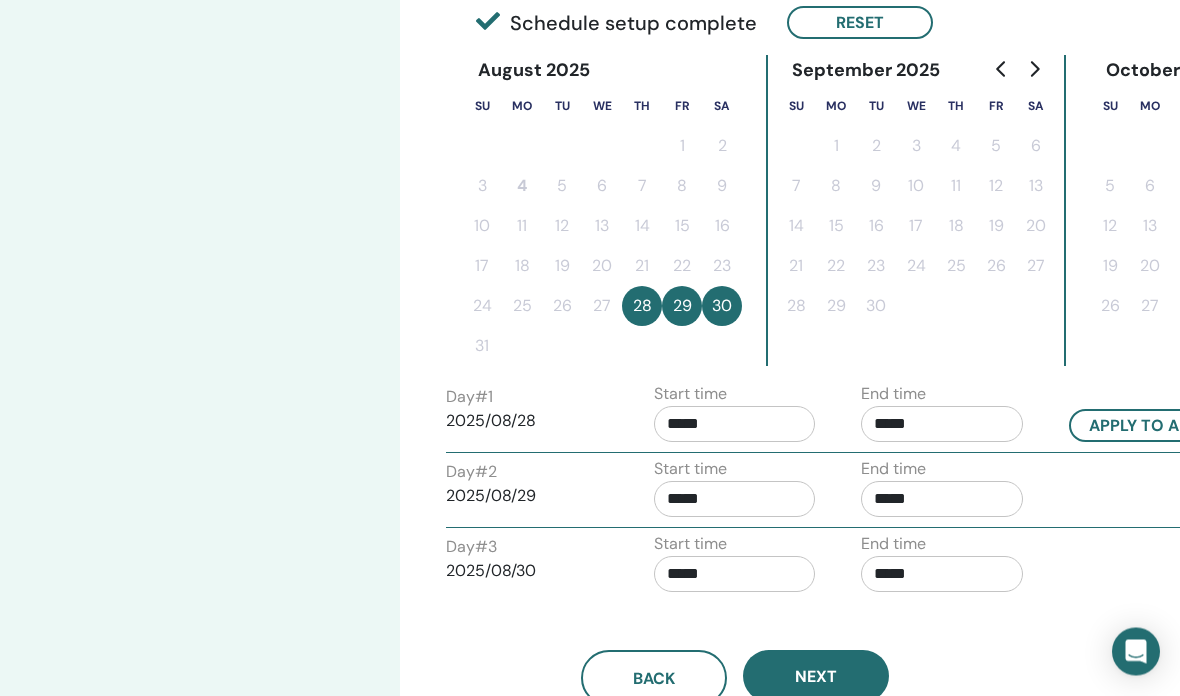 scroll, scrollTop: 492, scrollLeft: 0, axis: vertical 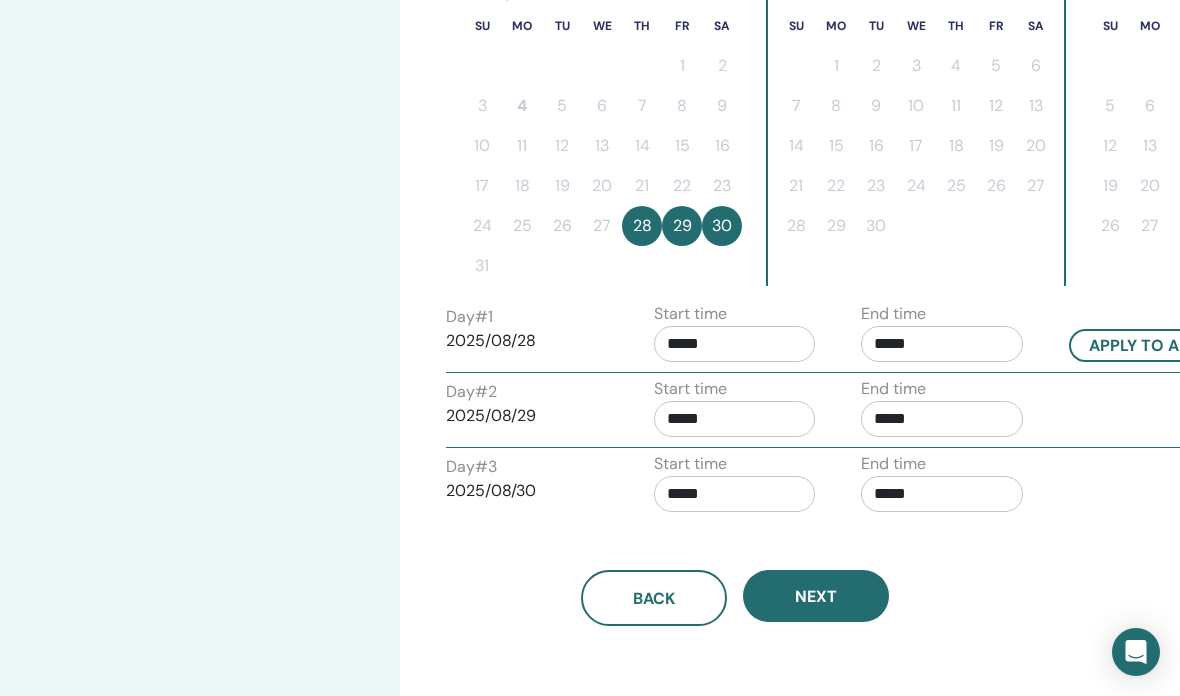 click on "*****" at bounding box center (735, 344) 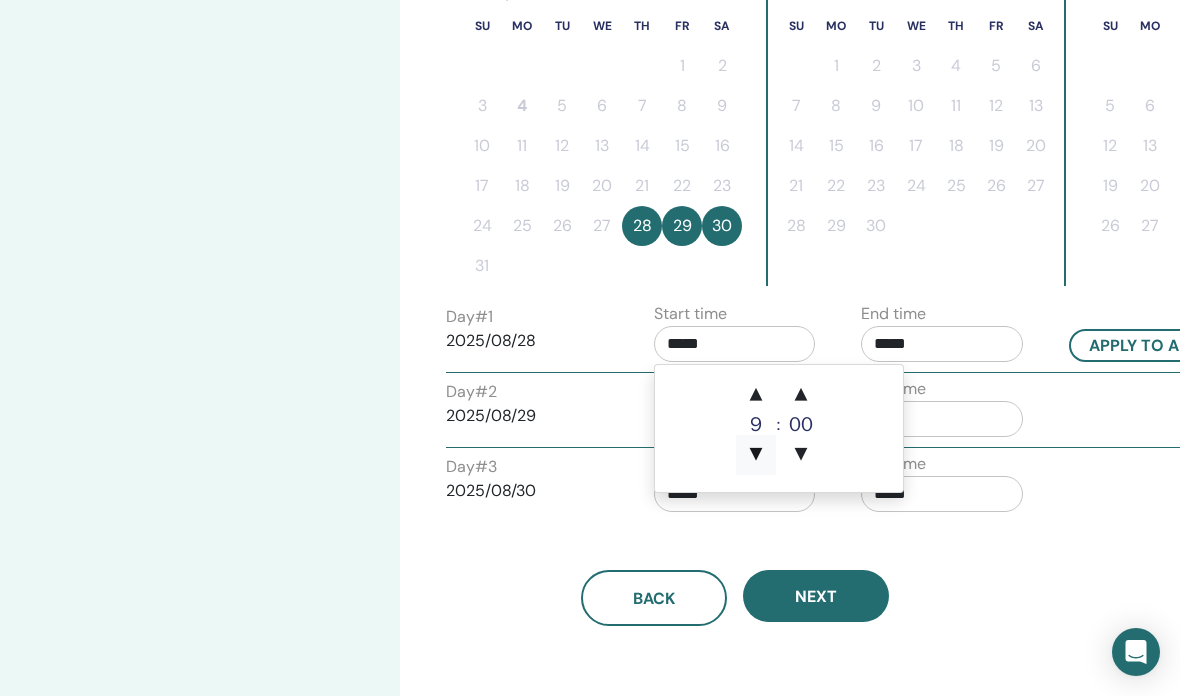 click on "▼" at bounding box center [756, 455] 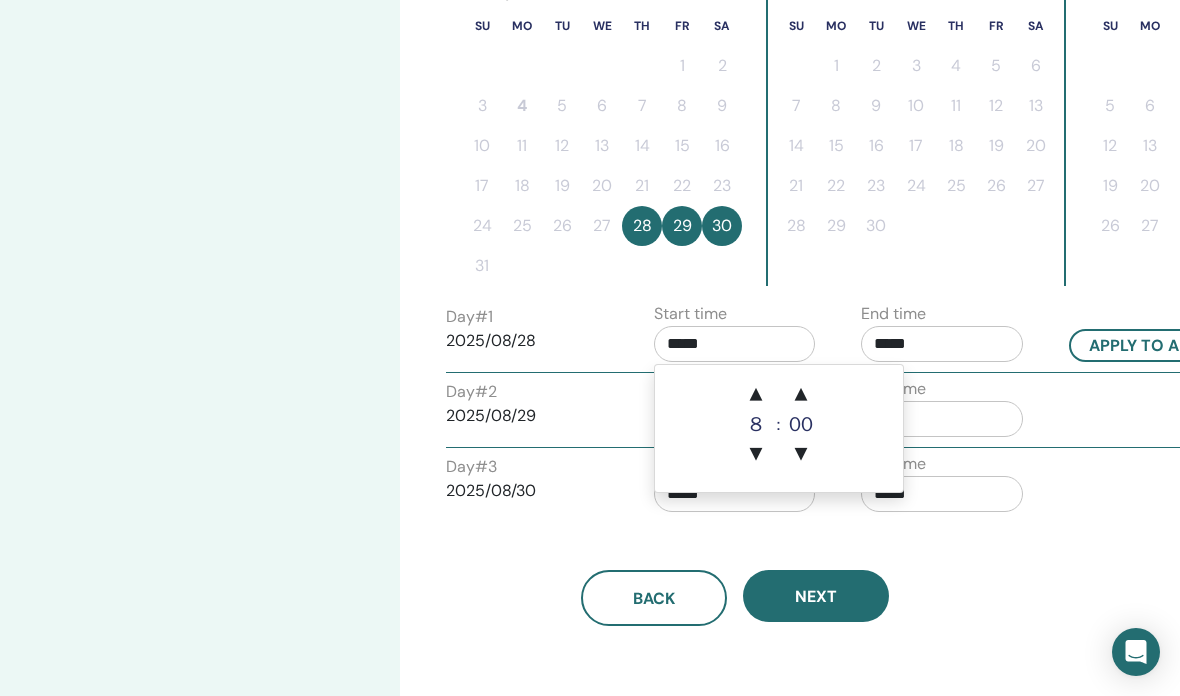 click on "*****" at bounding box center (942, 344) 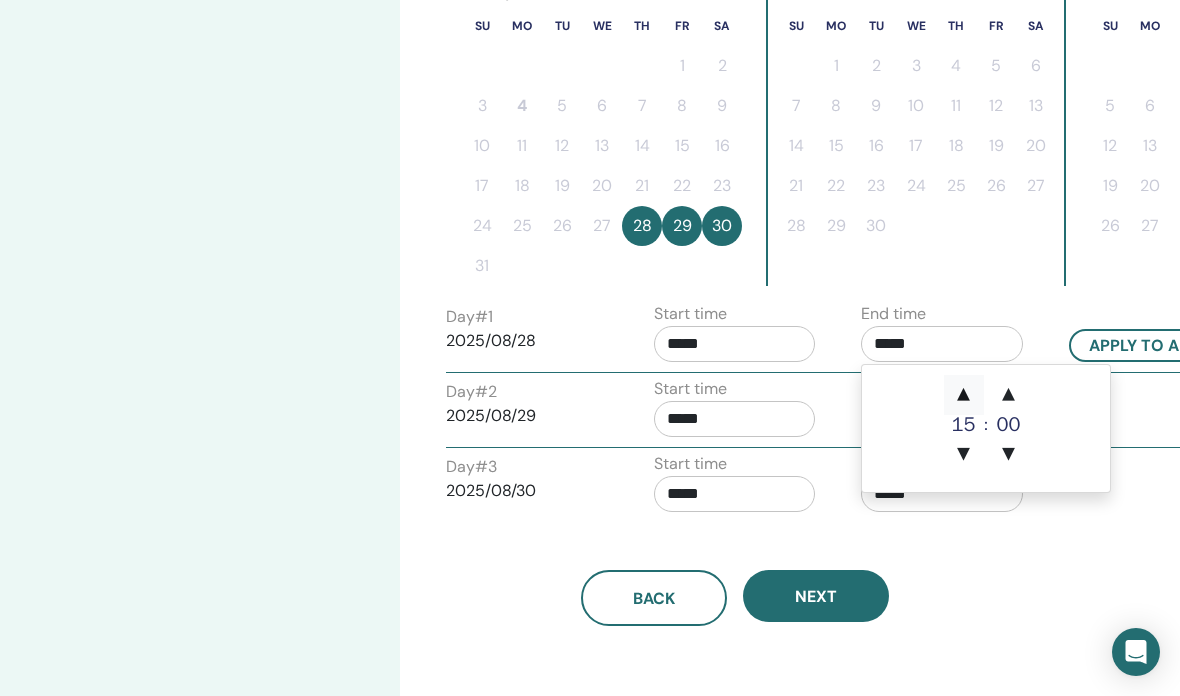 click on "▲" at bounding box center (964, 395) 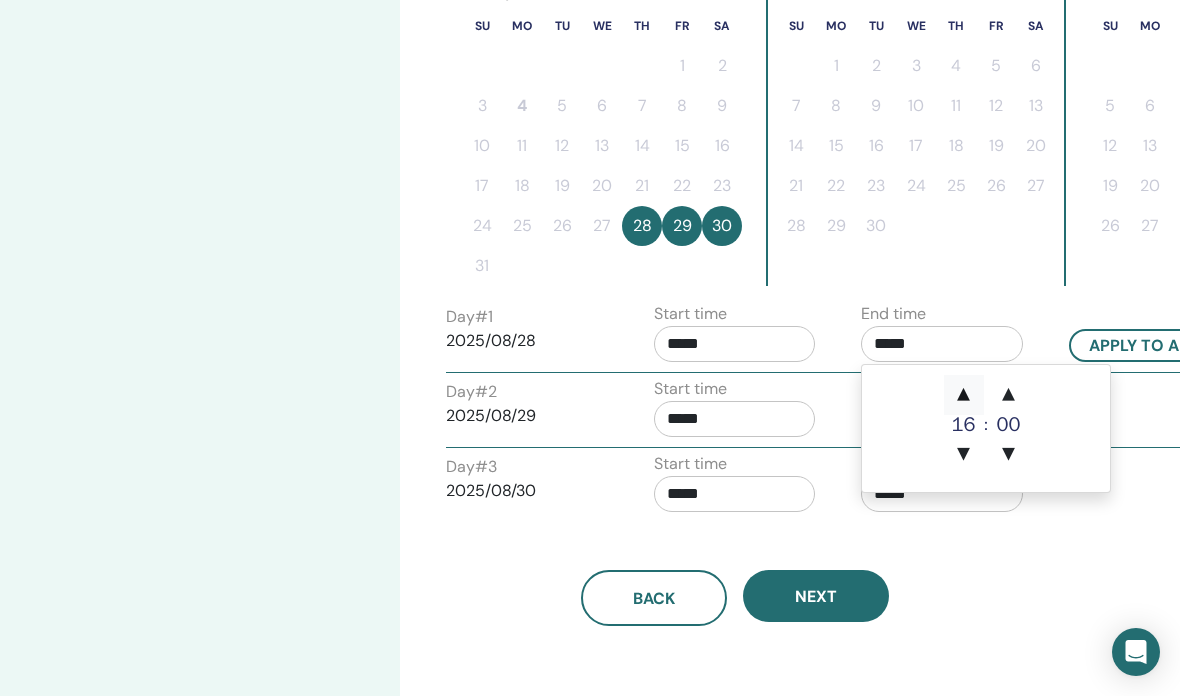 click on "▲" at bounding box center [964, 395] 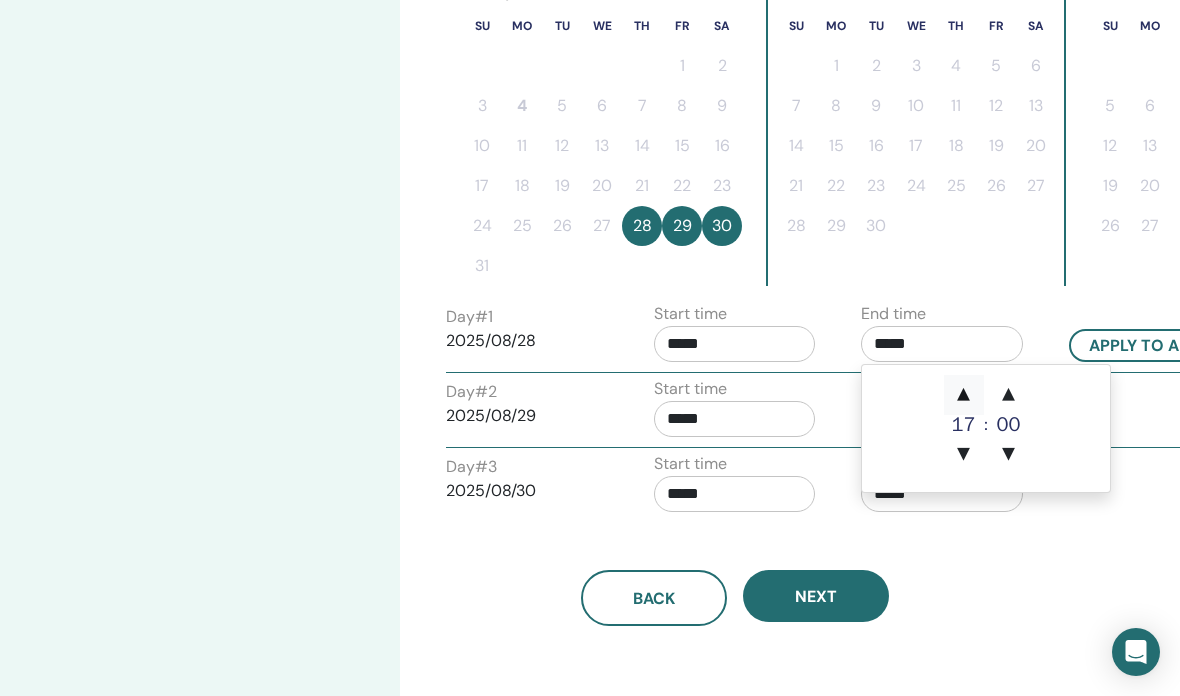 click on "▲" at bounding box center (964, 395) 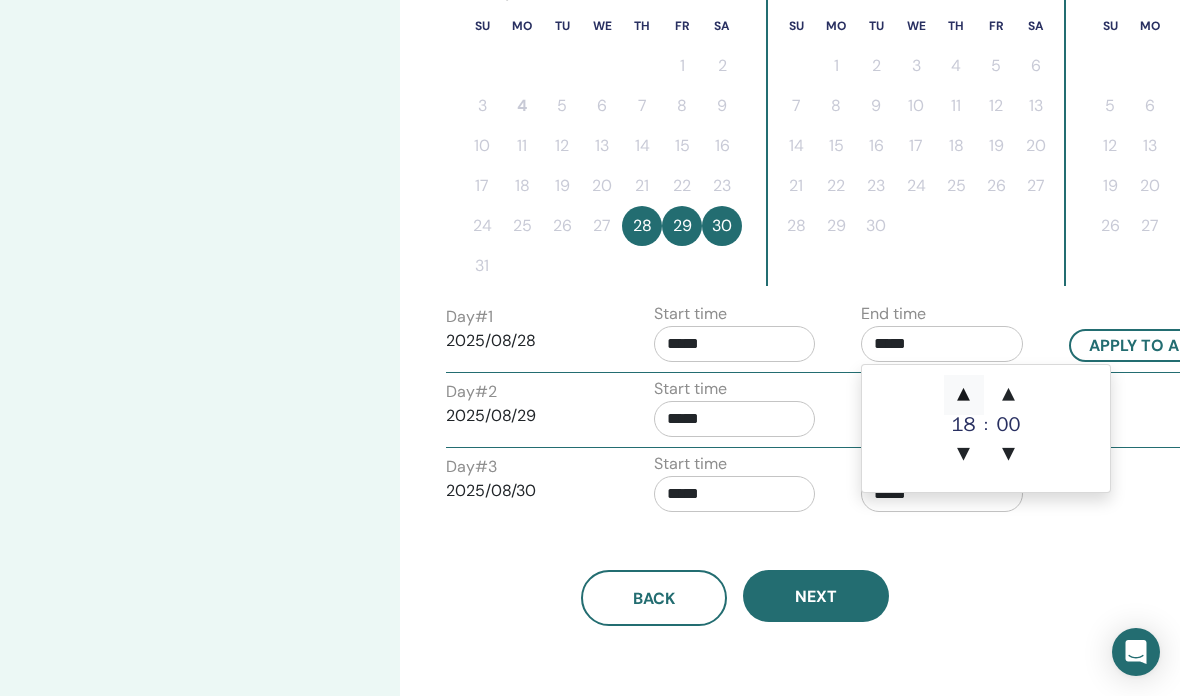 click on "▲" at bounding box center (964, 395) 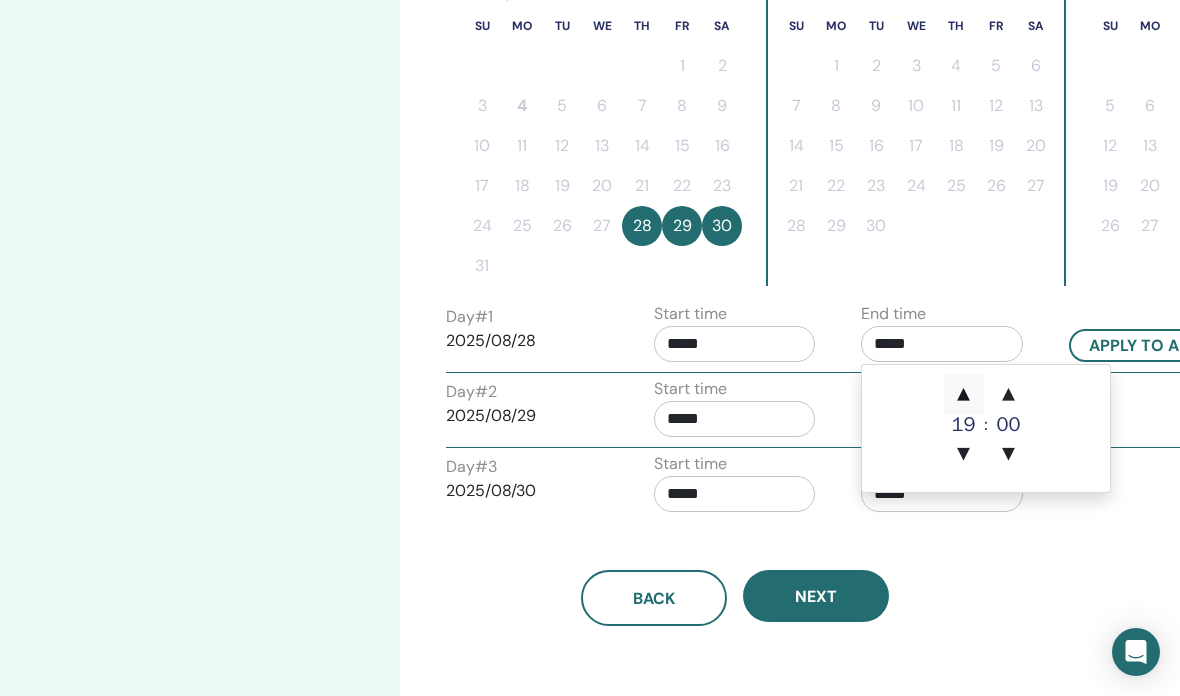 click on "▲" at bounding box center [964, 395] 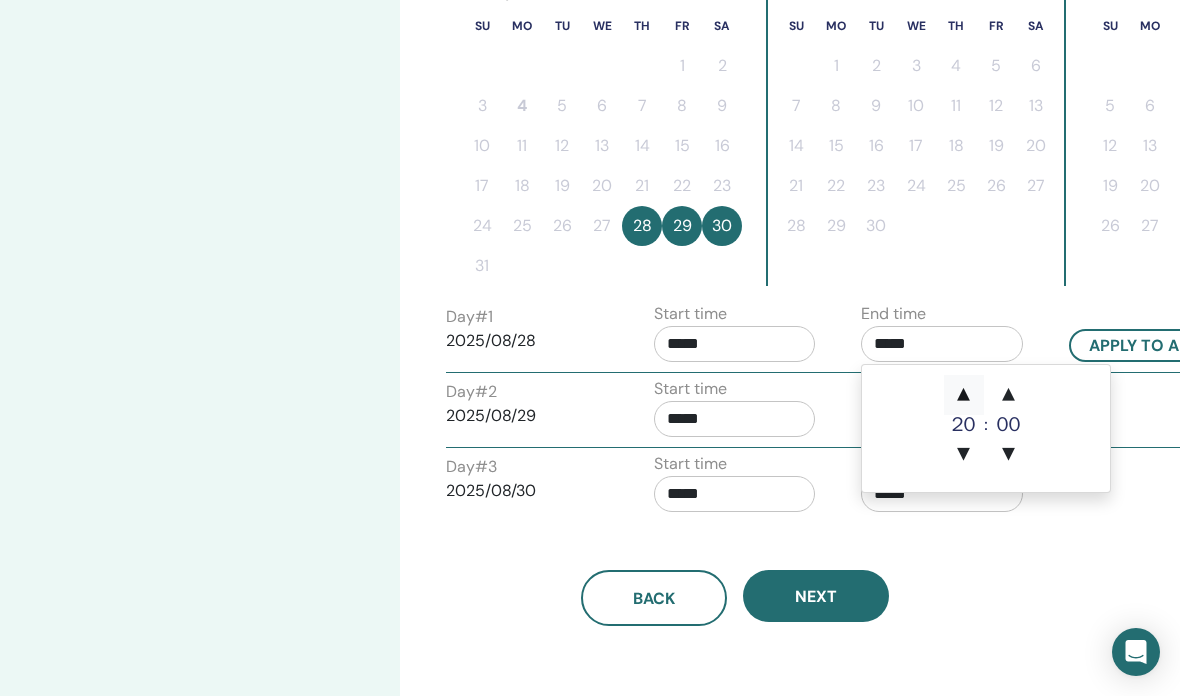click on "▲" at bounding box center [964, 395] 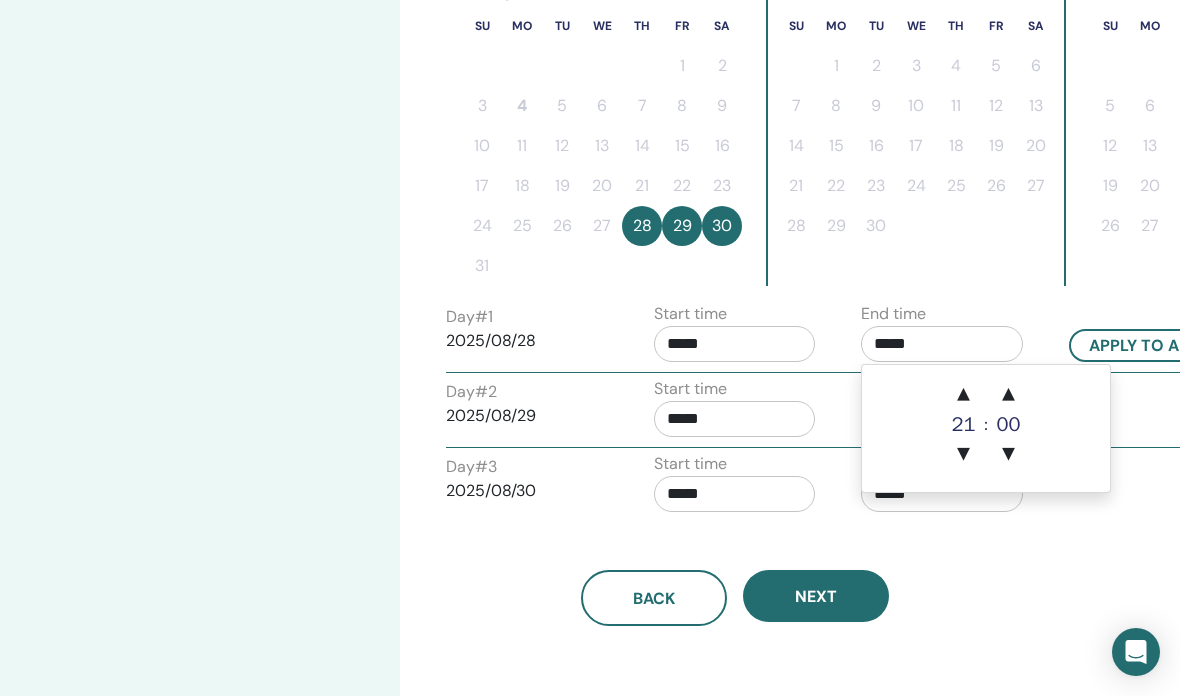 click on "*****" at bounding box center (735, 344) 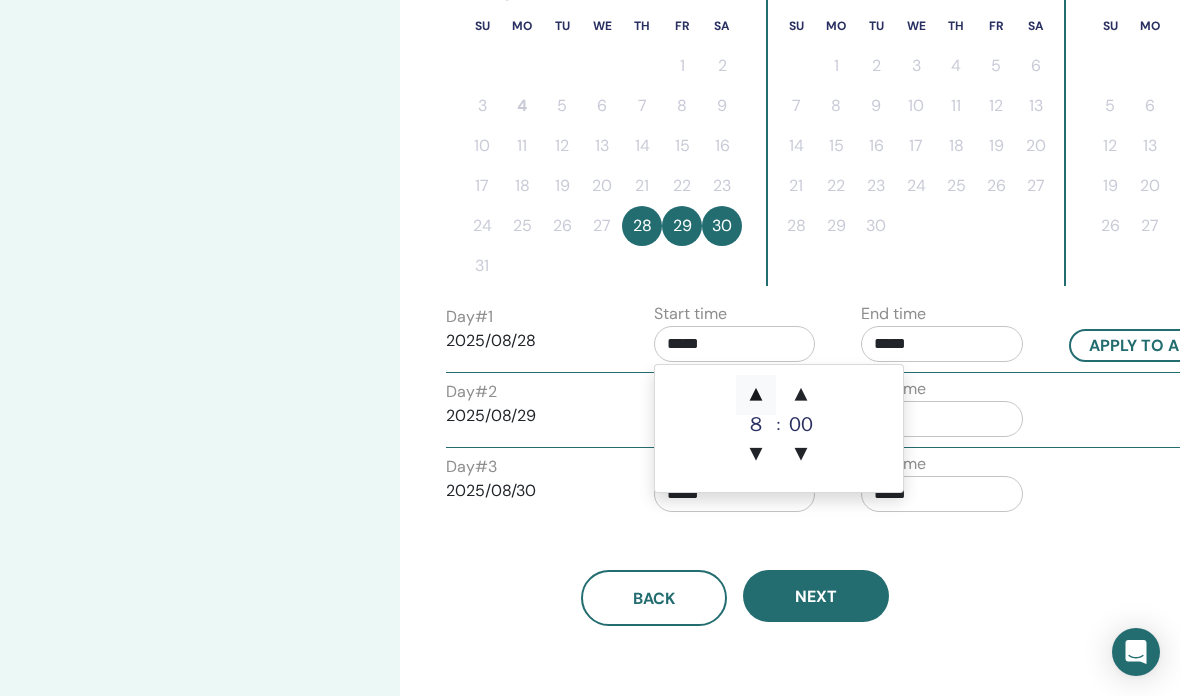 click on "▲" at bounding box center (756, 395) 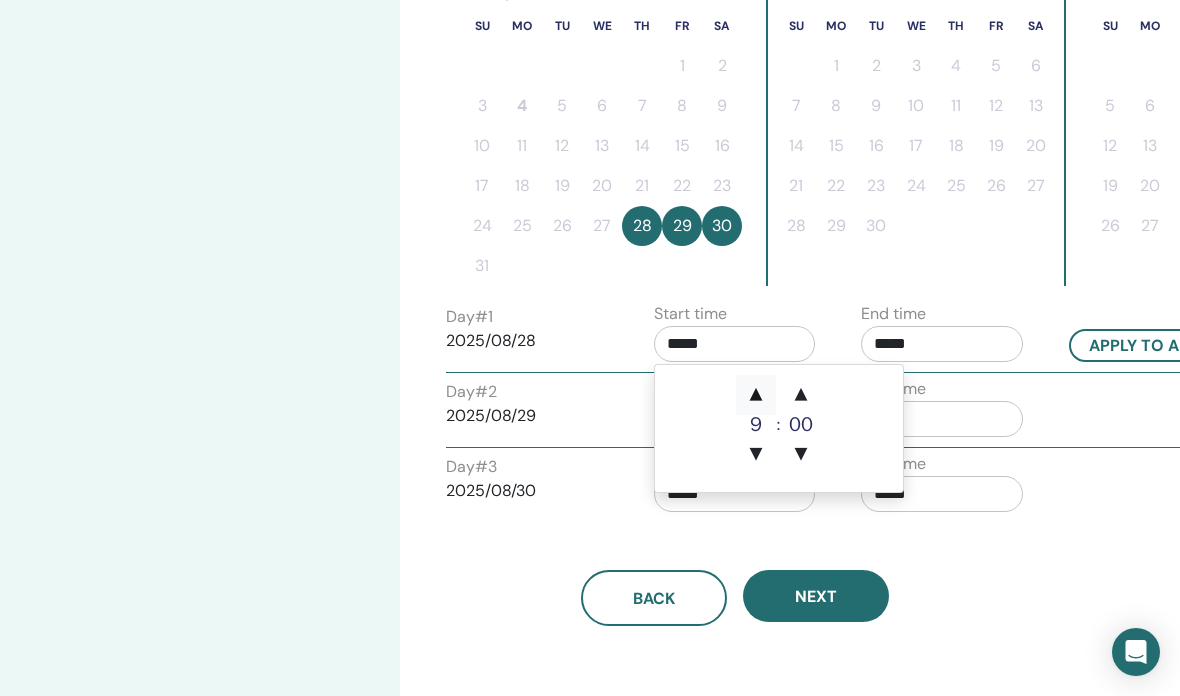 click on "▲" at bounding box center (756, 395) 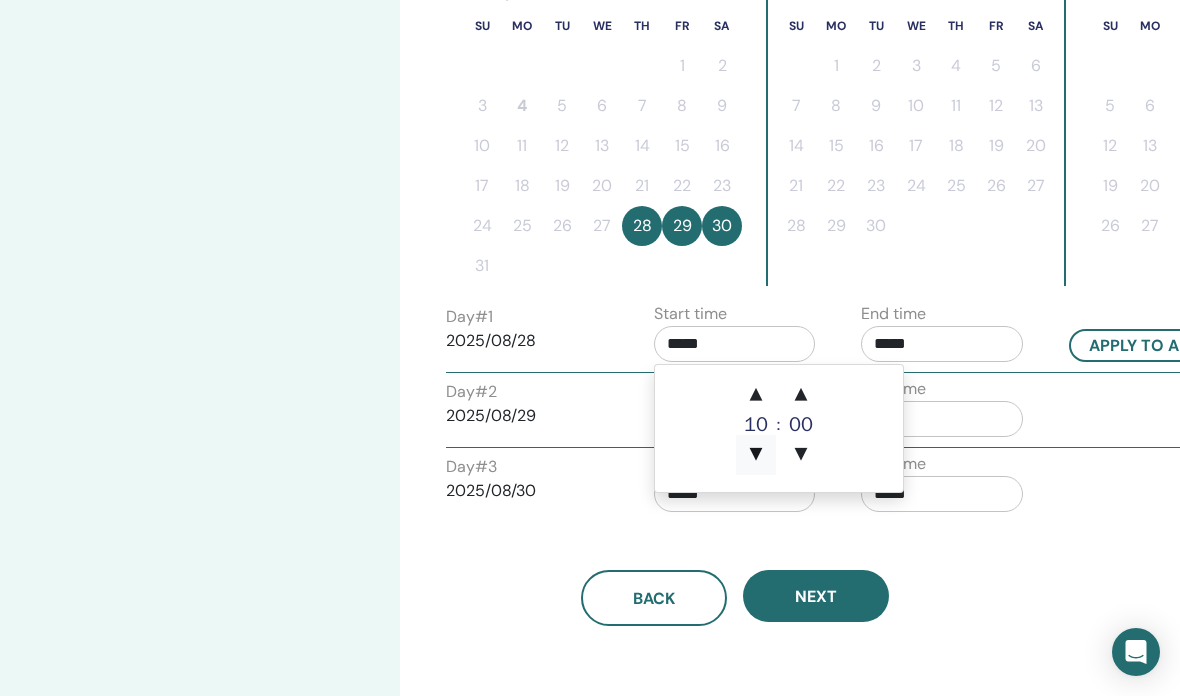 click on "▼" at bounding box center [756, 455] 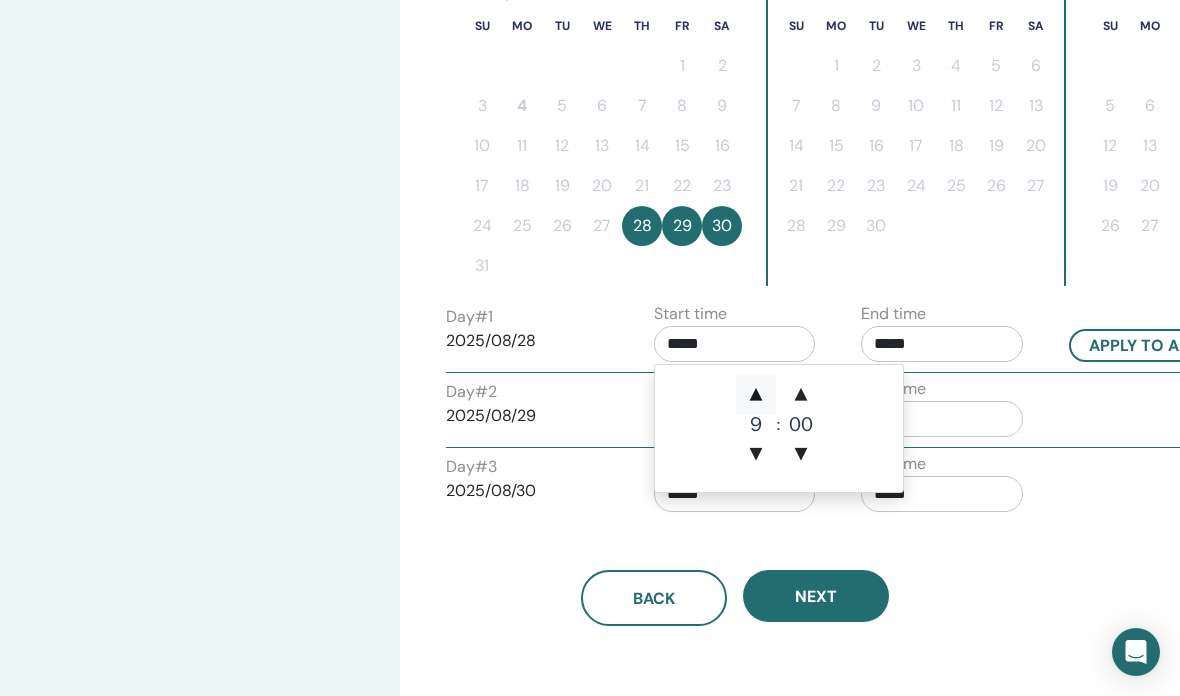 click on "▲" at bounding box center (756, 395) 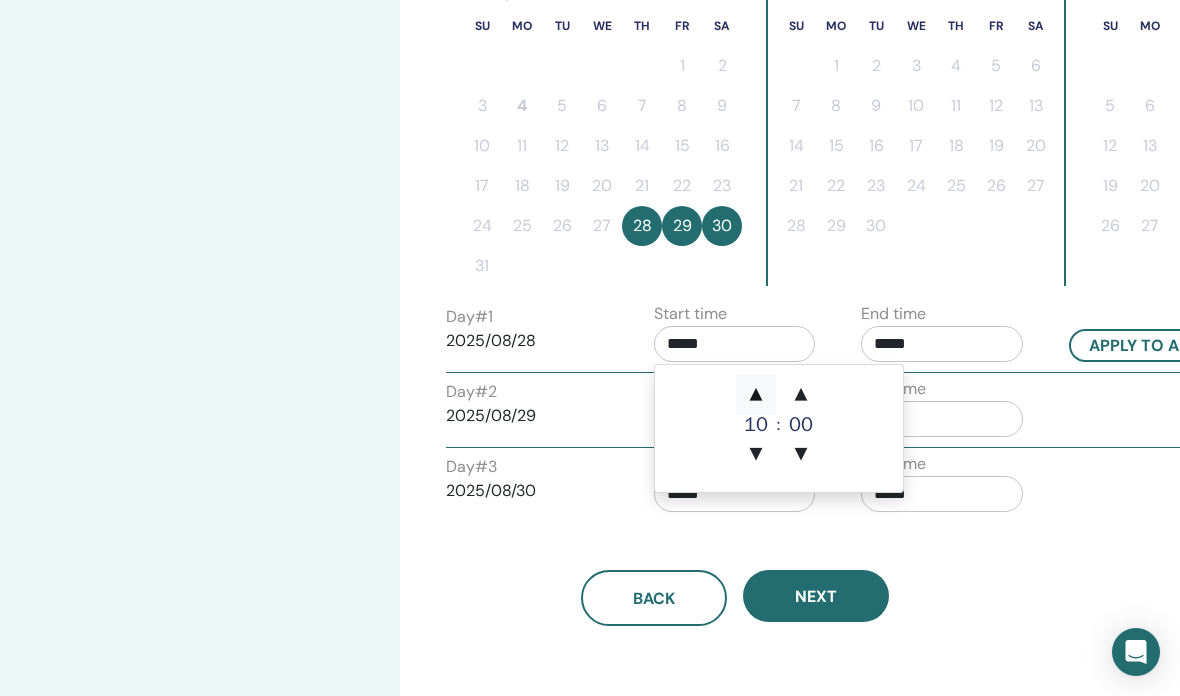 click on "▲" at bounding box center (756, 395) 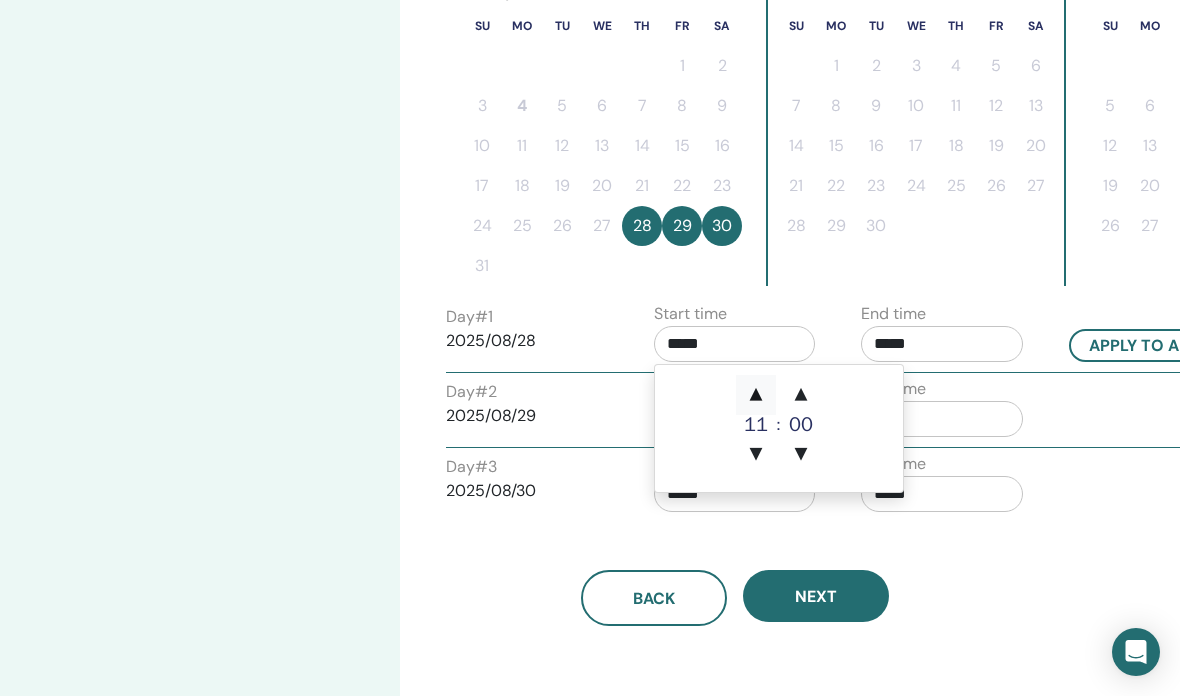 click on "▲" at bounding box center [756, 395] 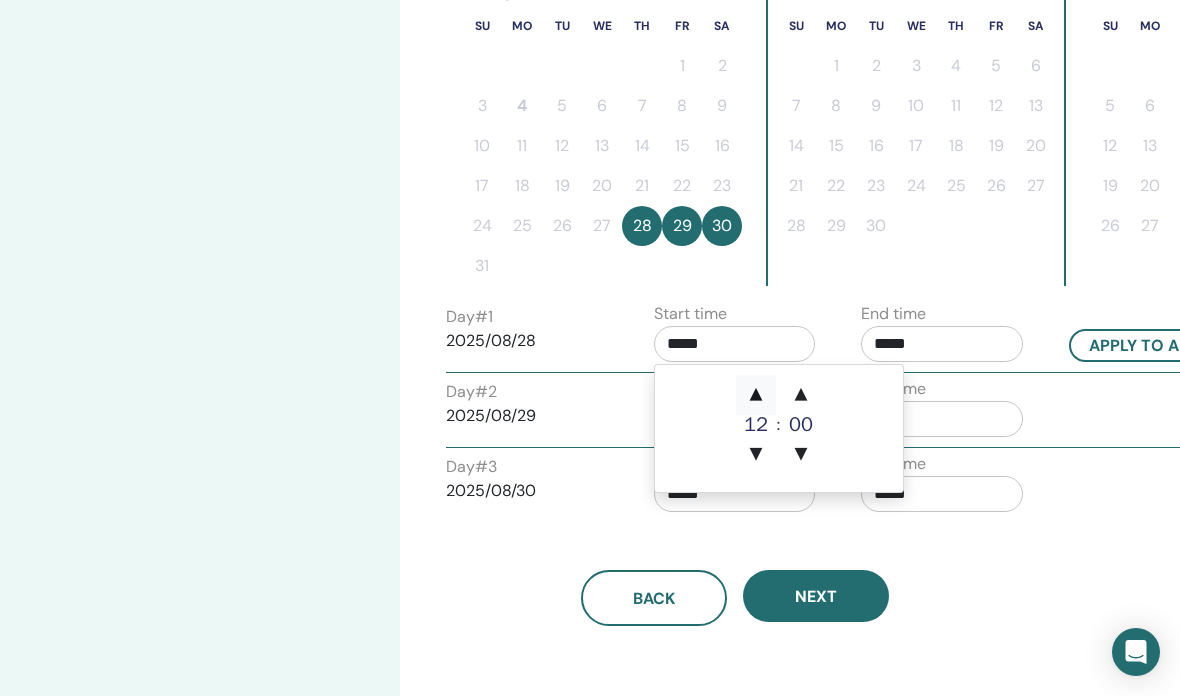 click on "▲" at bounding box center (756, 395) 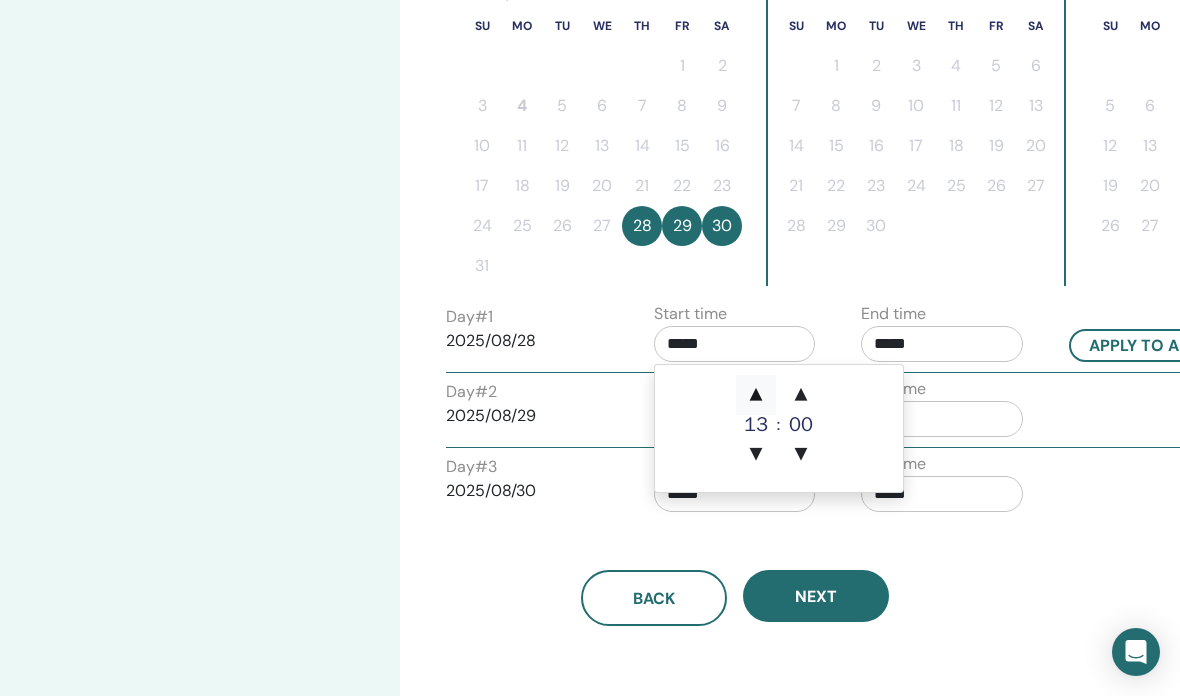 click on "▲" at bounding box center [756, 395] 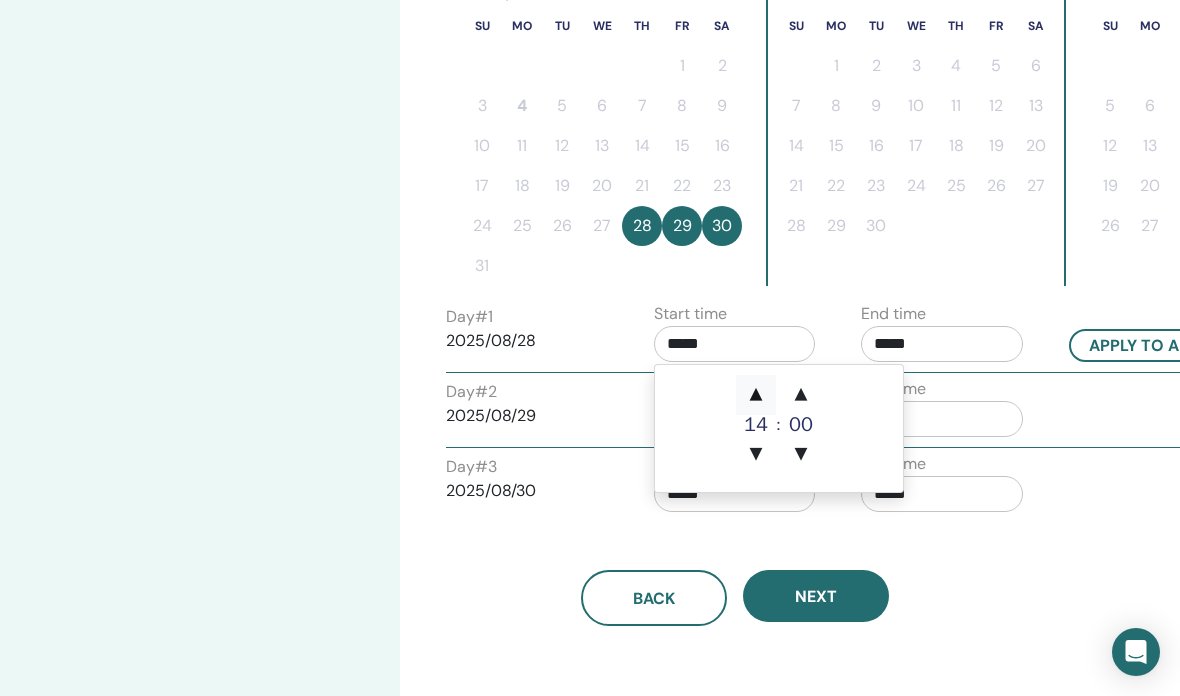 click on "▲" at bounding box center (756, 395) 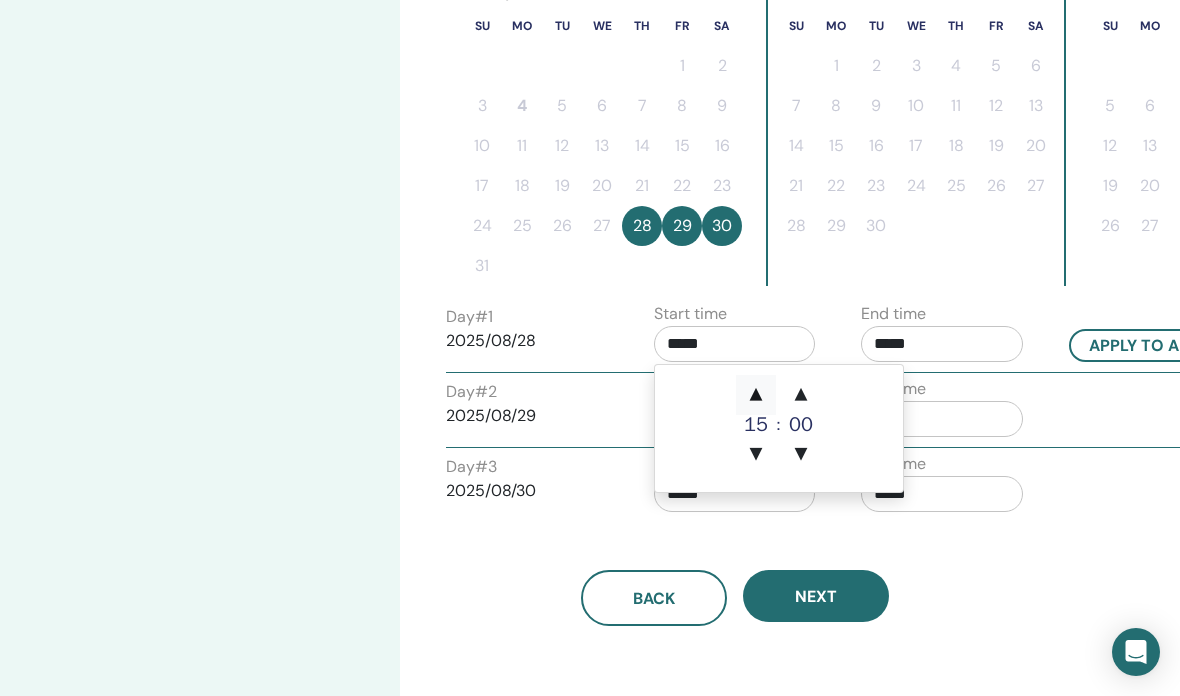 click on "▲" at bounding box center [756, 395] 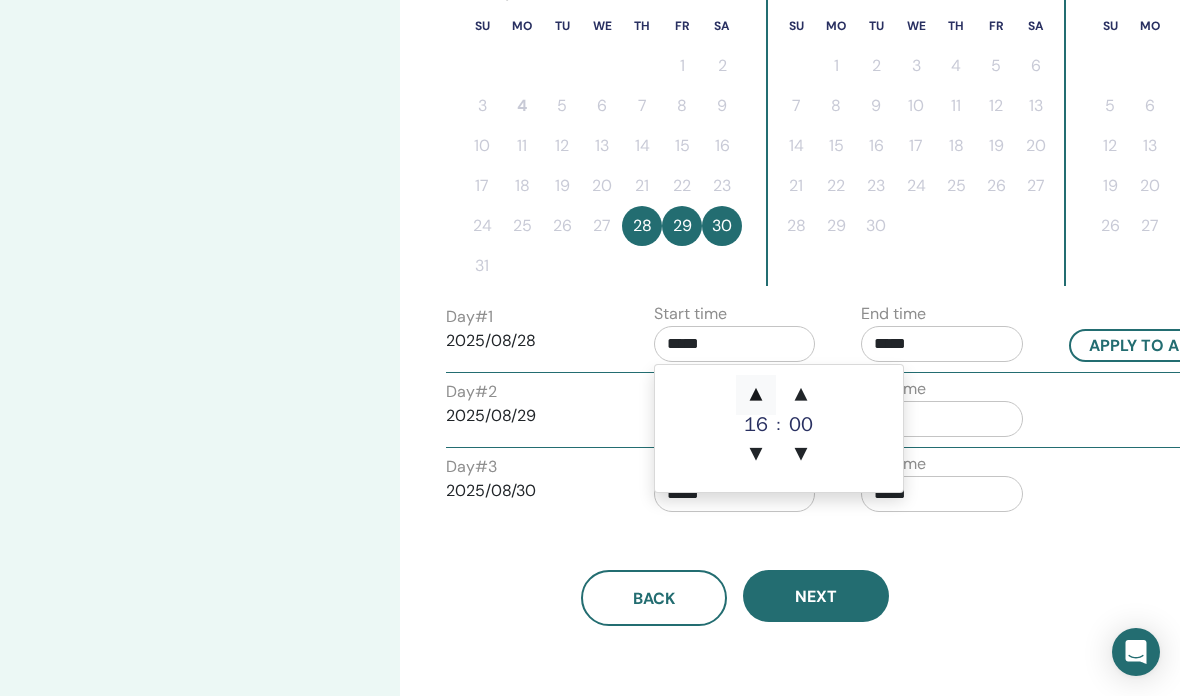 click on "▲" at bounding box center (756, 395) 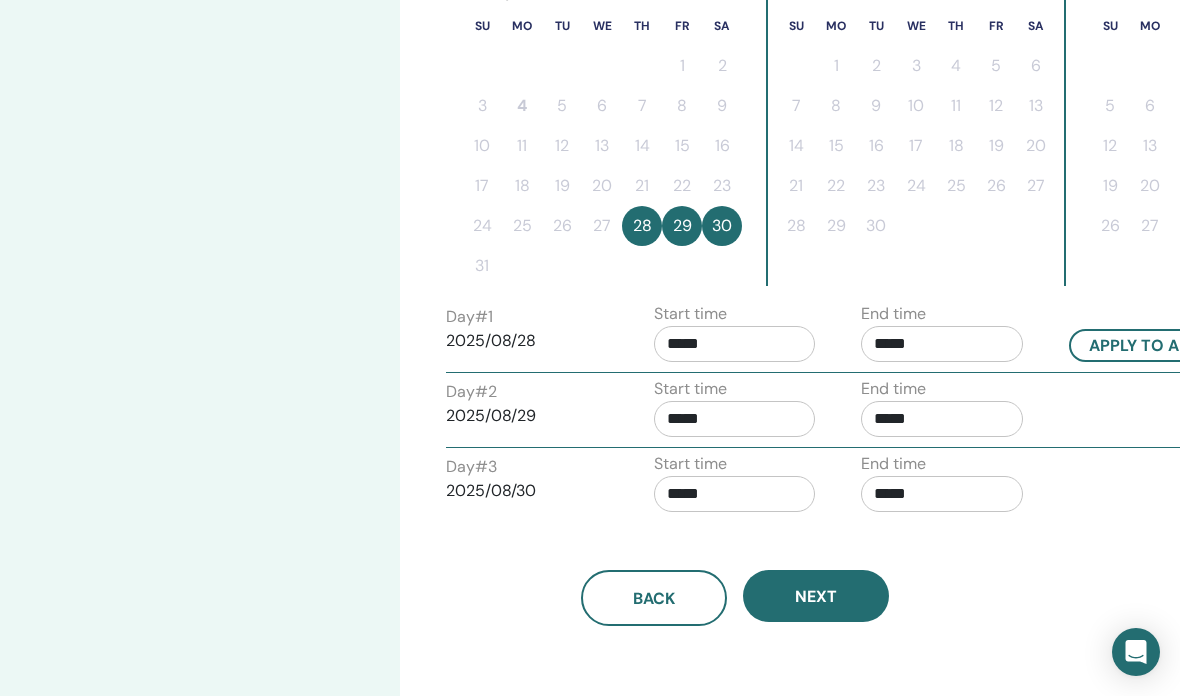 click on "Back Next" at bounding box center (735, 598) 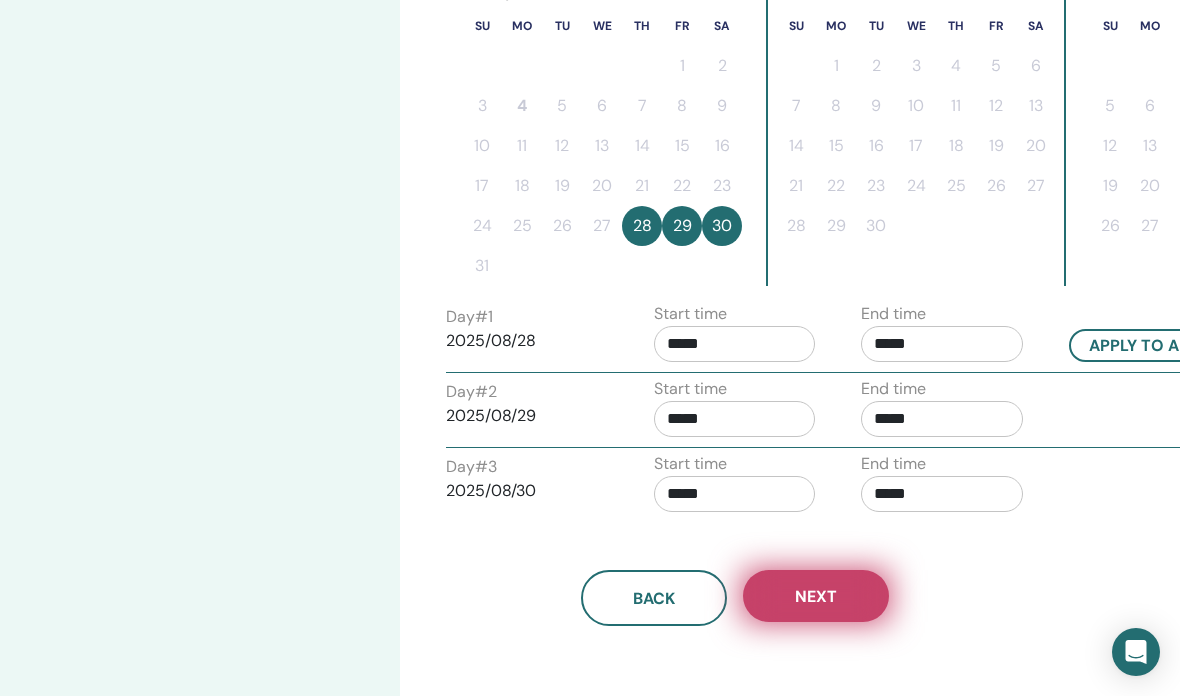 click on "Next" at bounding box center [816, 596] 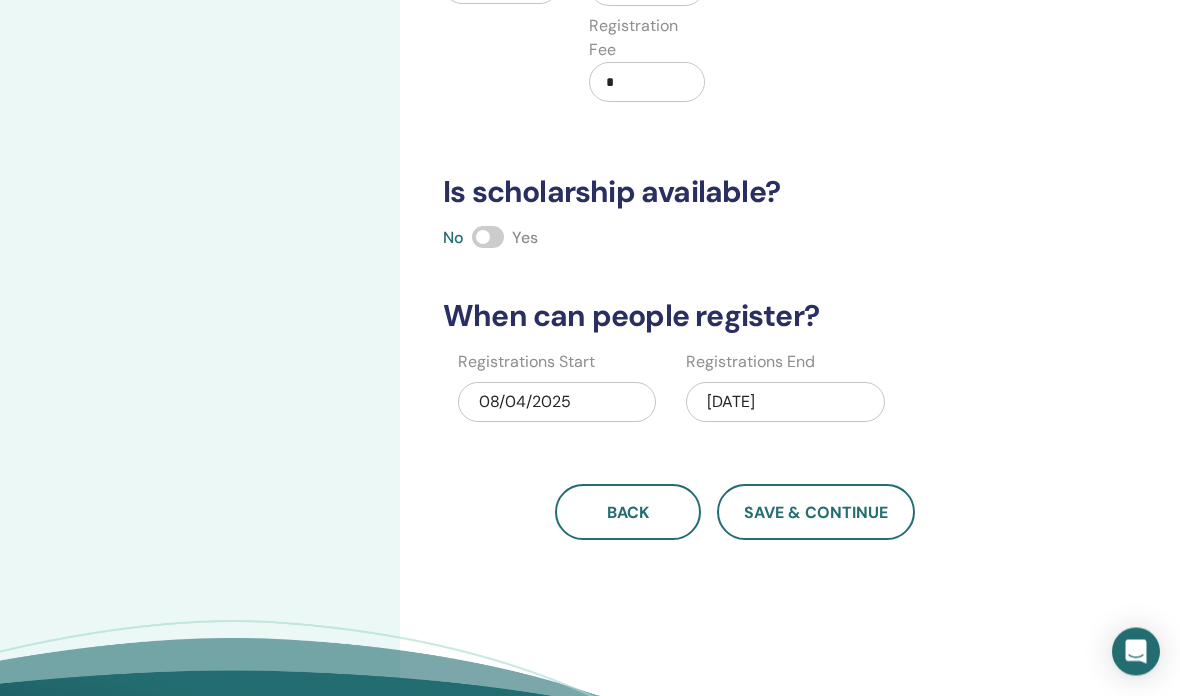 scroll, scrollTop: 378, scrollLeft: 0, axis: vertical 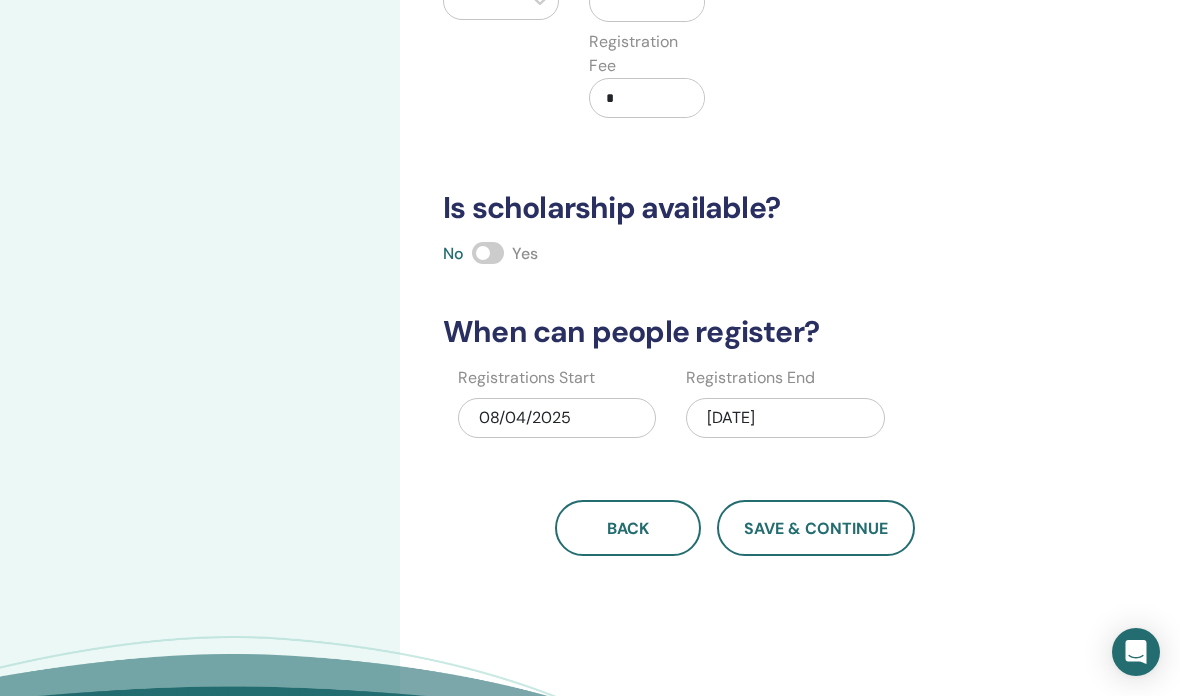 click on "[MM]/[DD]/[YYYY]" at bounding box center (785, 418) 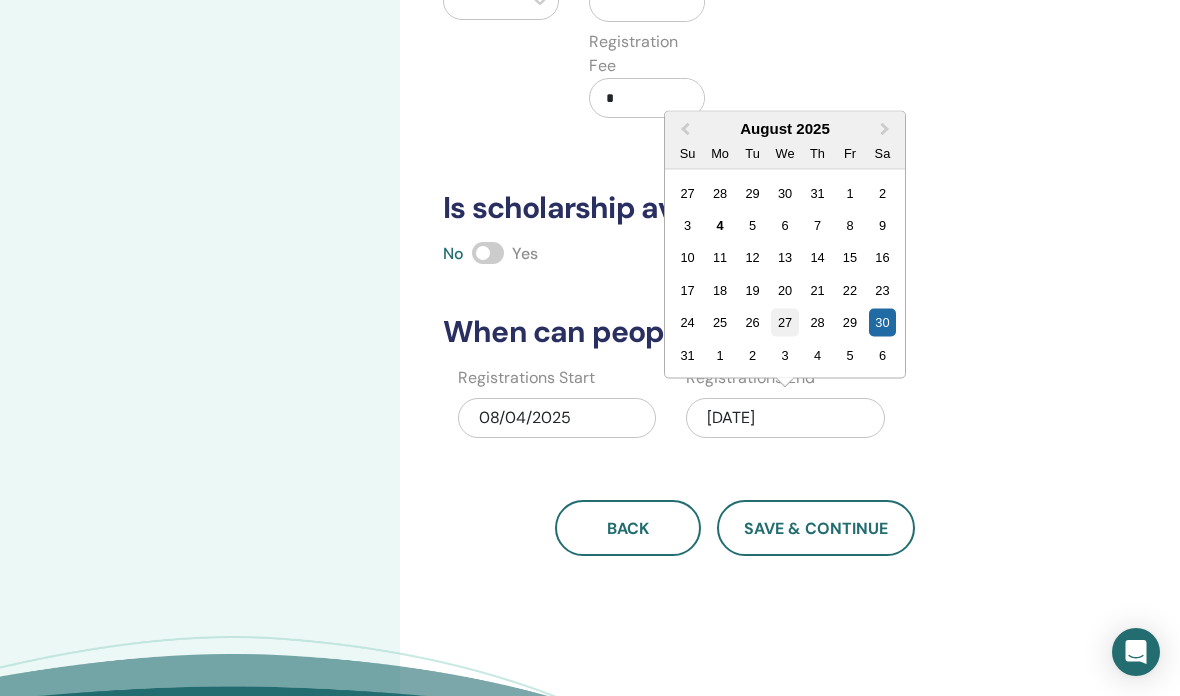 click on "27" at bounding box center (785, 322) 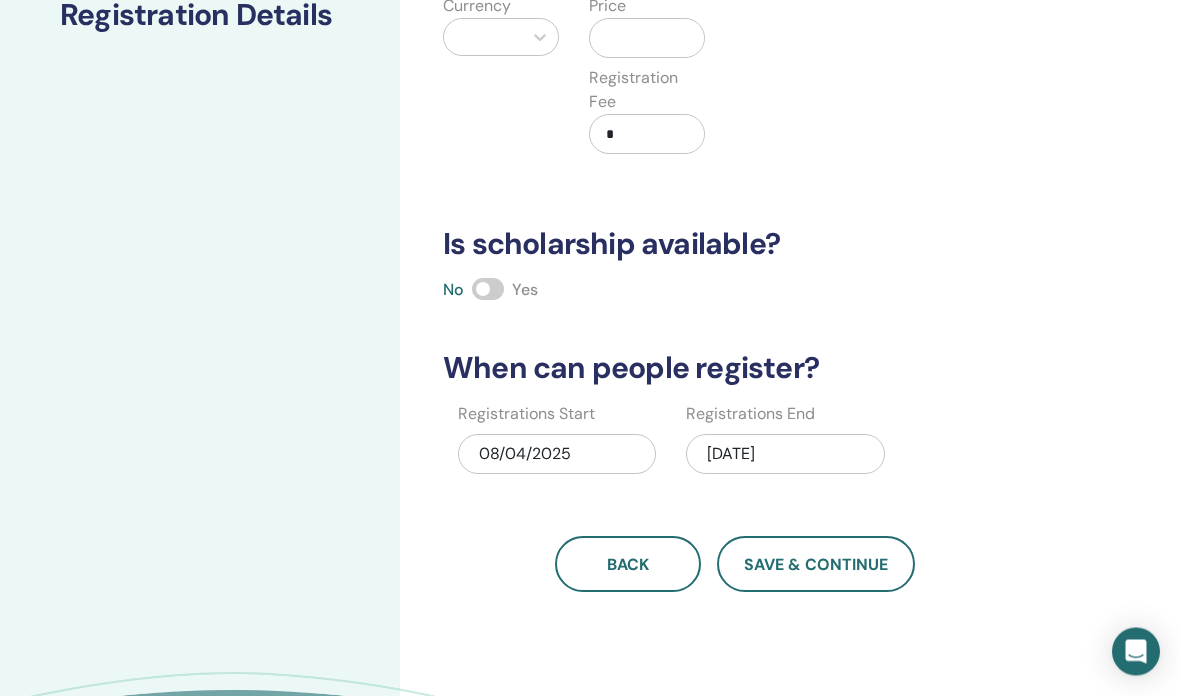 click on "08/27/2025" at bounding box center (785, 455) 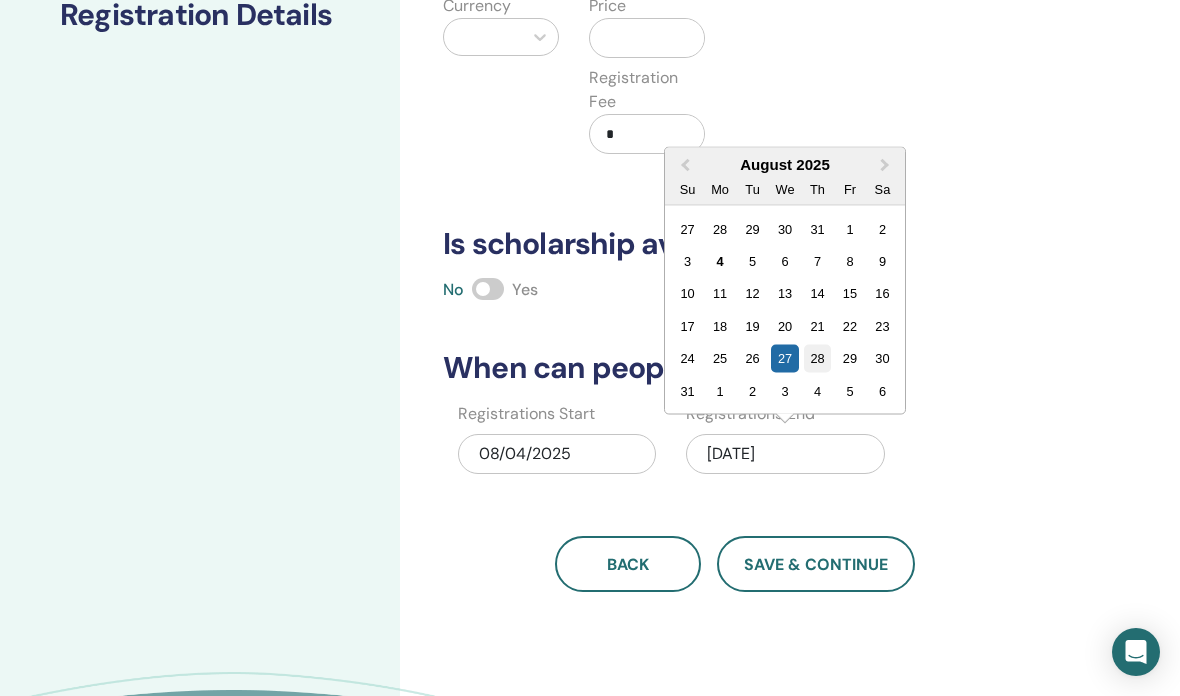 click on "28" at bounding box center (817, 358) 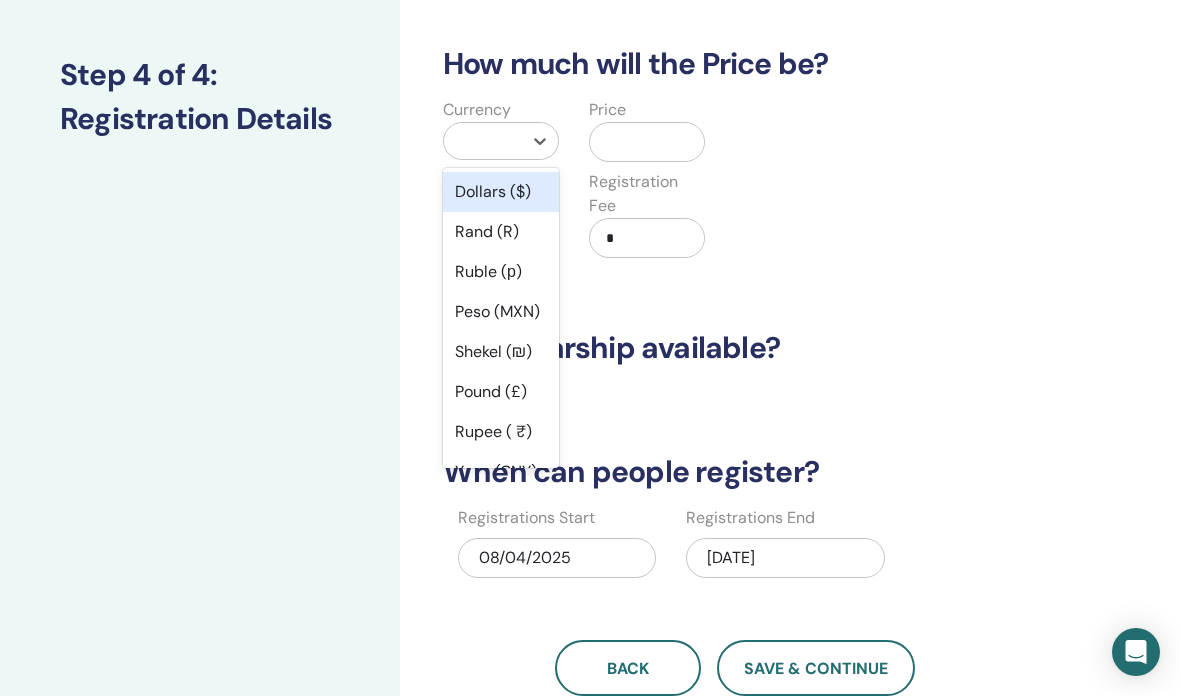 scroll, scrollTop: 237, scrollLeft: 0, axis: vertical 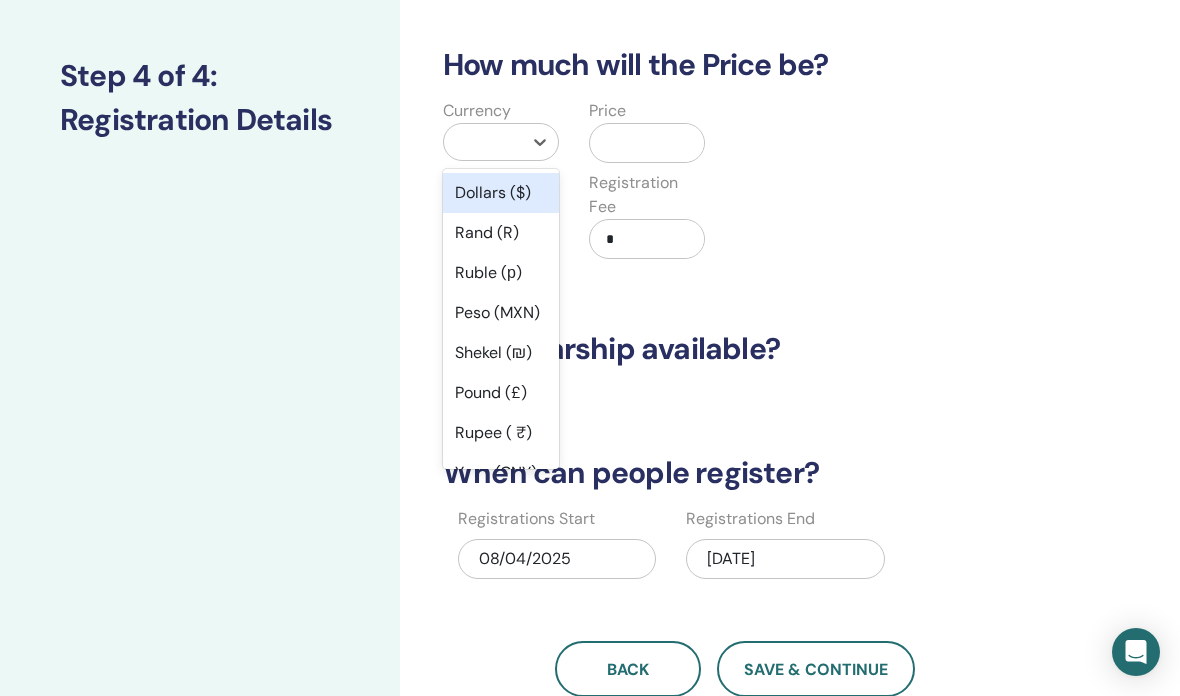 click on "Dollars ($)" at bounding box center [501, 193] 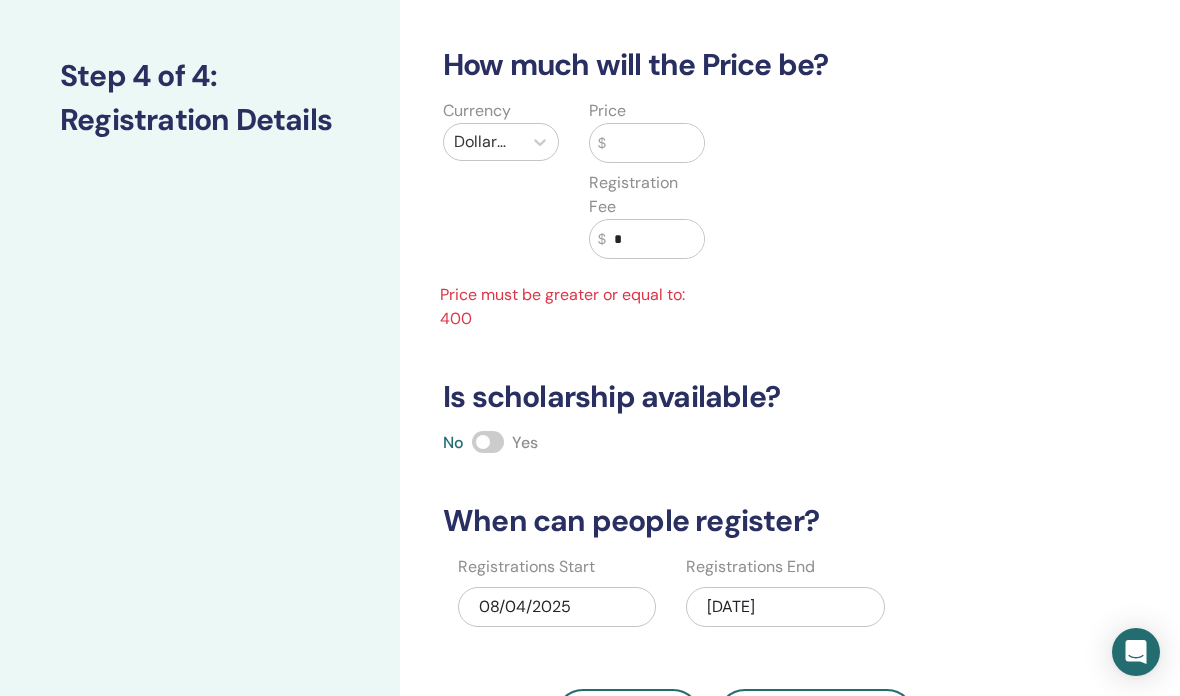 click at bounding box center [655, 143] 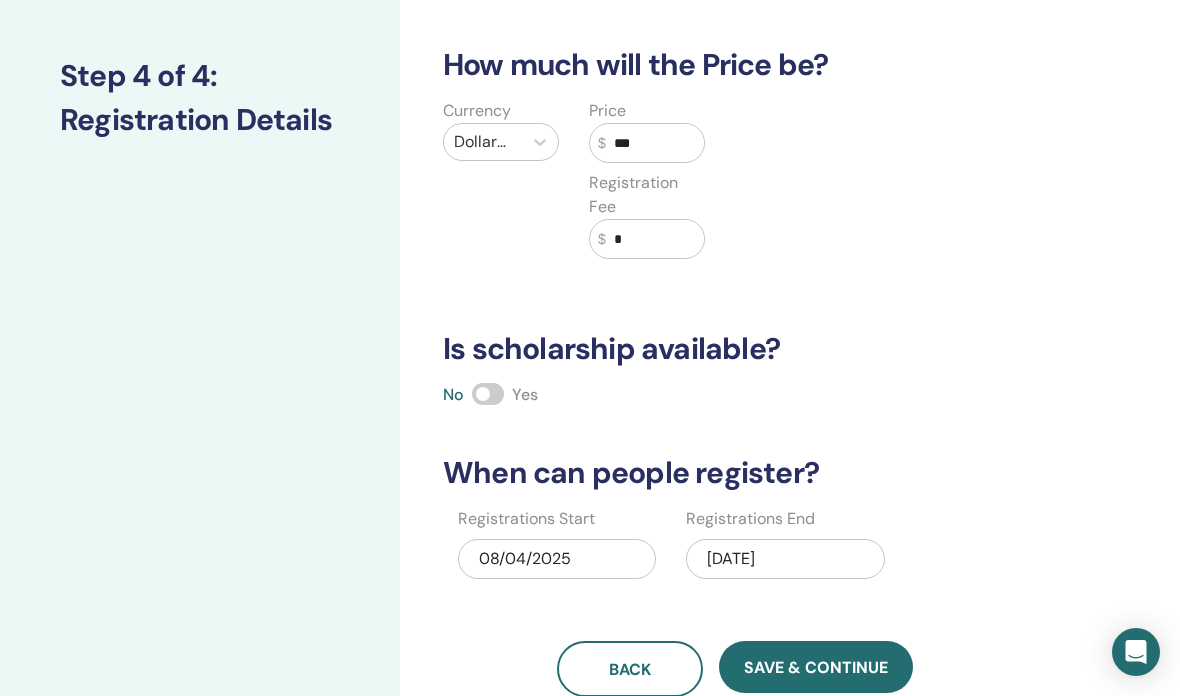 type on "***" 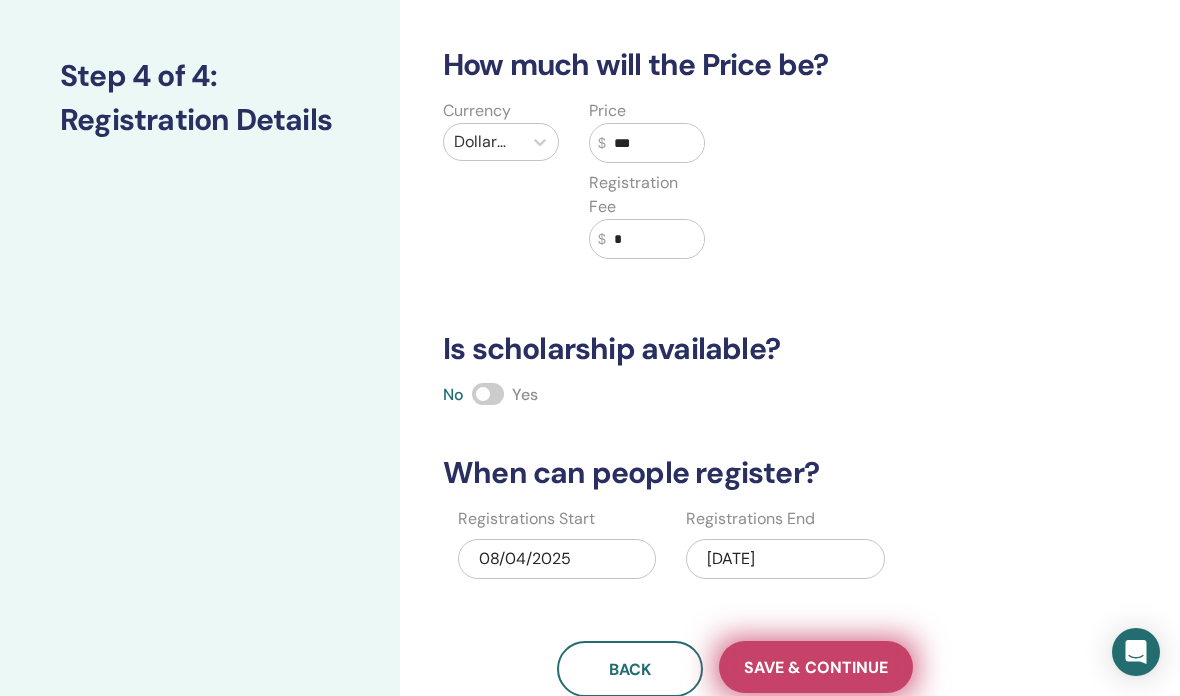 click on "Save & Continue" at bounding box center (816, 667) 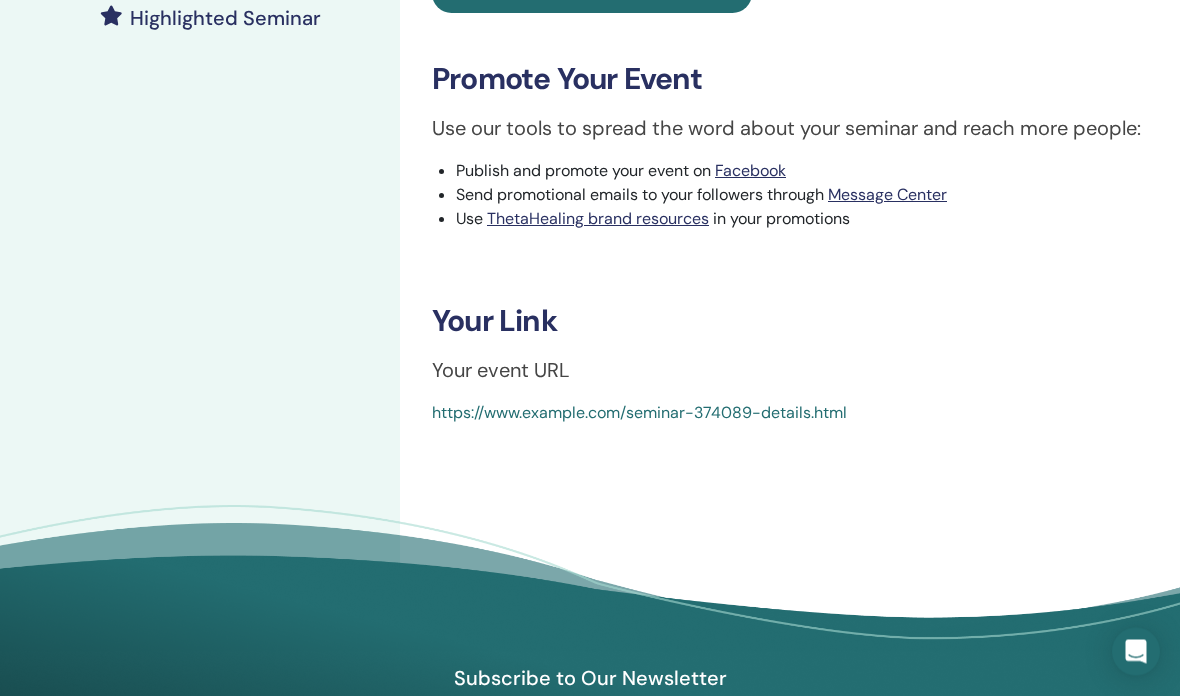 scroll, scrollTop: 569, scrollLeft: 0, axis: vertical 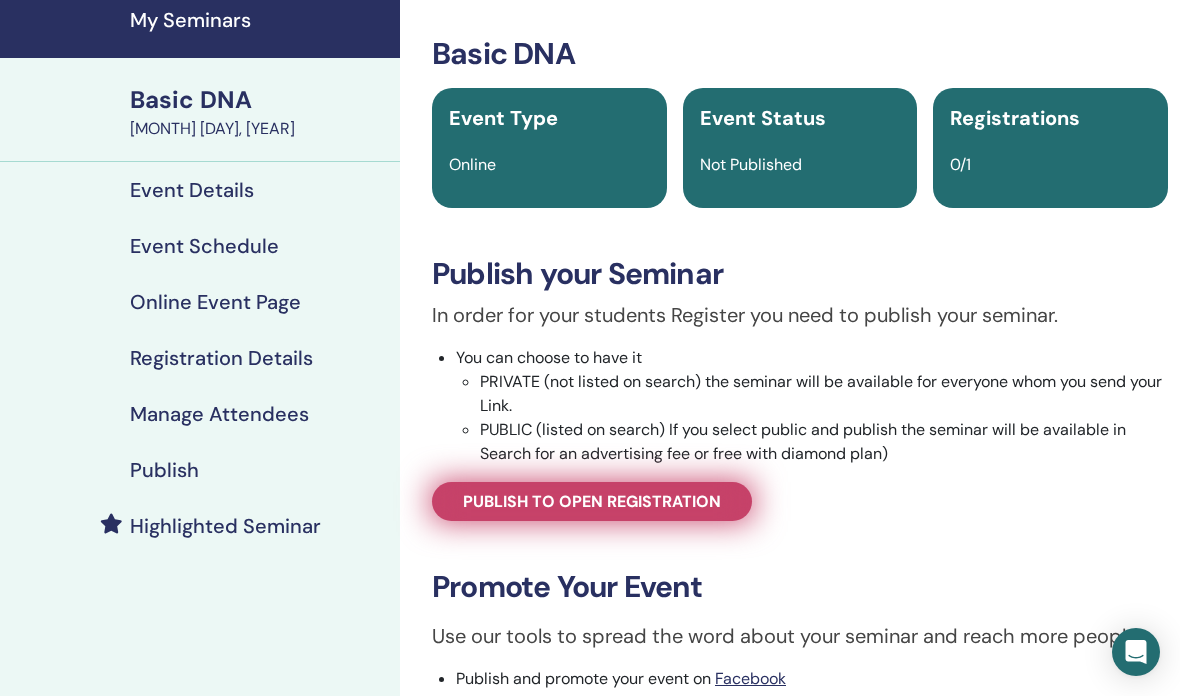 click on "Publish to open registration" at bounding box center [592, 501] 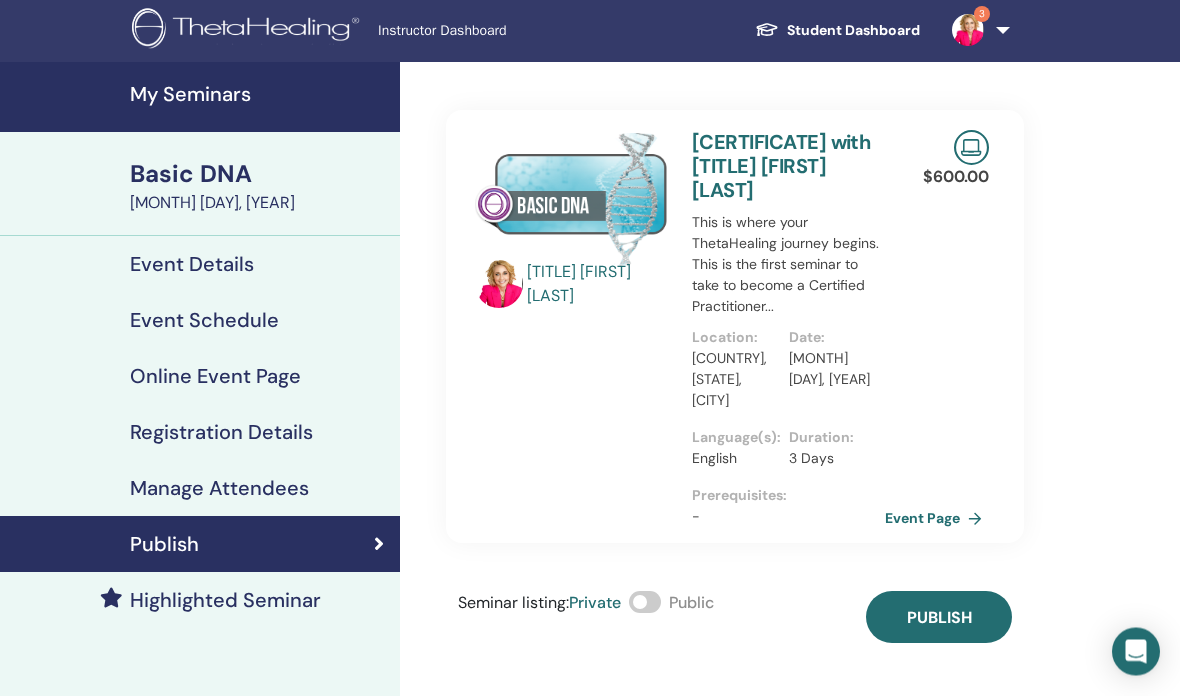 scroll, scrollTop: 0, scrollLeft: 0, axis: both 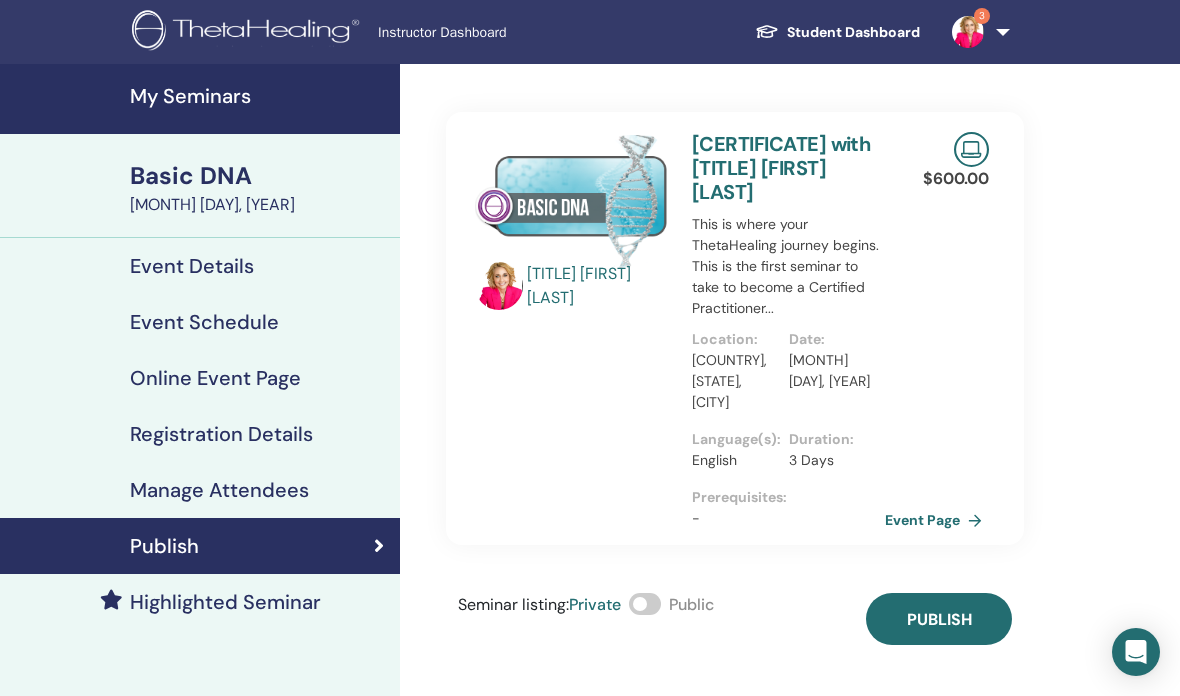 click on "Manage Attendees" at bounding box center (219, 490) 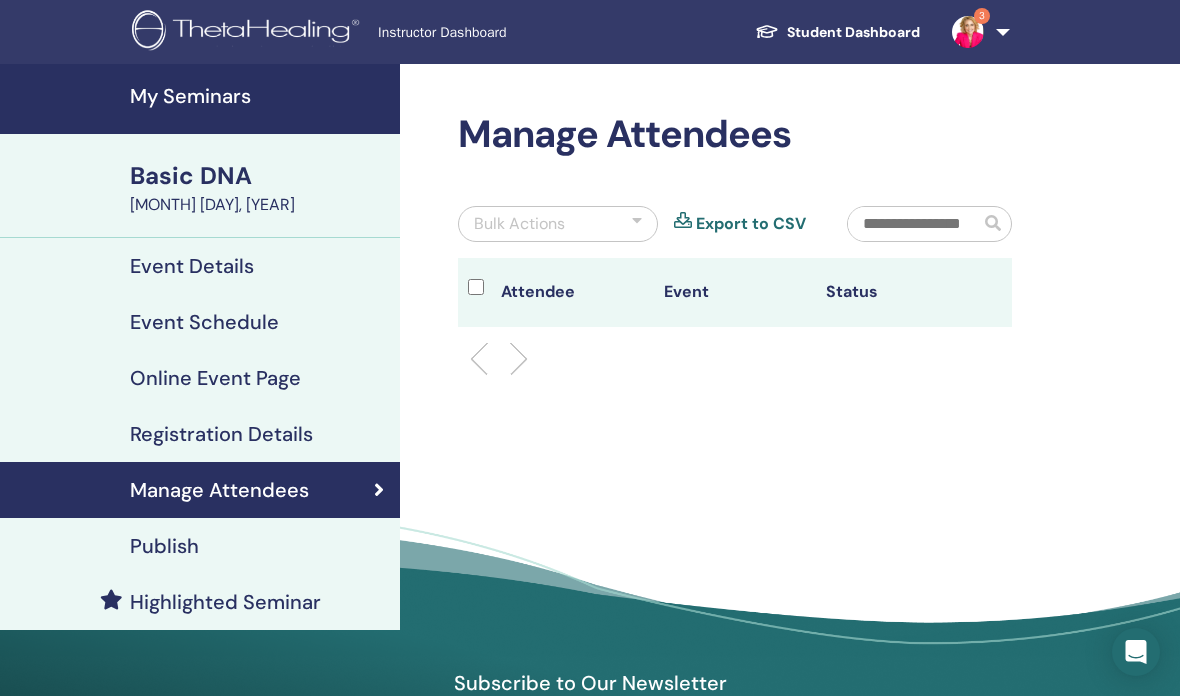 click on "Registration Details" at bounding box center (221, 434) 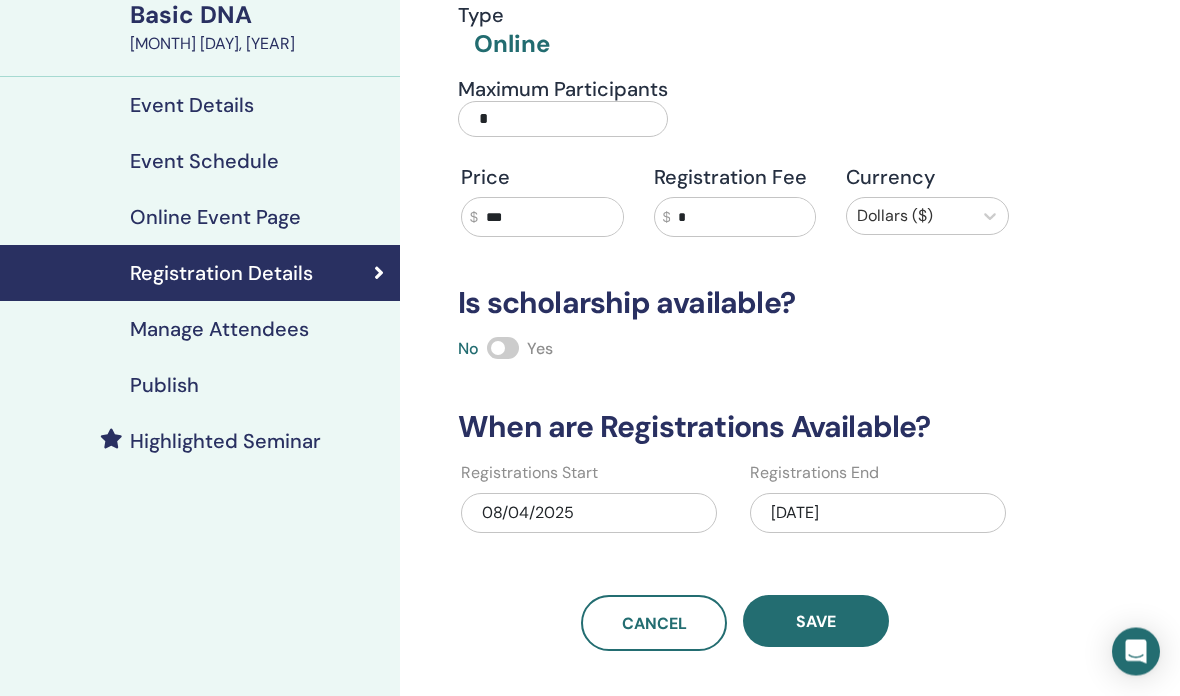 scroll, scrollTop: 162, scrollLeft: 0, axis: vertical 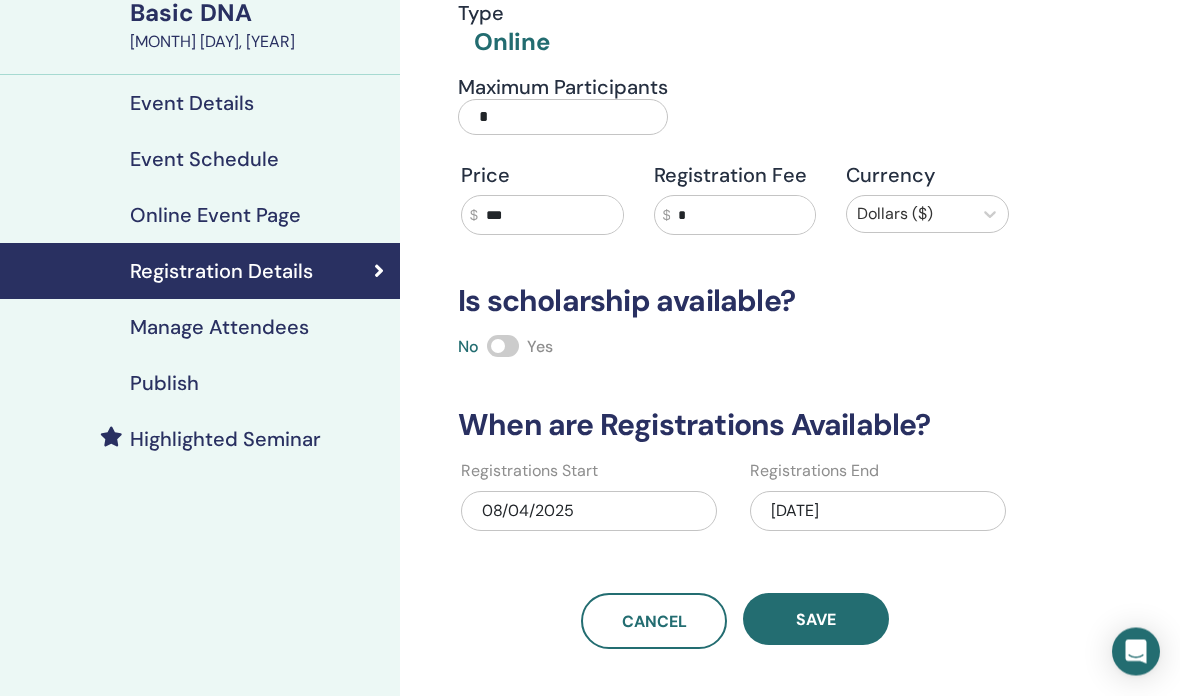 click on "Manage Attendees" at bounding box center [219, 328] 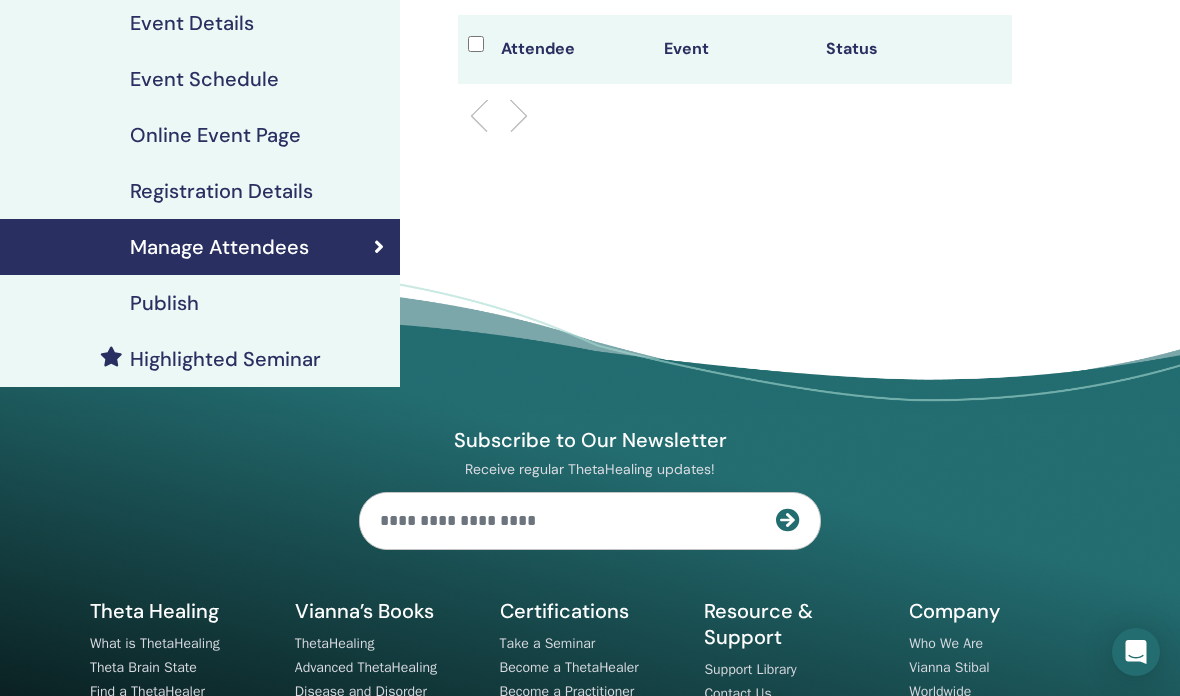scroll, scrollTop: 170, scrollLeft: 0, axis: vertical 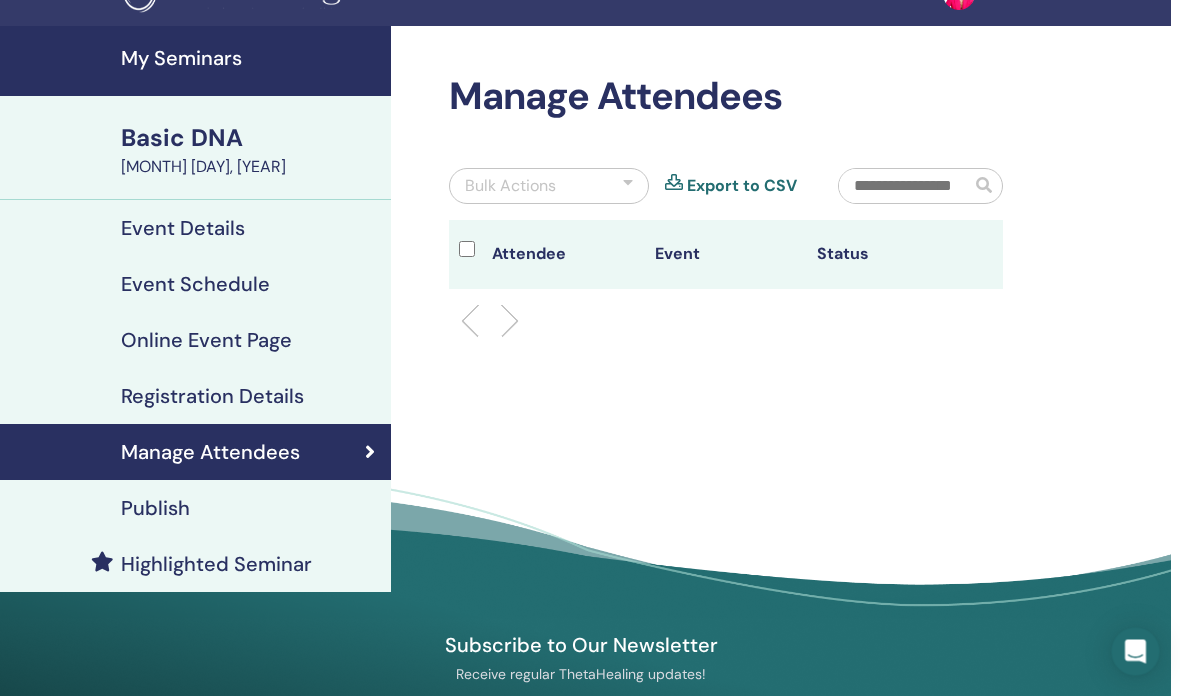 click on "Event Details" at bounding box center (184, 229) 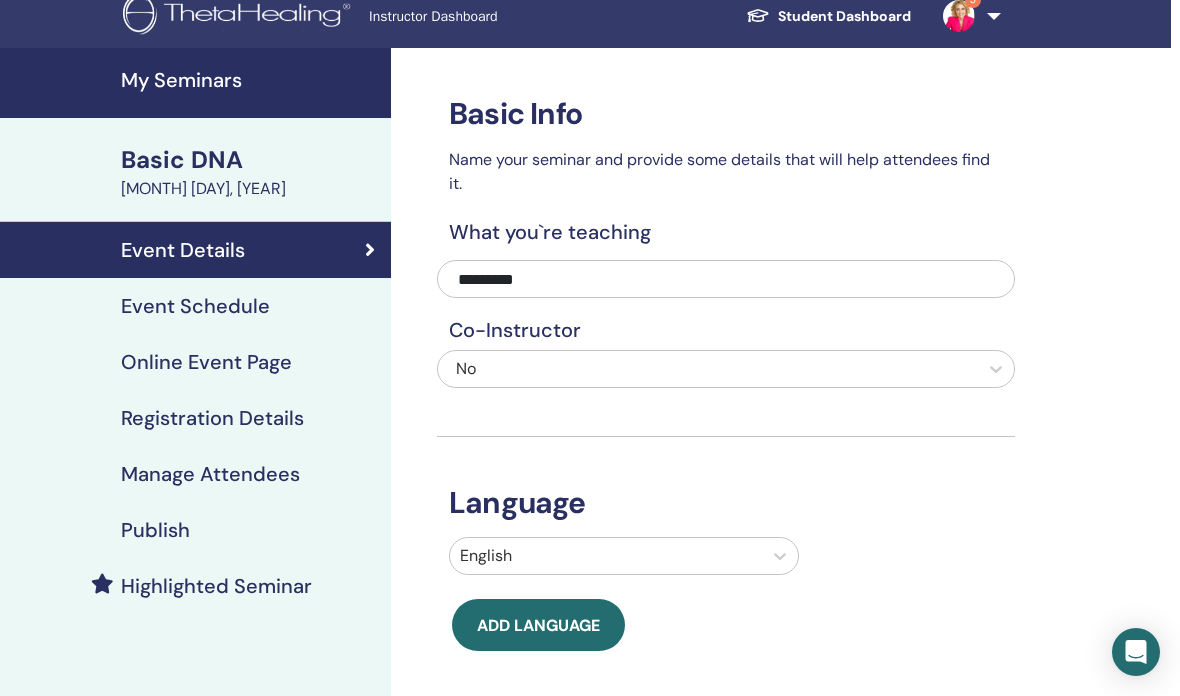 click on "Event Schedule" at bounding box center [195, 306] 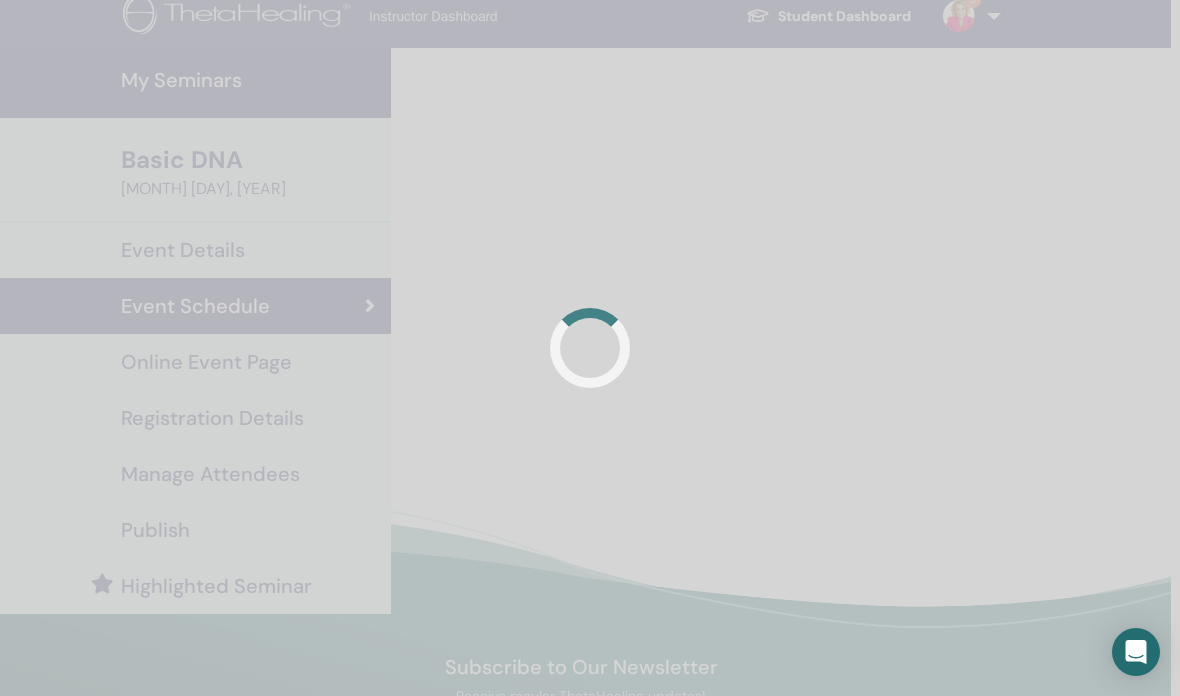 scroll, scrollTop: 96, scrollLeft: 9, axis: both 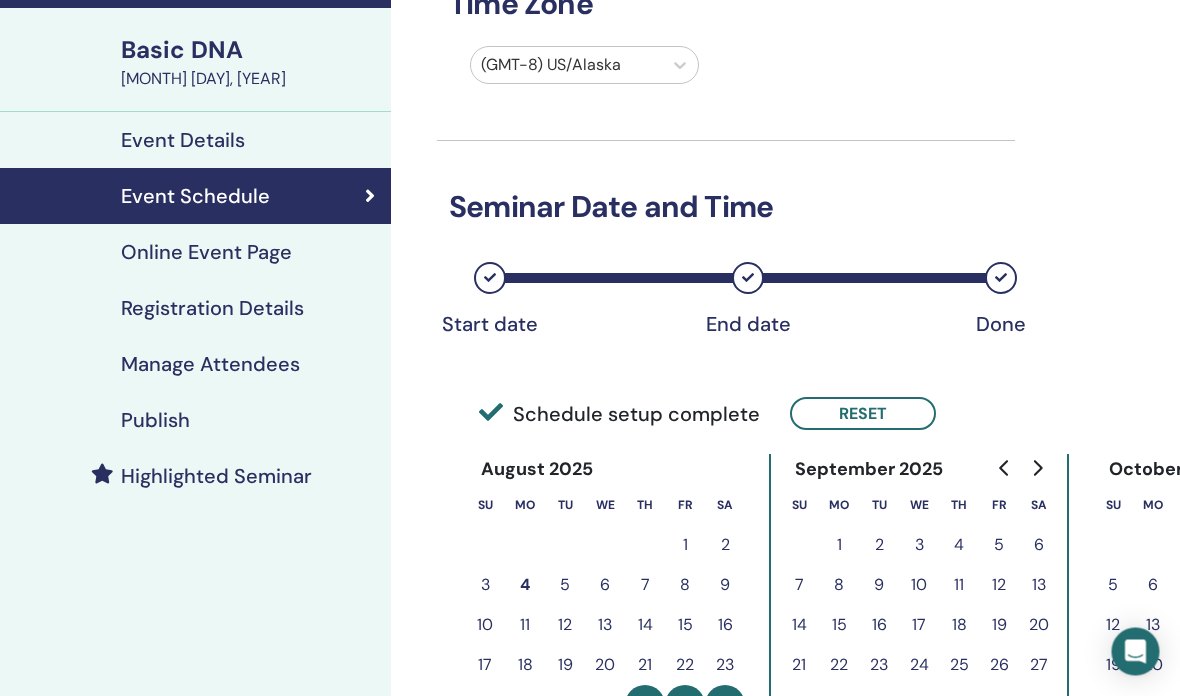 click on "Online Event Page" at bounding box center [207, 253] 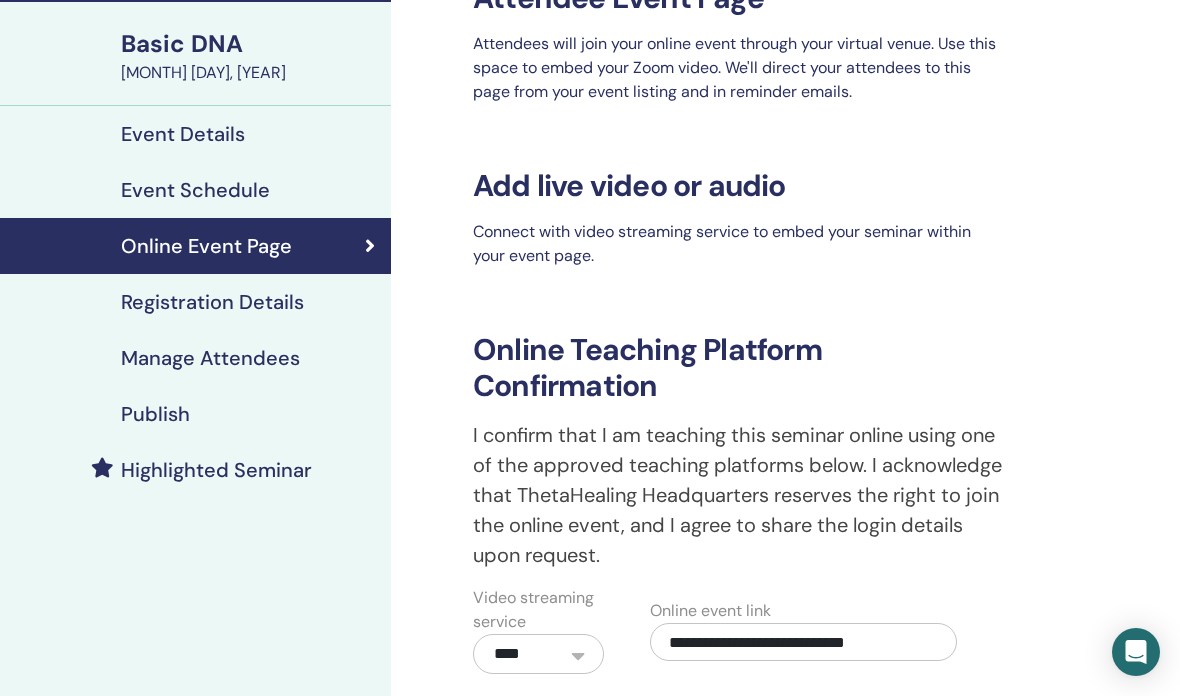 click on "Registration Details" at bounding box center (191, 302) 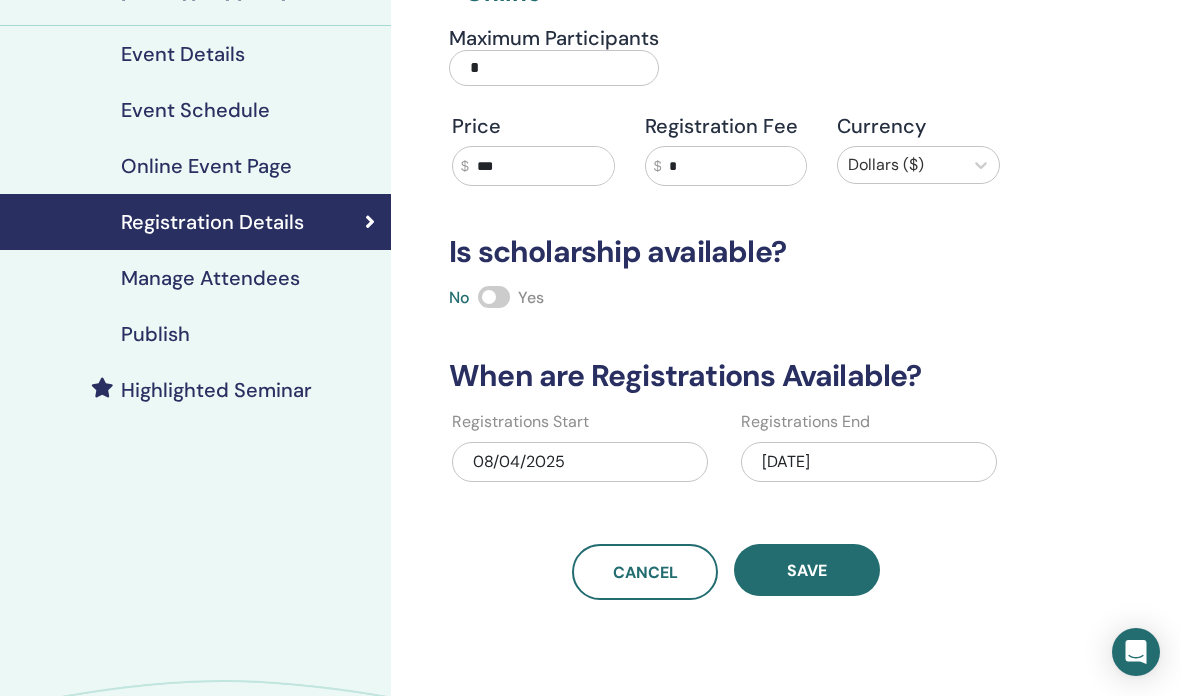 click on "*" at bounding box center [554, 68] 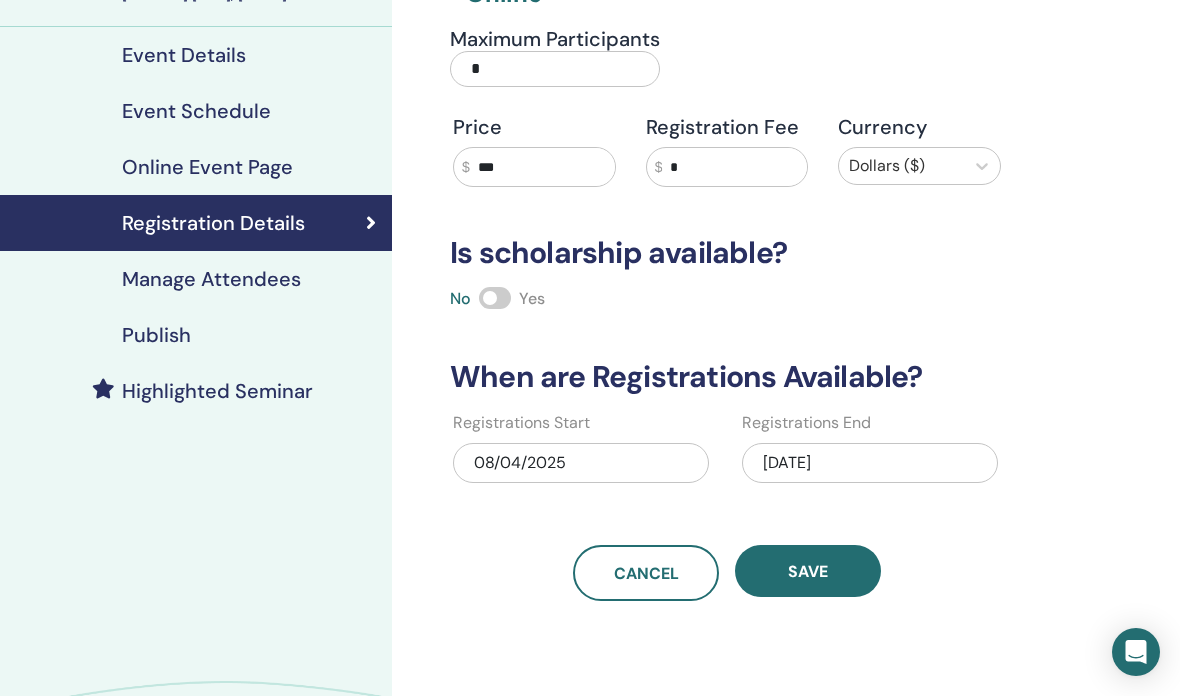 type on "**" 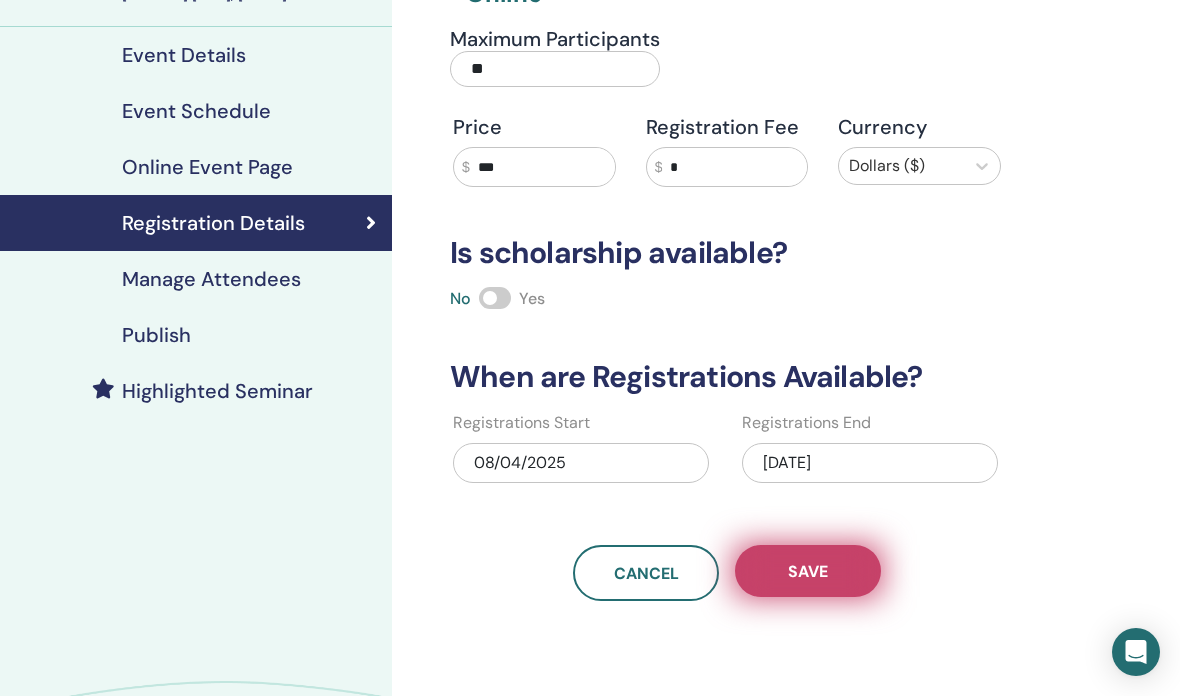 click on "Save" at bounding box center [808, 571] 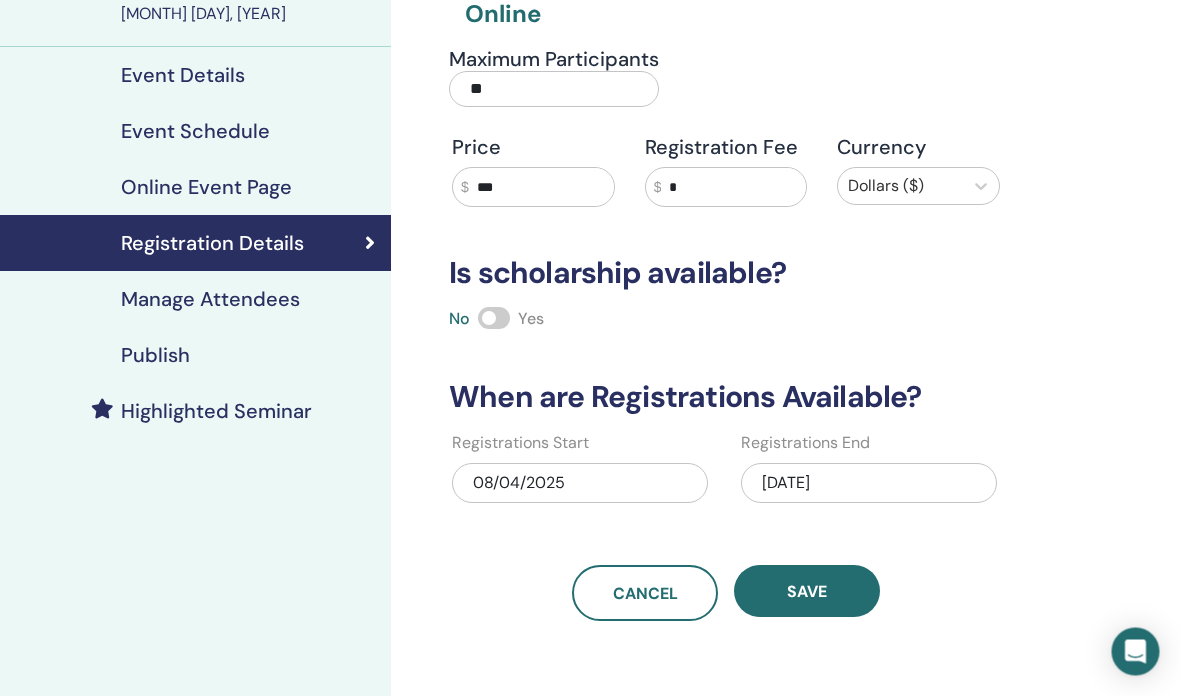 scroll, scrollTop: 191, scrollLeft: 9, axis: both 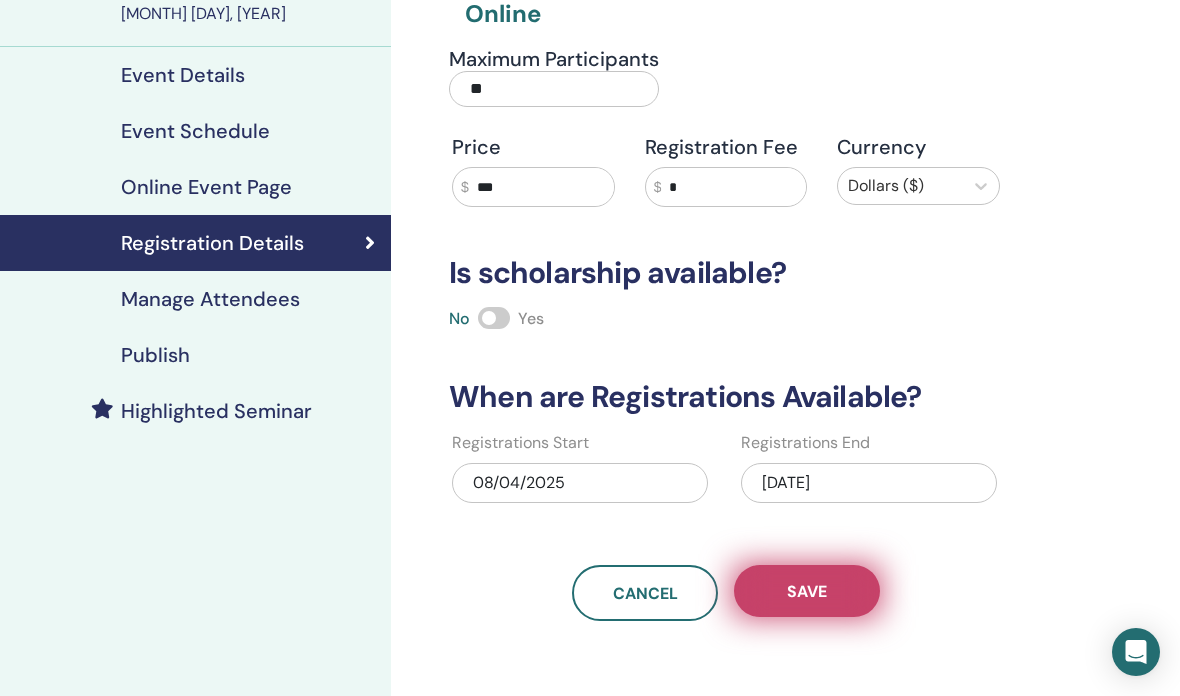 click on "Save" at bounding box center [807, 591] 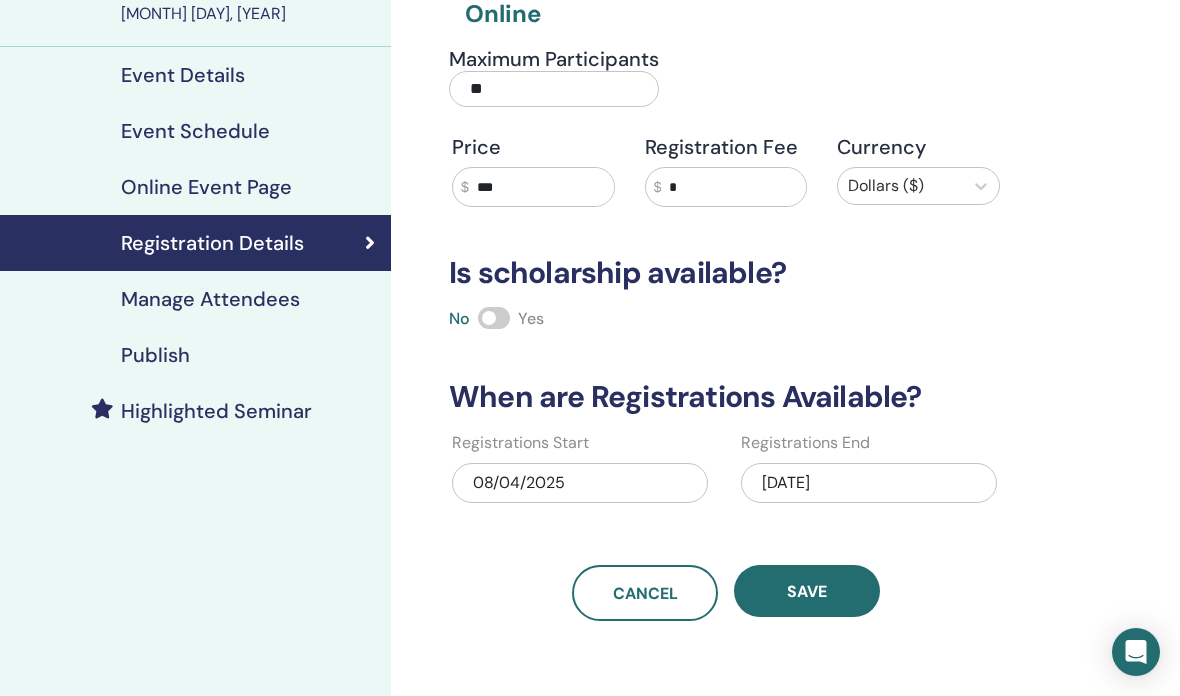 click on "Manage Attendees" at bounding box center [210, 299] 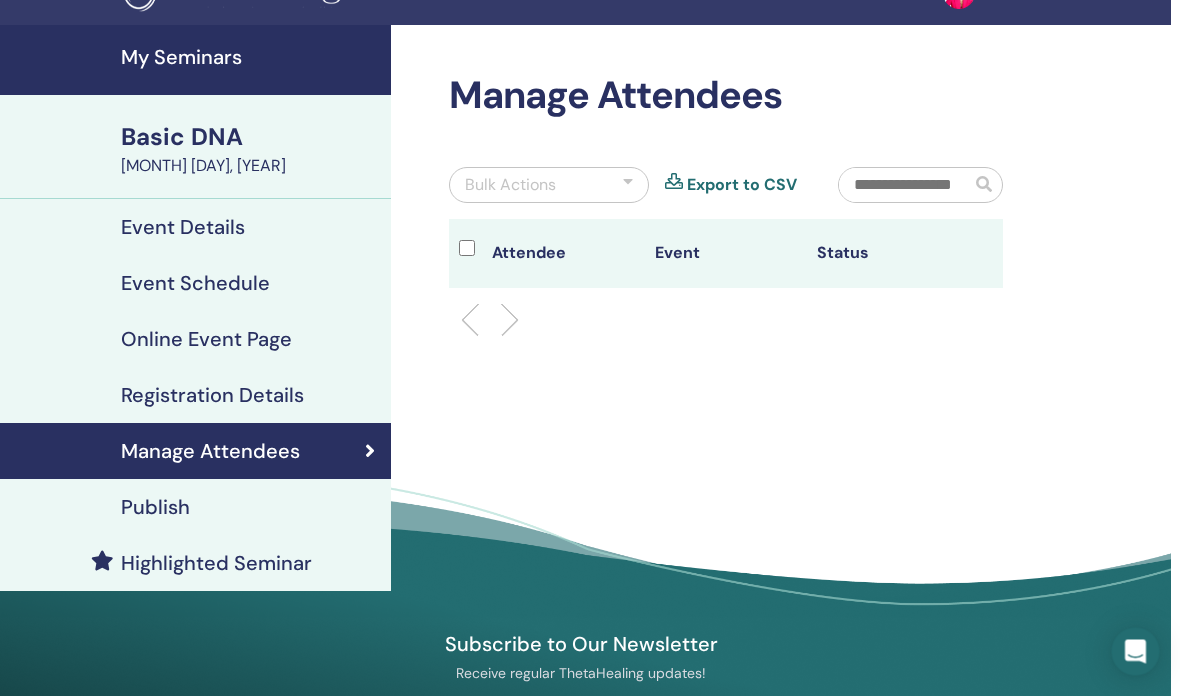 scroll, scrollTop: 39, scrollLeft: 9, axis: both 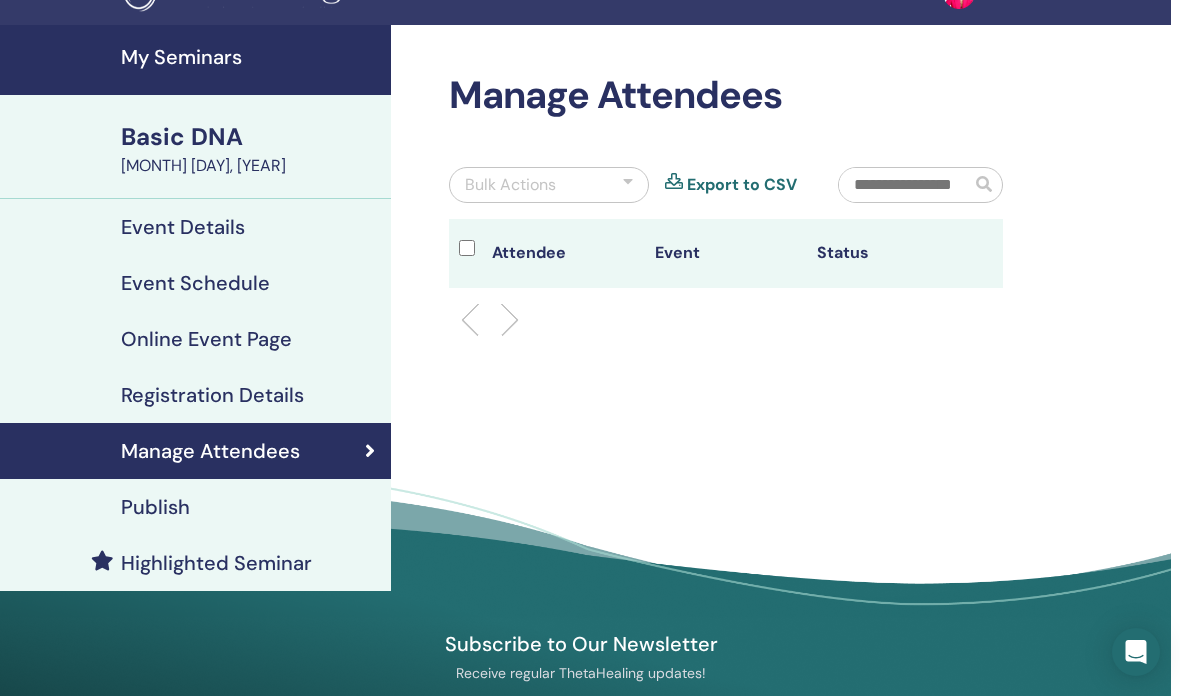 click on "Publish" at bounding box center [155, 507] 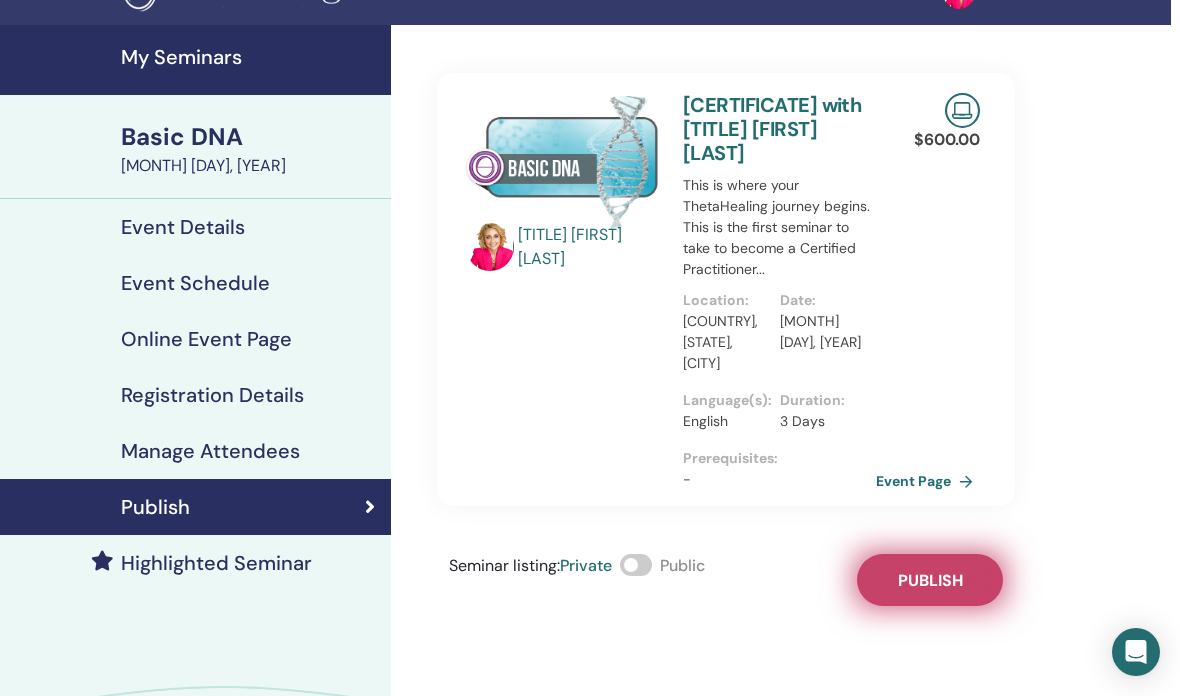click on "Publish" at bounding box center [930, 580] 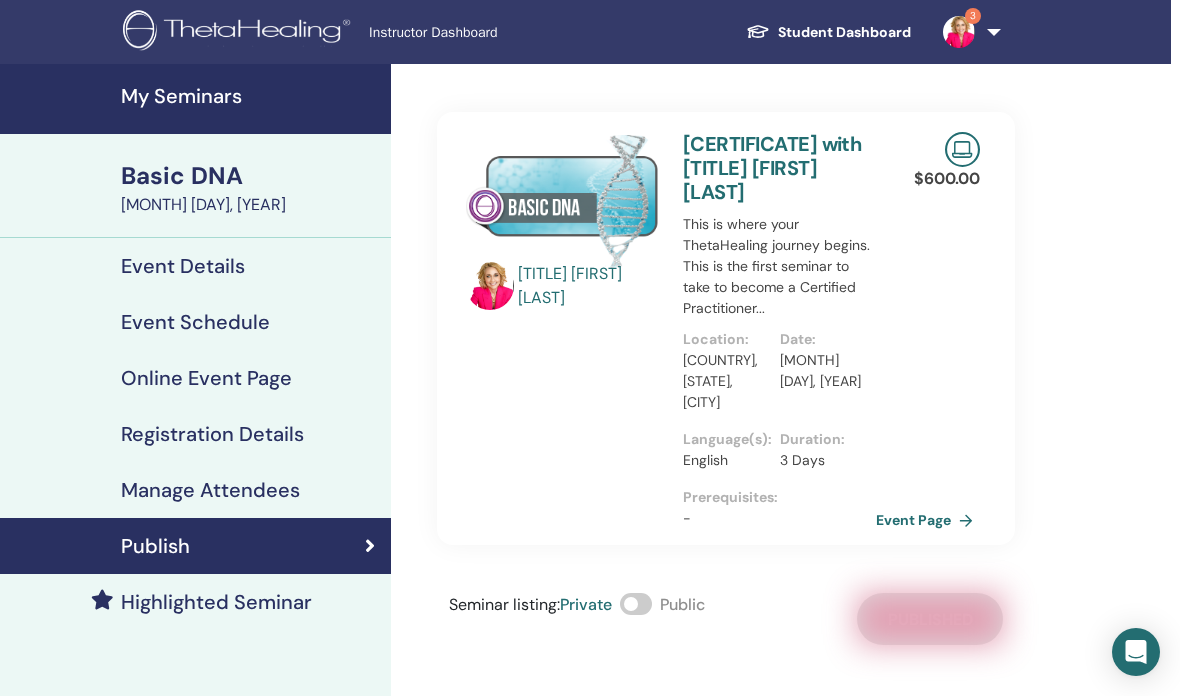 scroll, scrollTop: 0, scrollLeft: 8, axis: horizontal 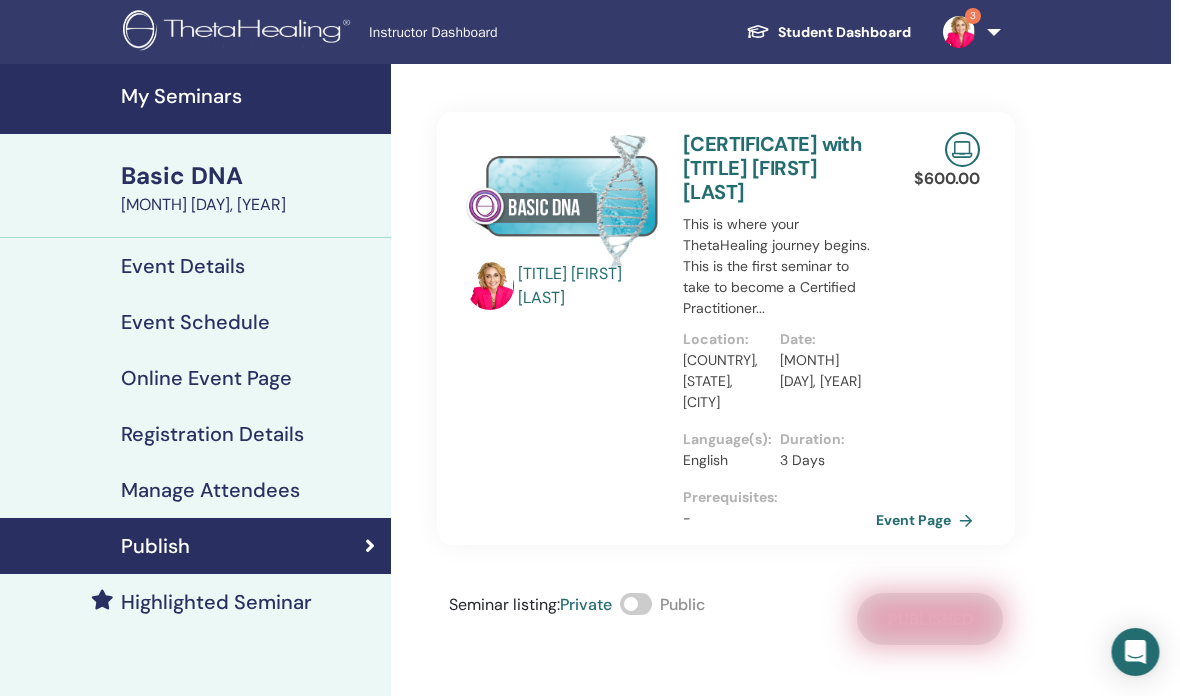 click on "Registration Details" at bounding box center [213, 434] 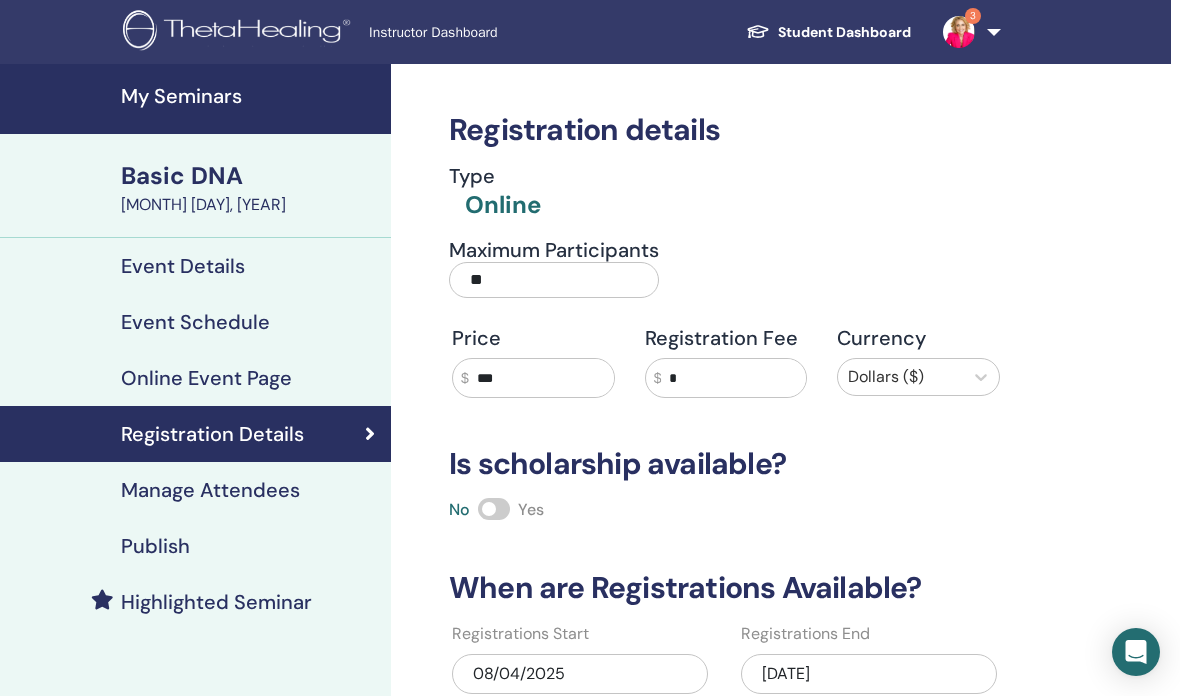 click on "My Seminars" at bounding box center [250, 96] 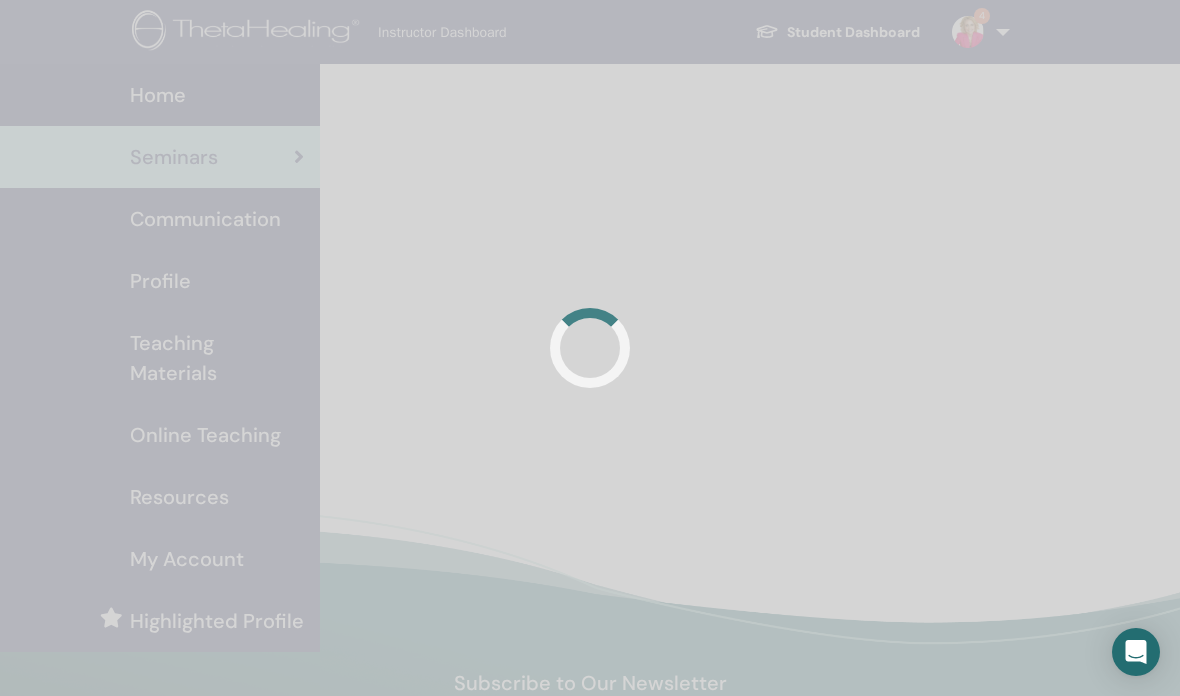 scroll, scrollTop: 0, scrollLeft: 0, axis: both 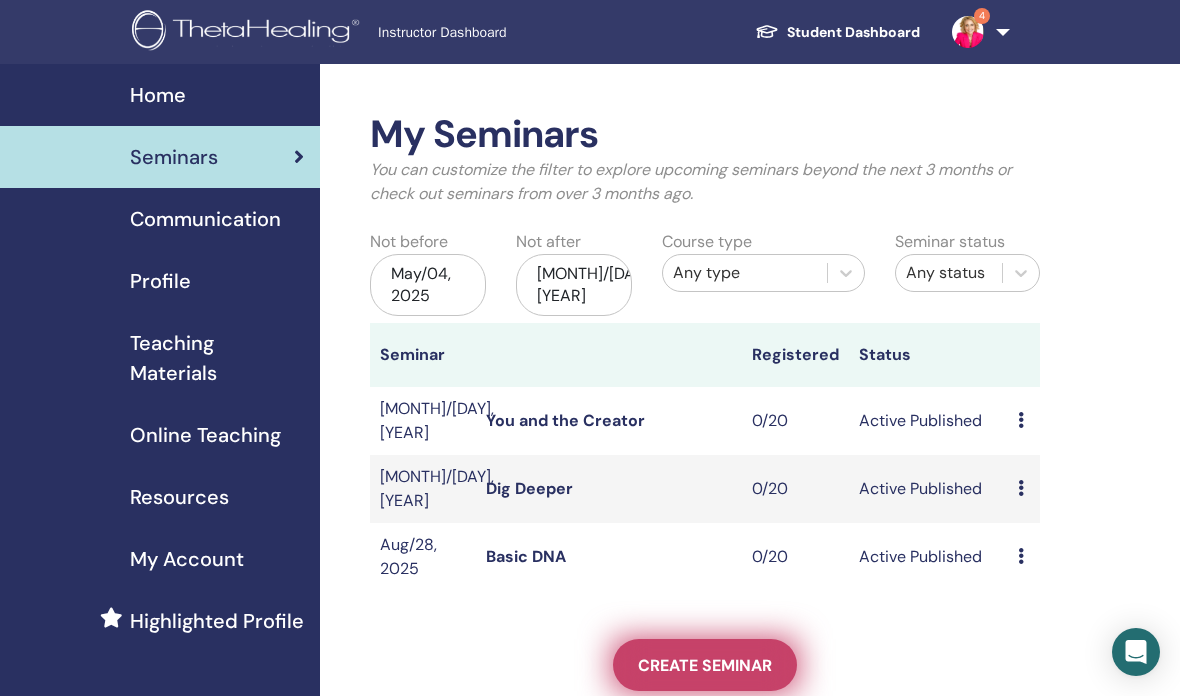 click on "Create seminar" at bounding box center [705, 665] 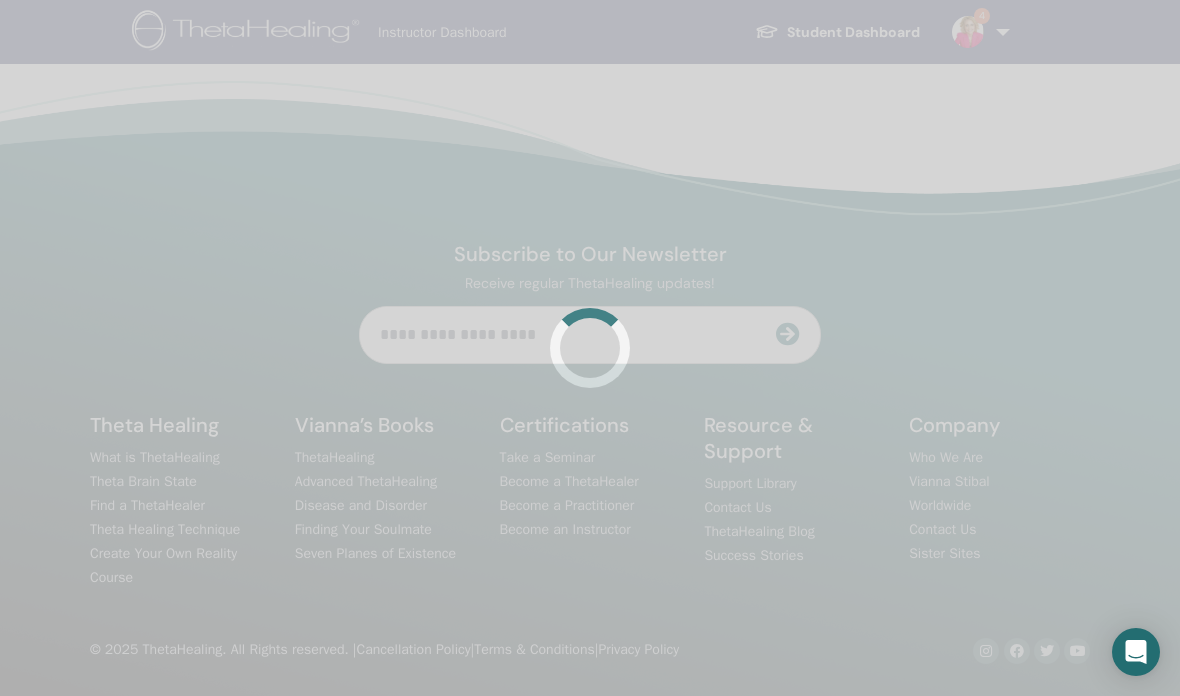 scroll, scrollTop: 0, scrollLeft: 0, axis: both 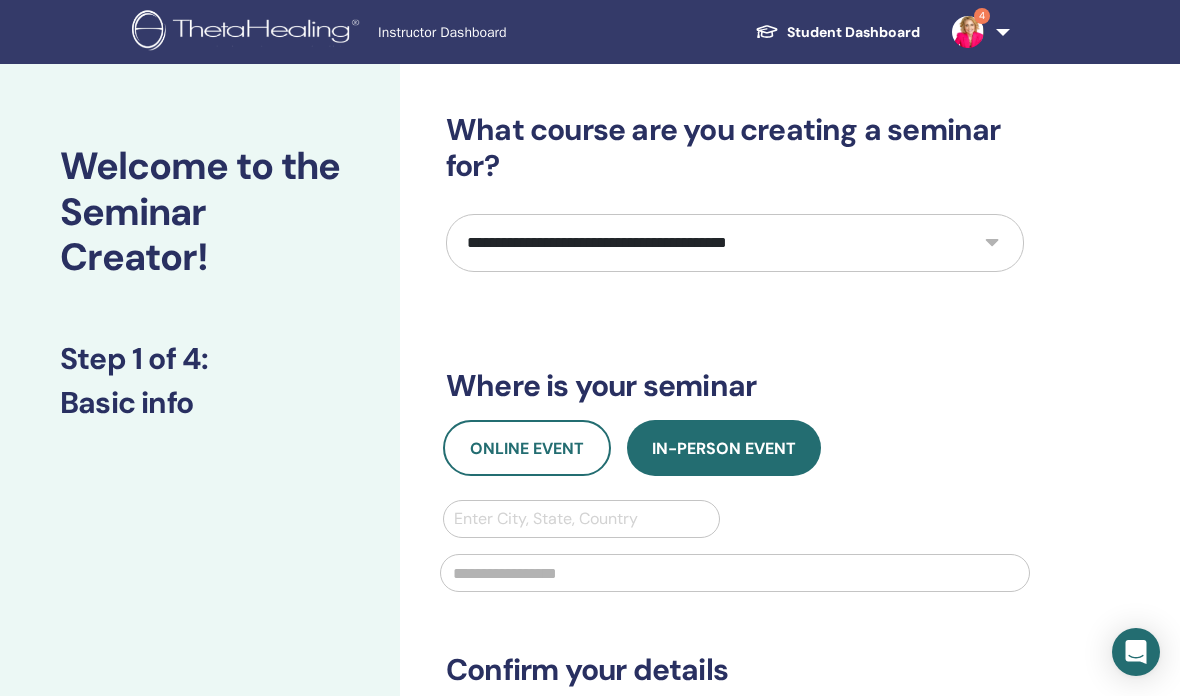click on "**********" at bounding box center [735, 243] 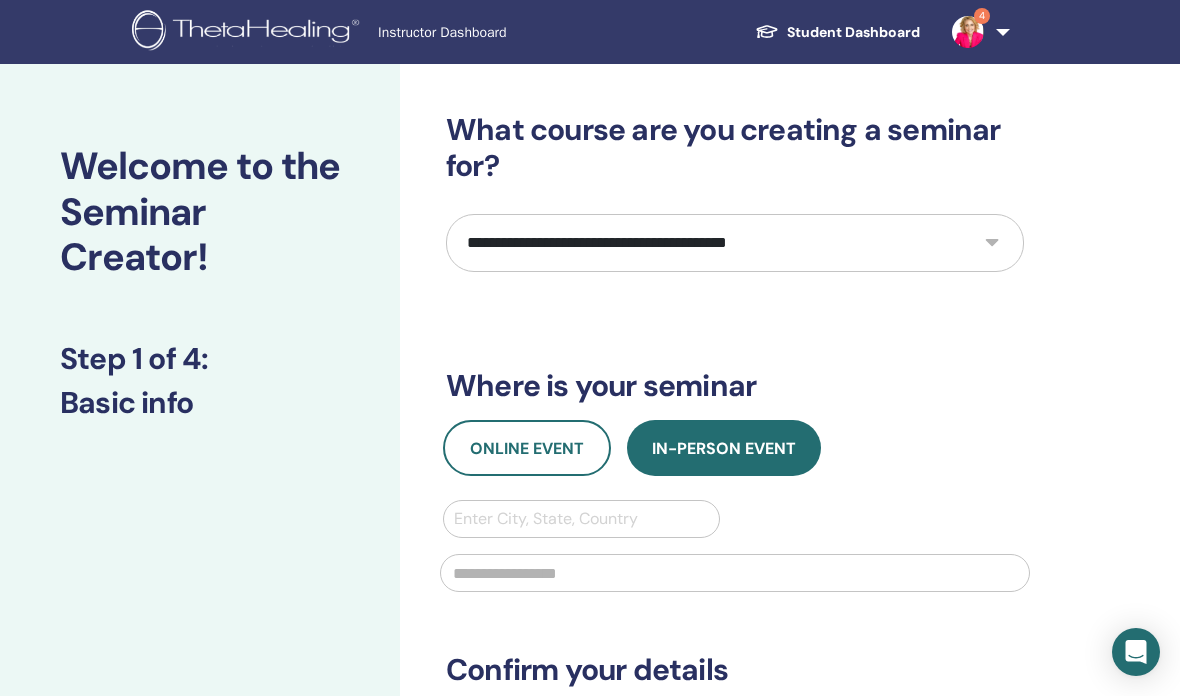 select on "*" 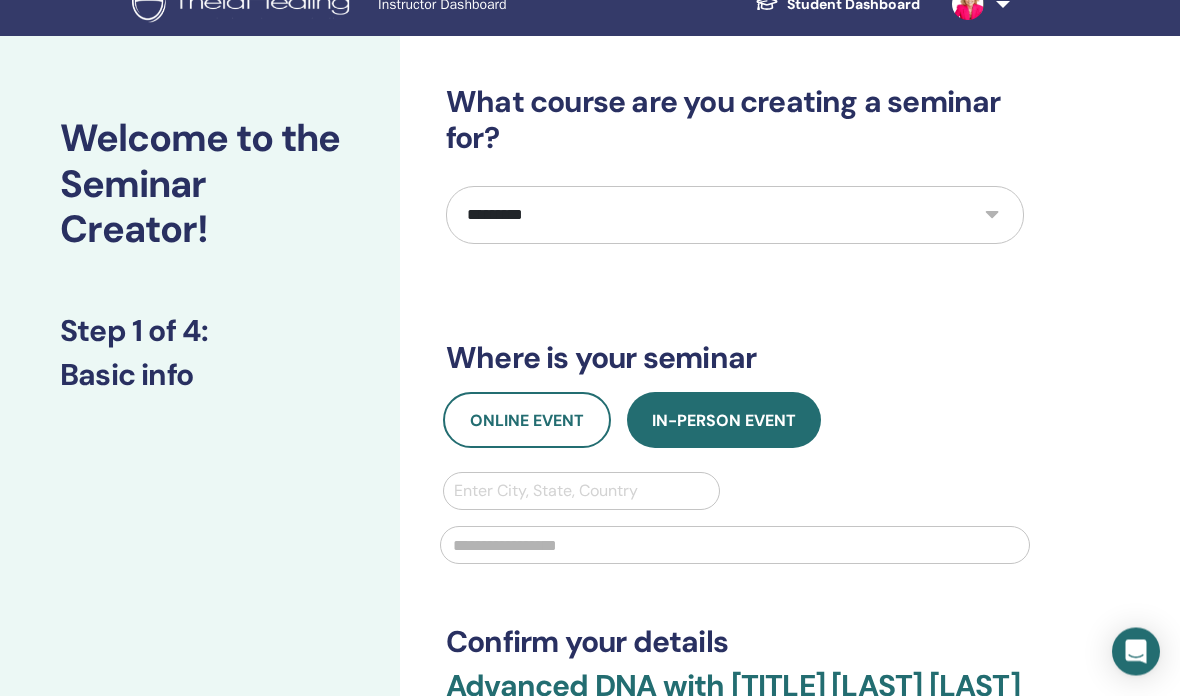 scroll, scrollTop: 28, scrollLeft: 0, axis: vertical 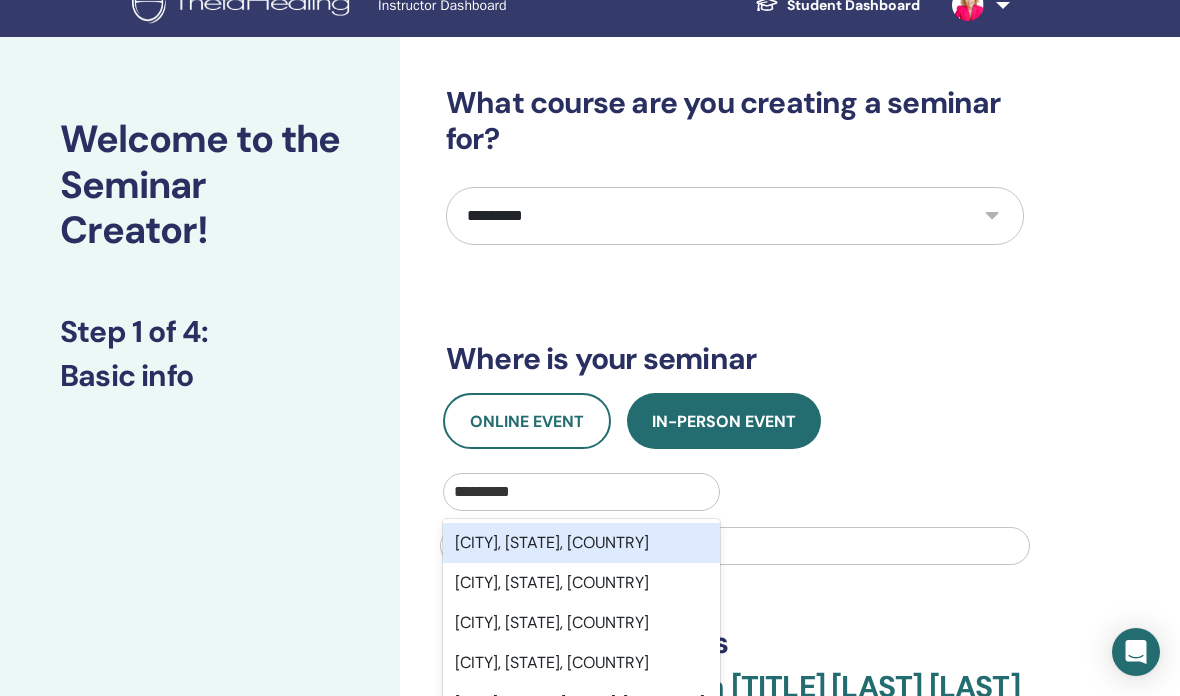 click on "[CITY], [STATE], [COUNTRY]" at bounding box center [581, 543] 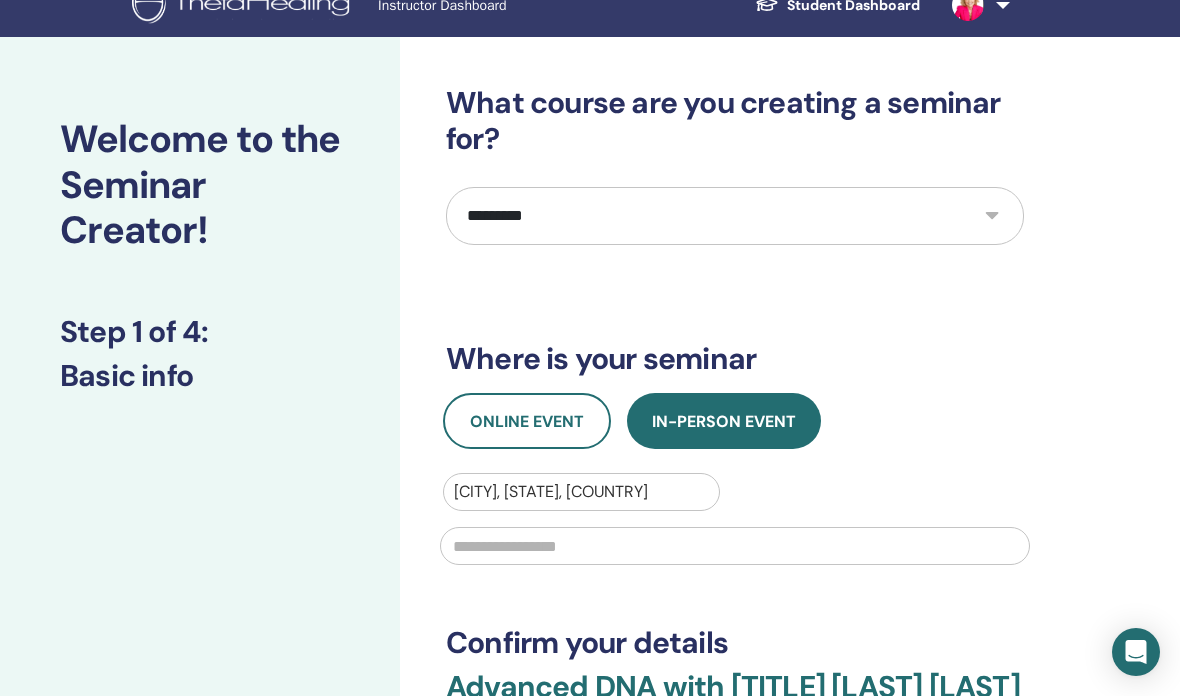 type 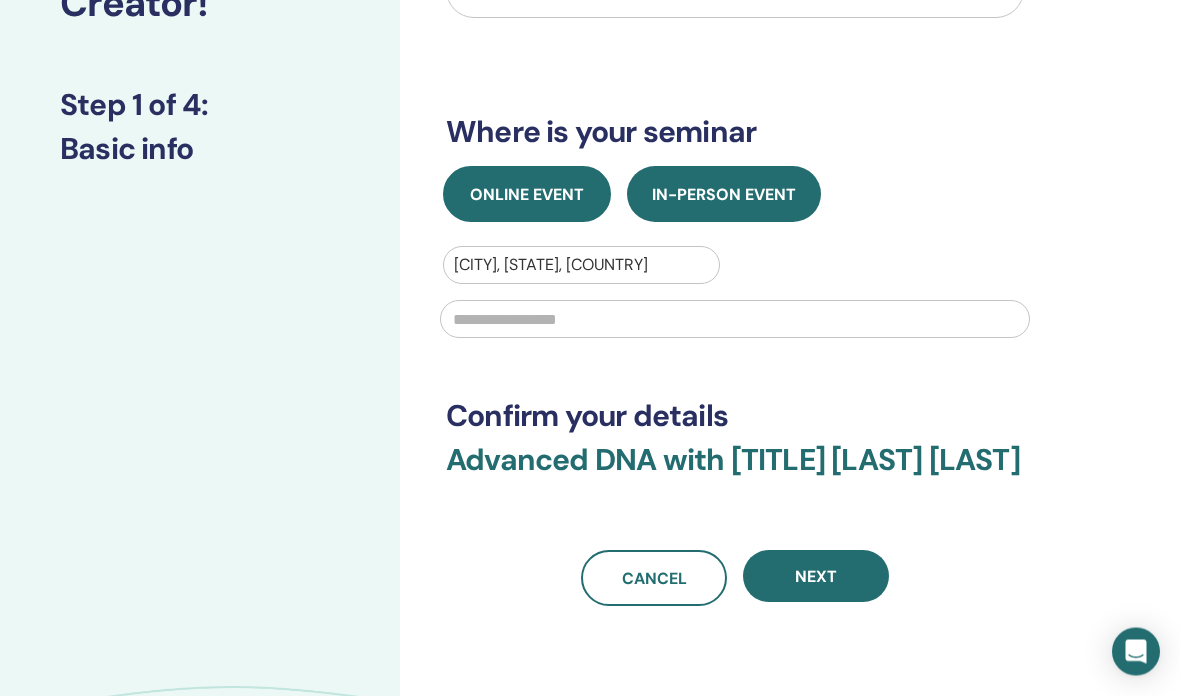 click on "Online Event" at bounding box center (527, 195) 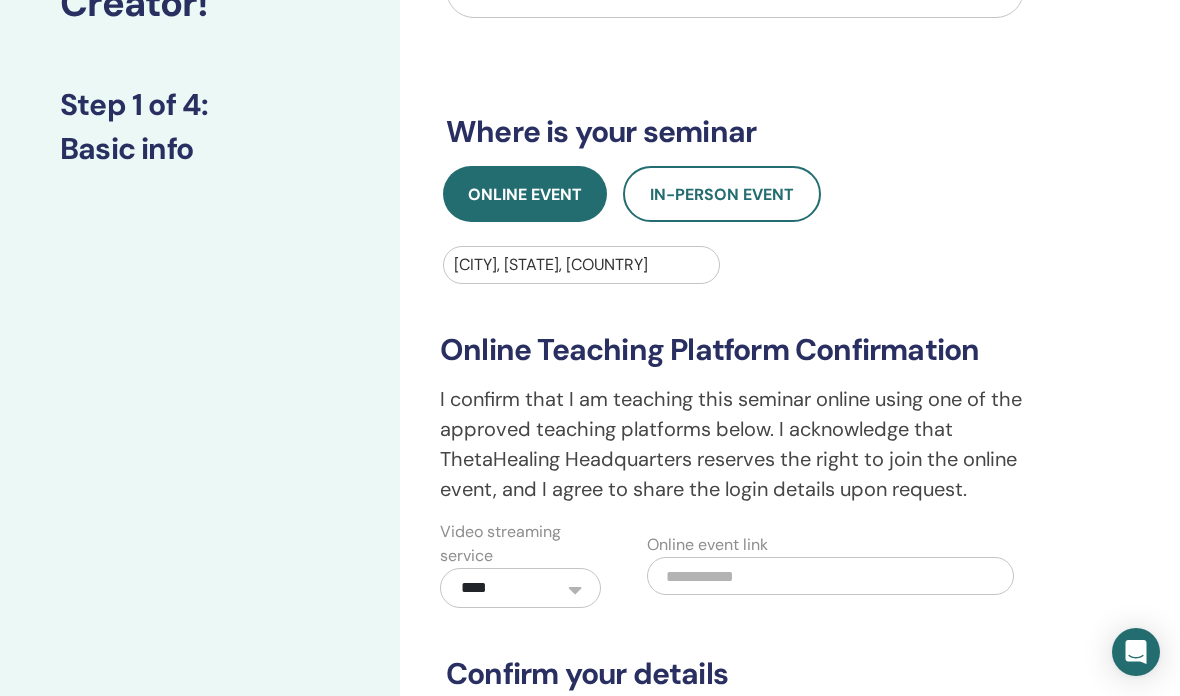 click on "**********" at bounding box center (800, 477) 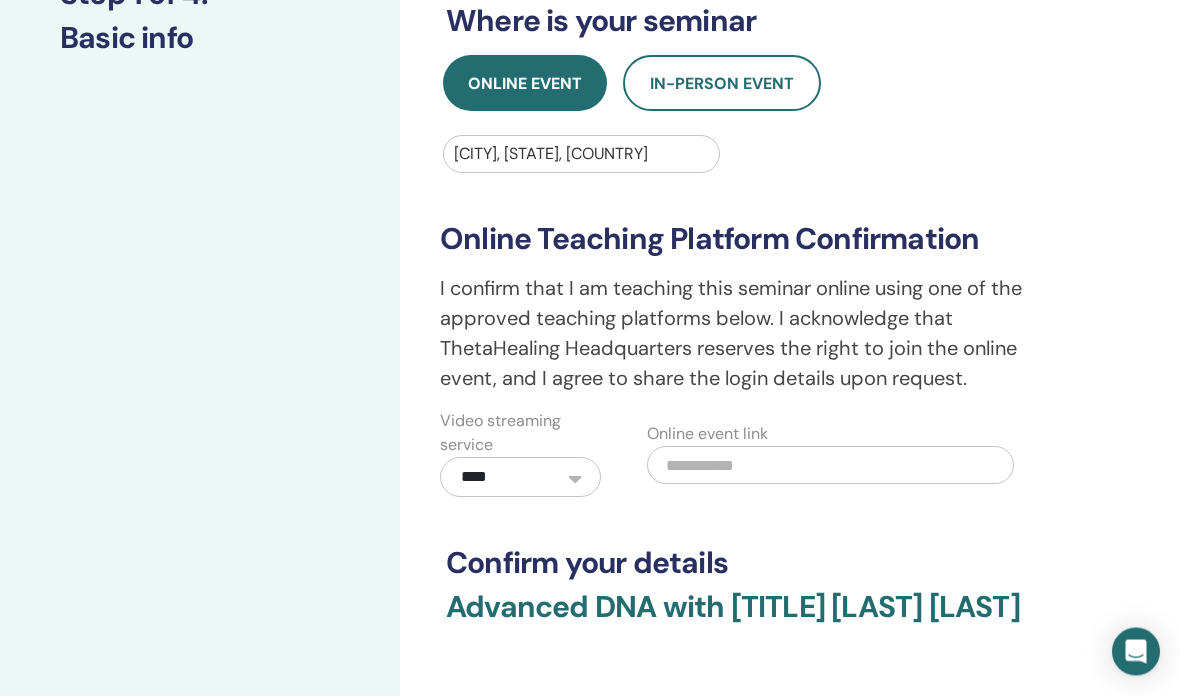 scroll, scrollTop: 407, scrollLeft: 0, axis: vertical 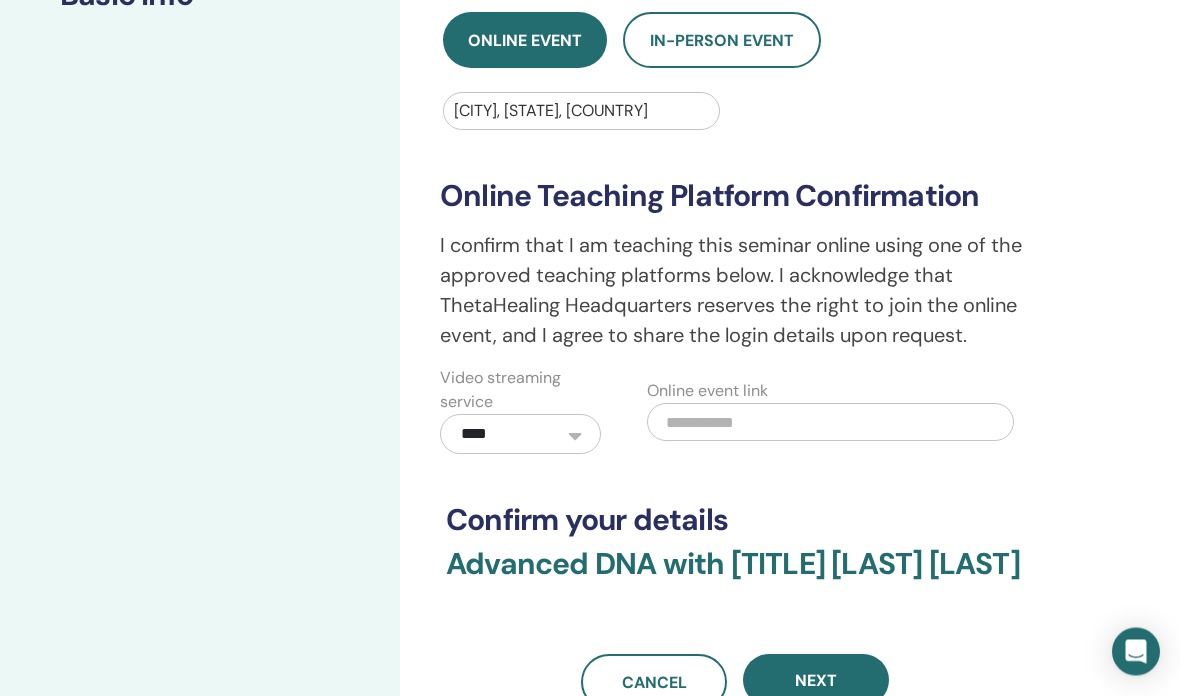 click on "**********" at bounding box center [800, 324] 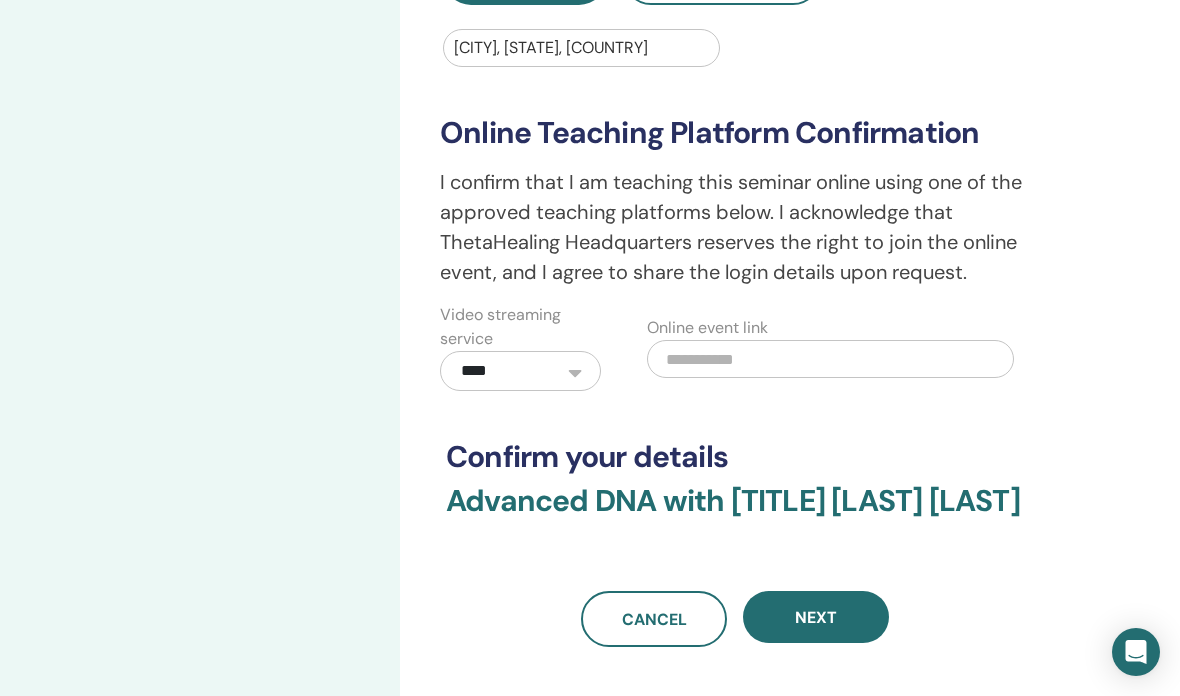 scroll, scrollTop: 479, scrollLeft: 0, axis: vertical 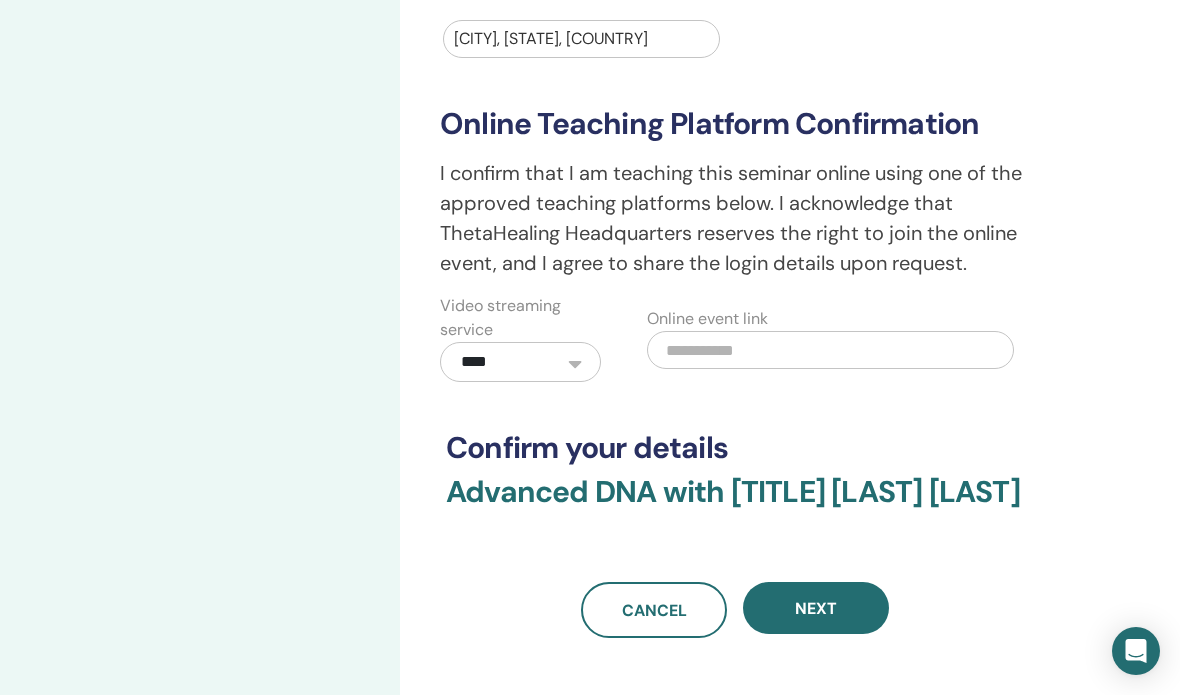 click at bounding box center (830, 351) 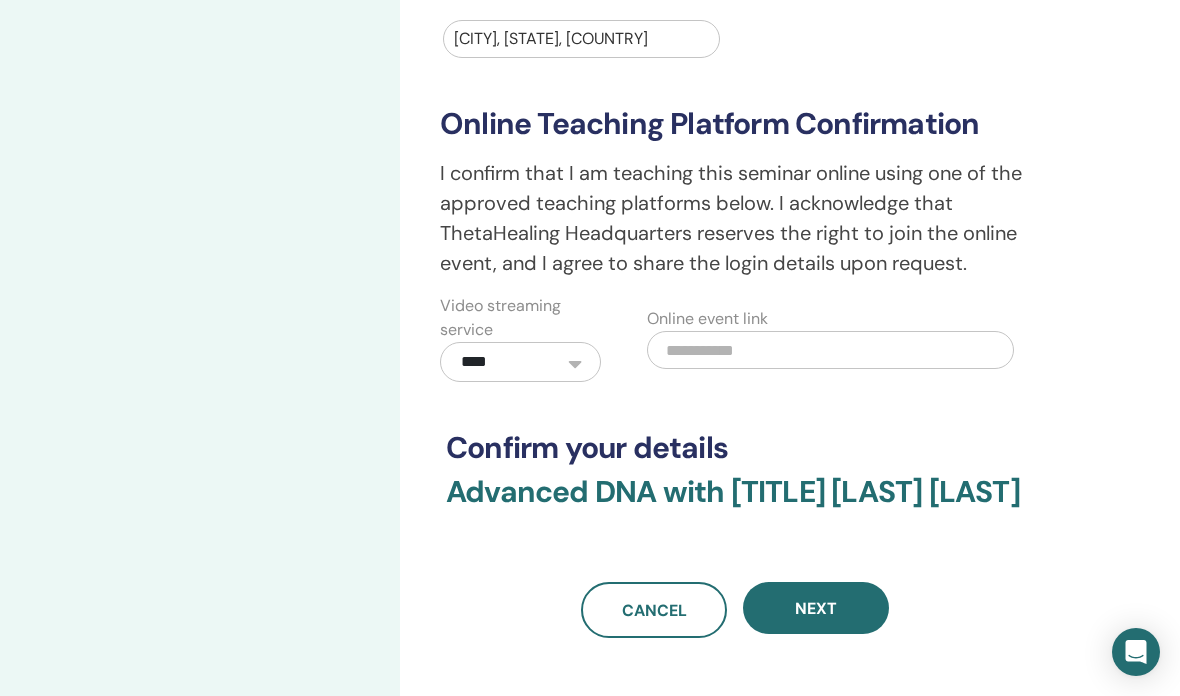 scroll, scrollTop: 560, scrollLeft: 0, axis: vertical 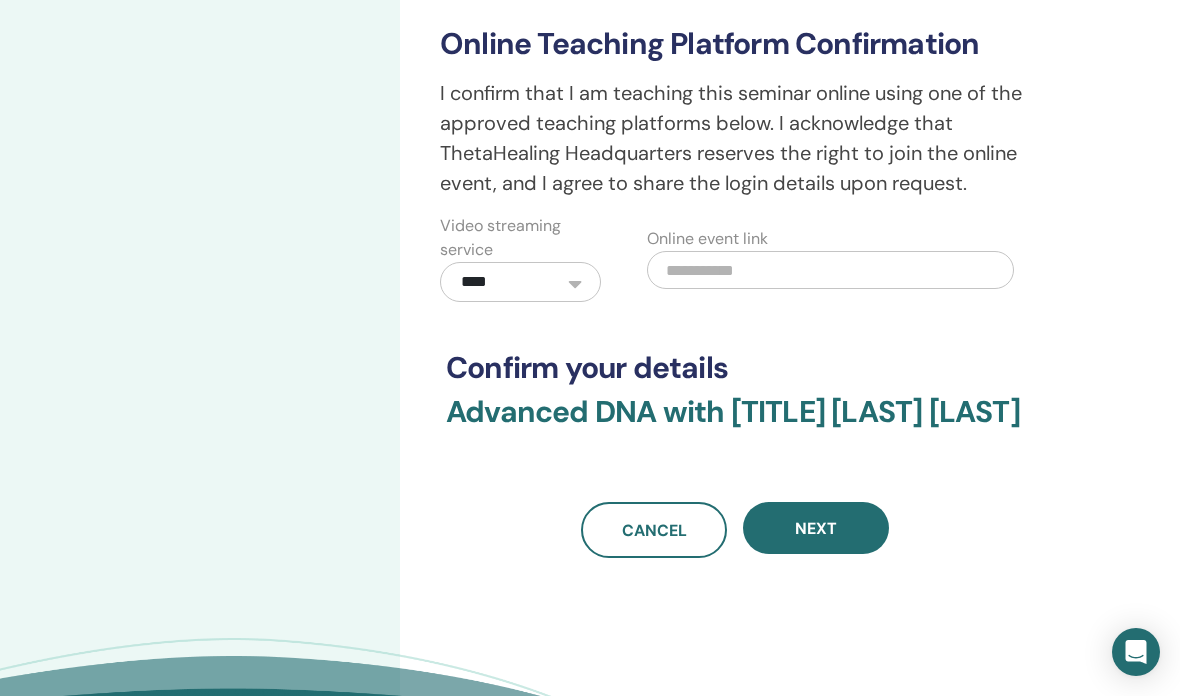 click at bounding box center [830, 270] 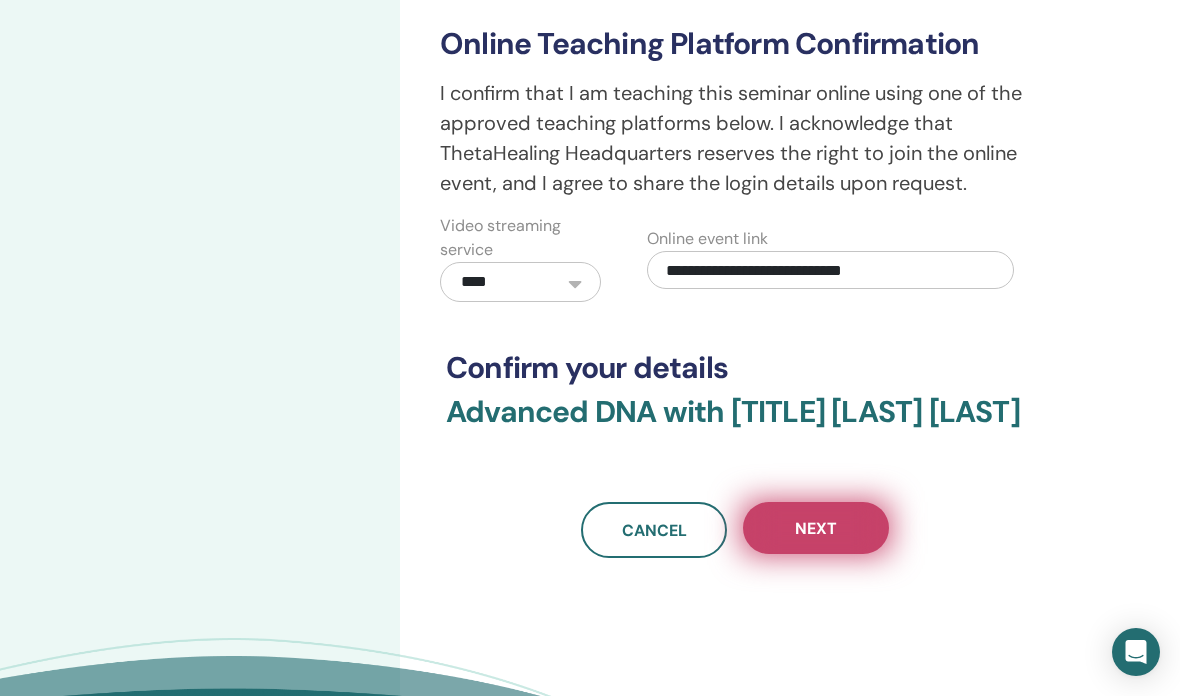 click on "Next" at bounding box center [816, 528] 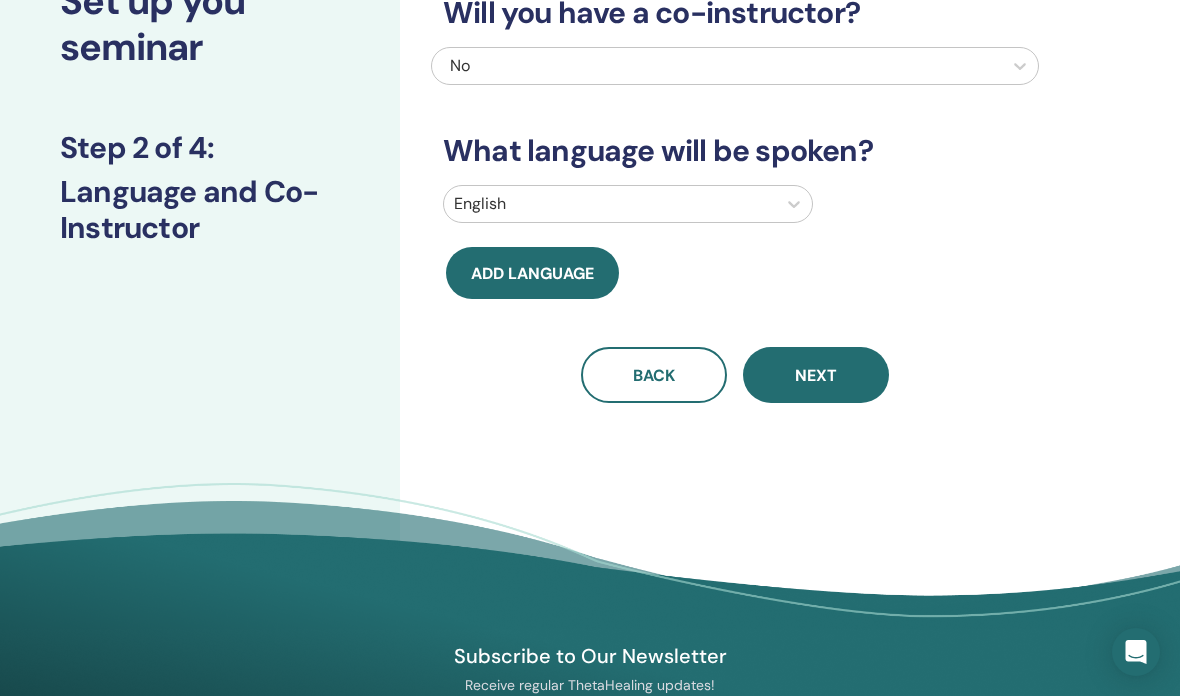 scroll, scrollTop: 0, scrollLeft: 0, axis: both 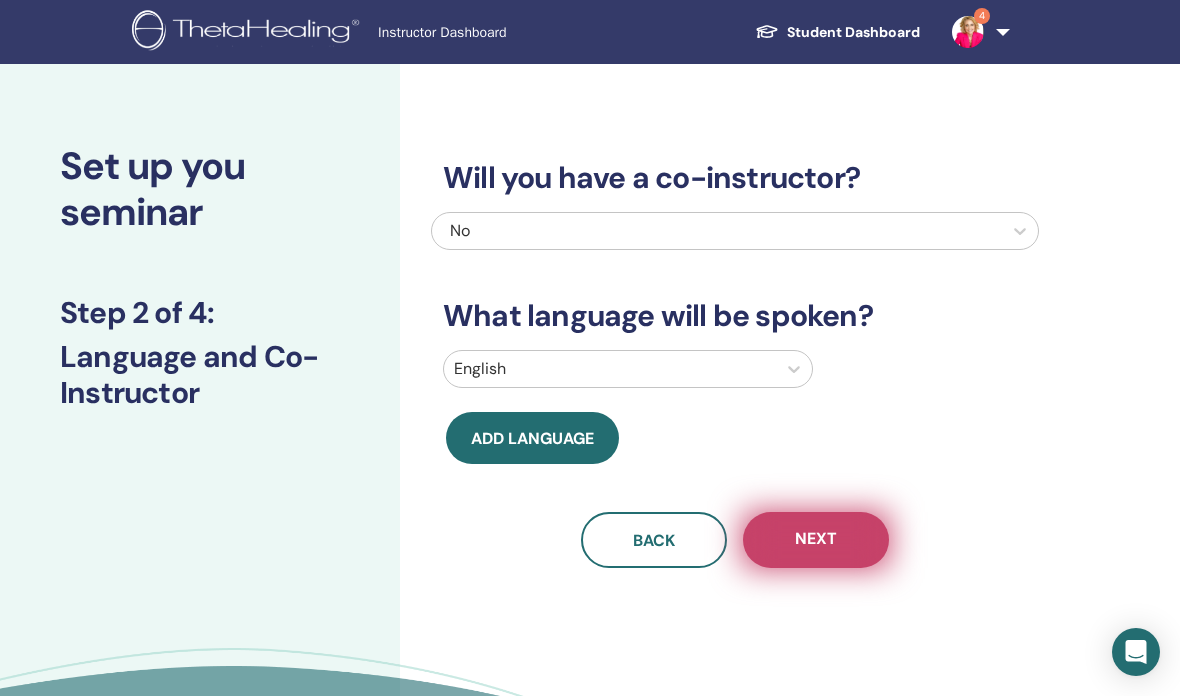 click on "Next" at bounding box center (816, 540) 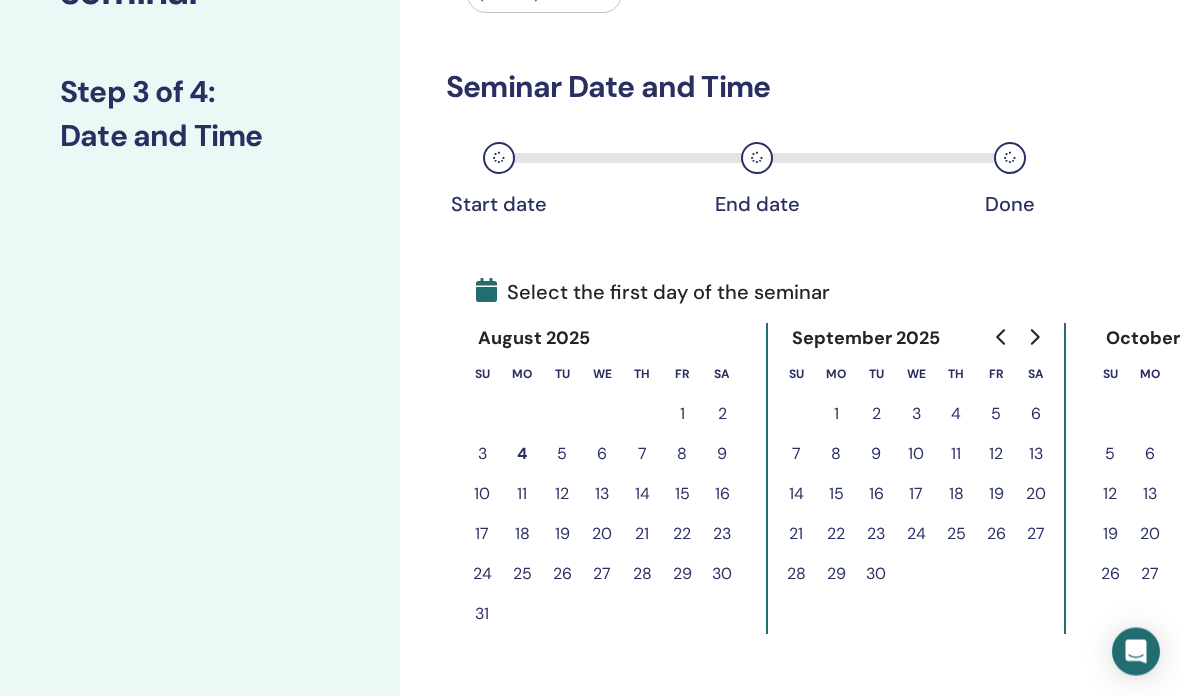 scroll, scrollTop: 221, scrollLeft: 0, axis: vertical 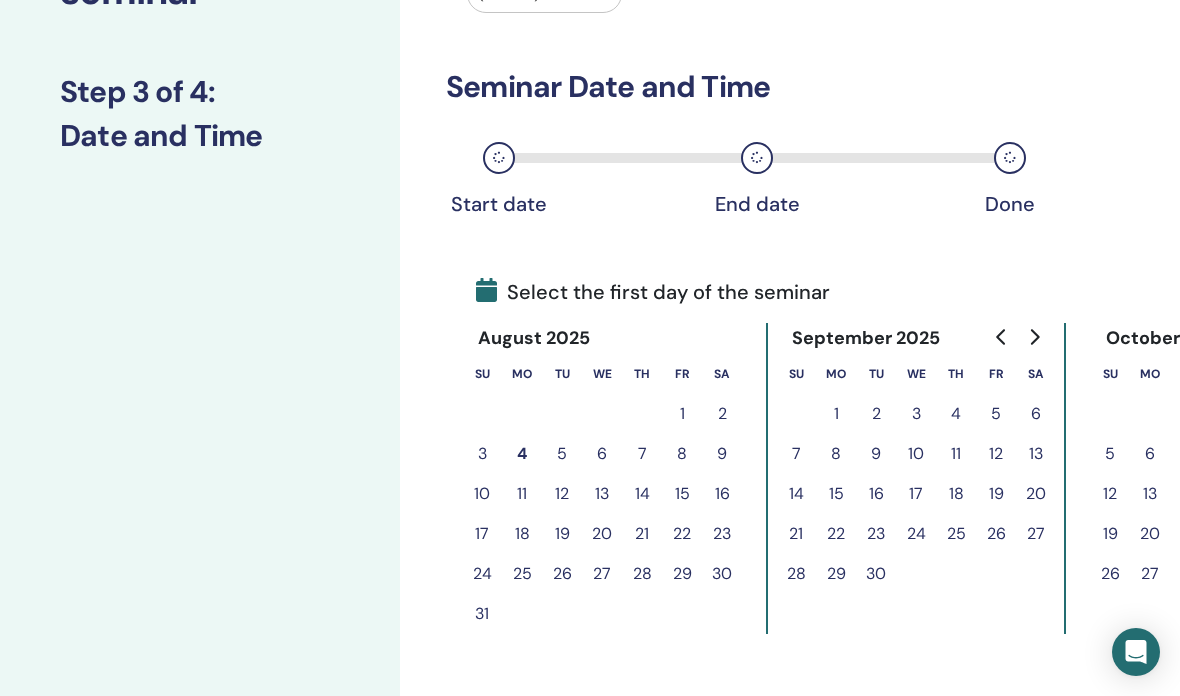 click on "30" at bounding box center [722, 574] 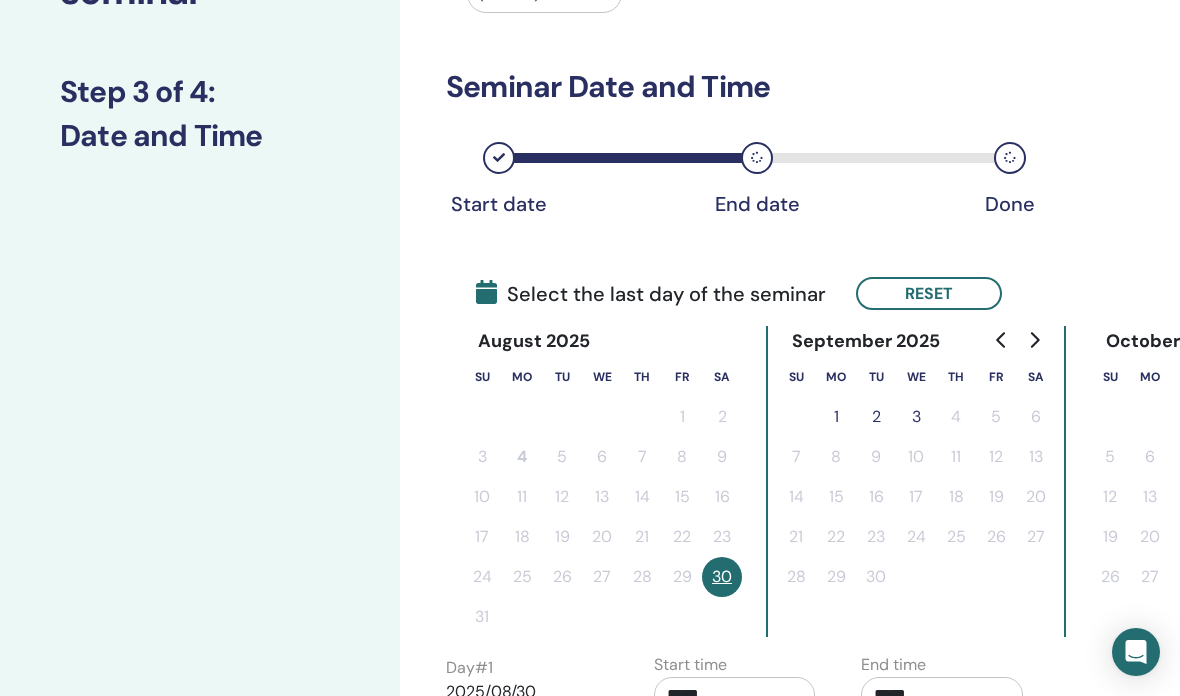 click on "1" at bounding box center (836, 417) 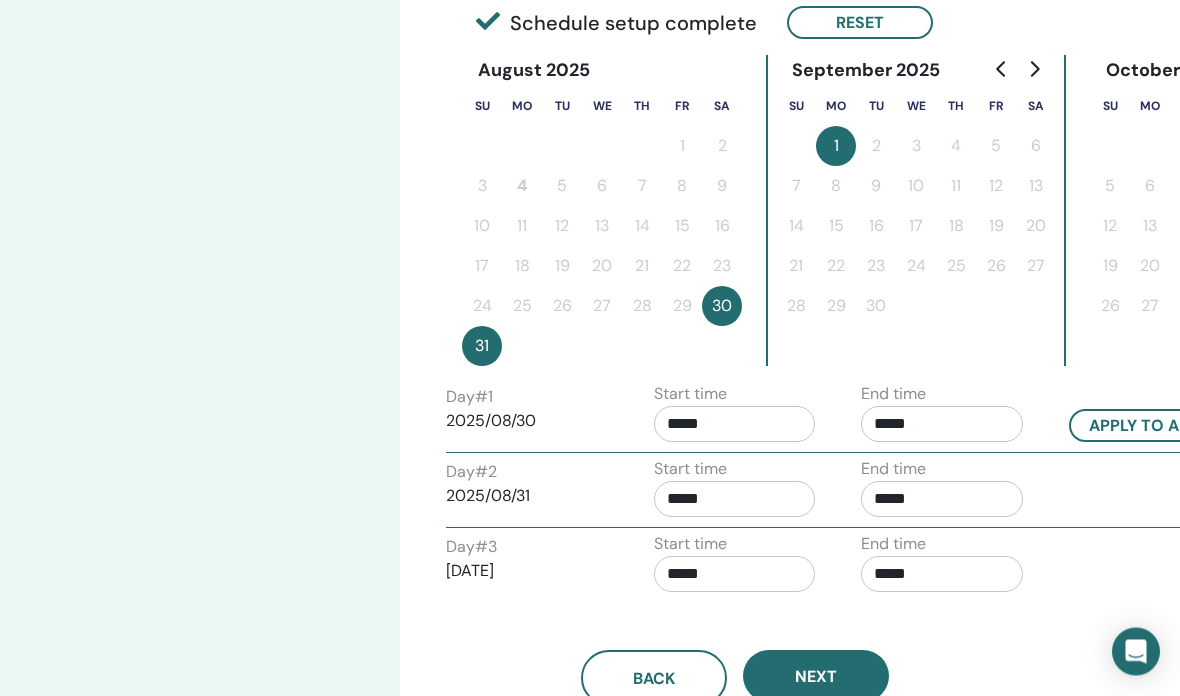 scroll, scrollTop: 498, scrollLeft: 0, axis: vertical 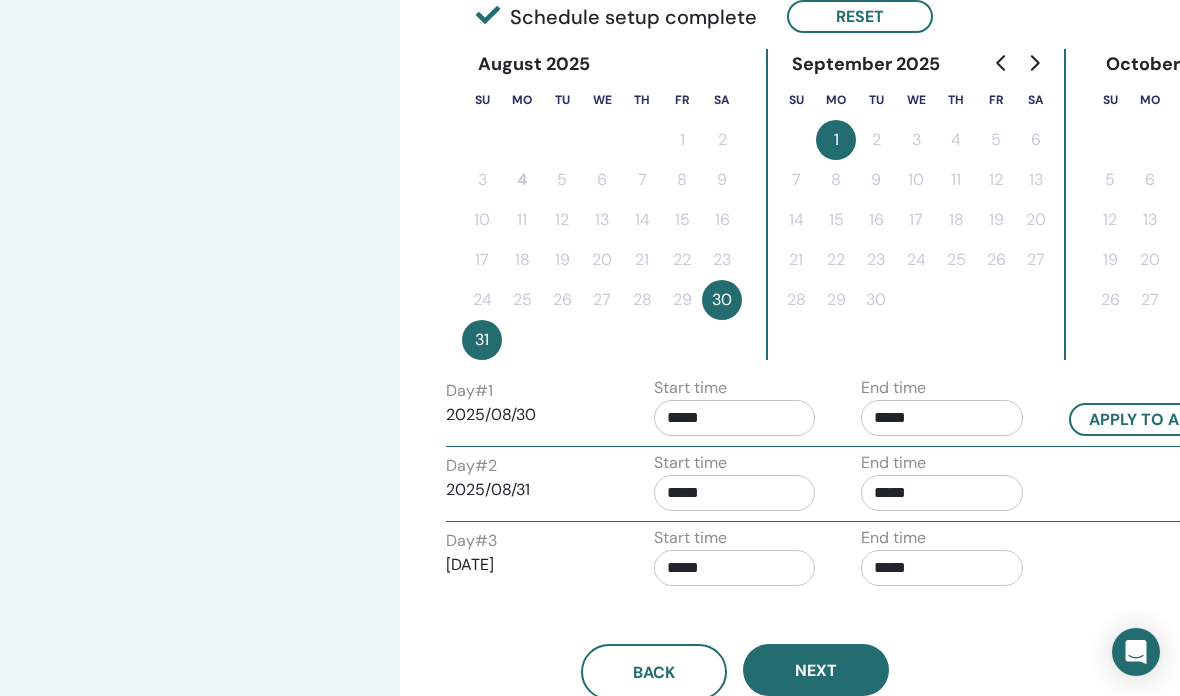 click on "*****" at bounding box center [735, 418] 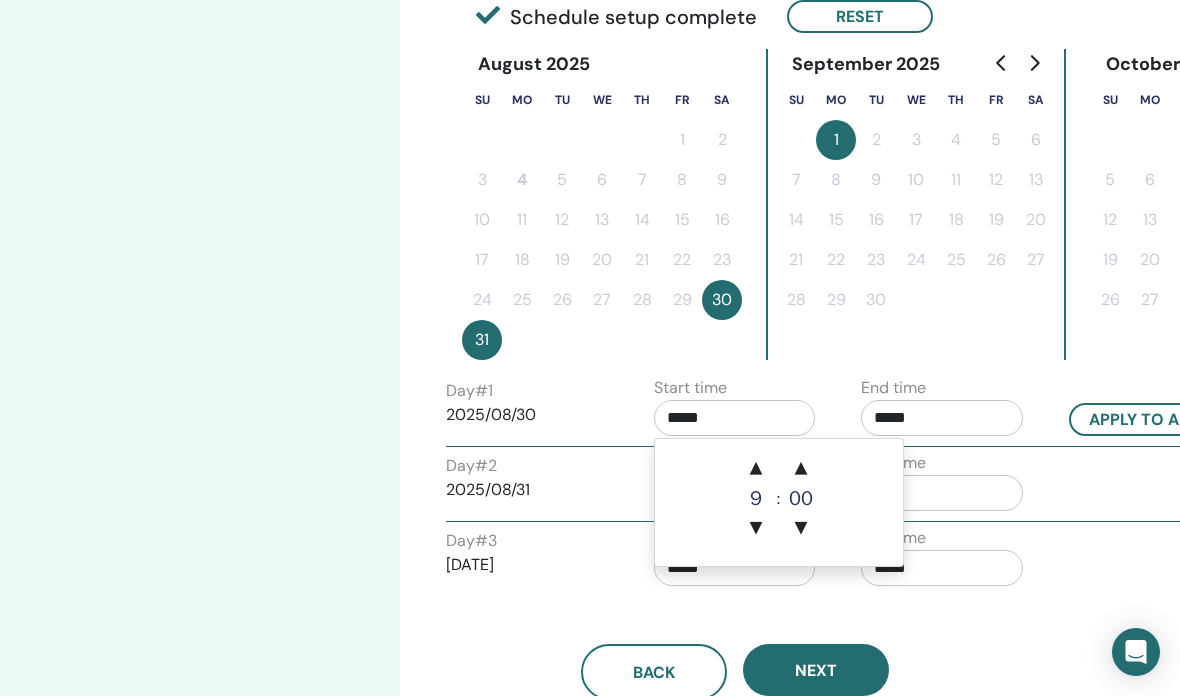 click on "*****" at bounding box center [942, 418] 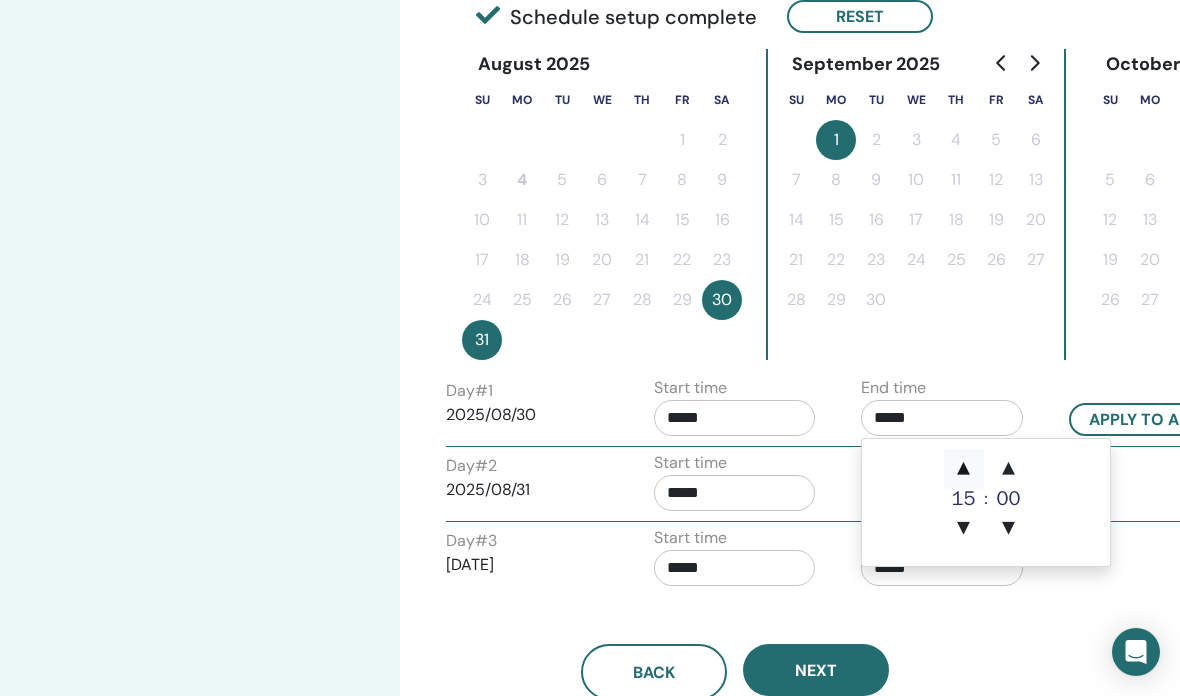 click on "▲" at bounding box center (964, 469) 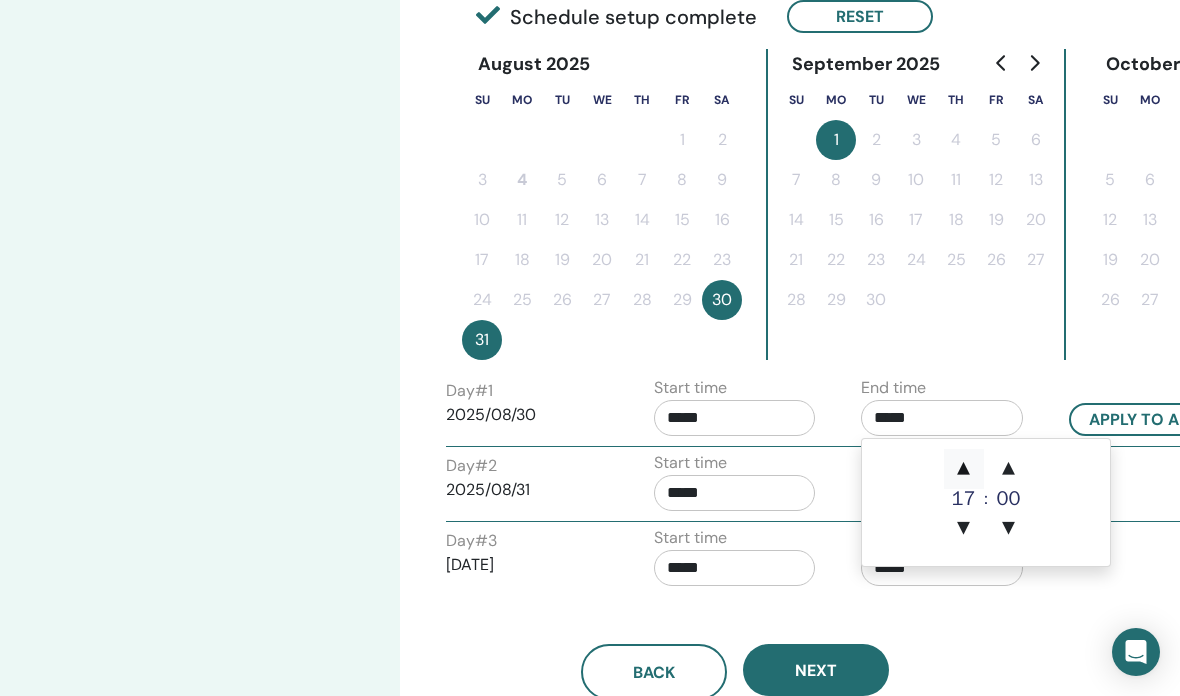 click on "▲" at bounding box center (964, 469) 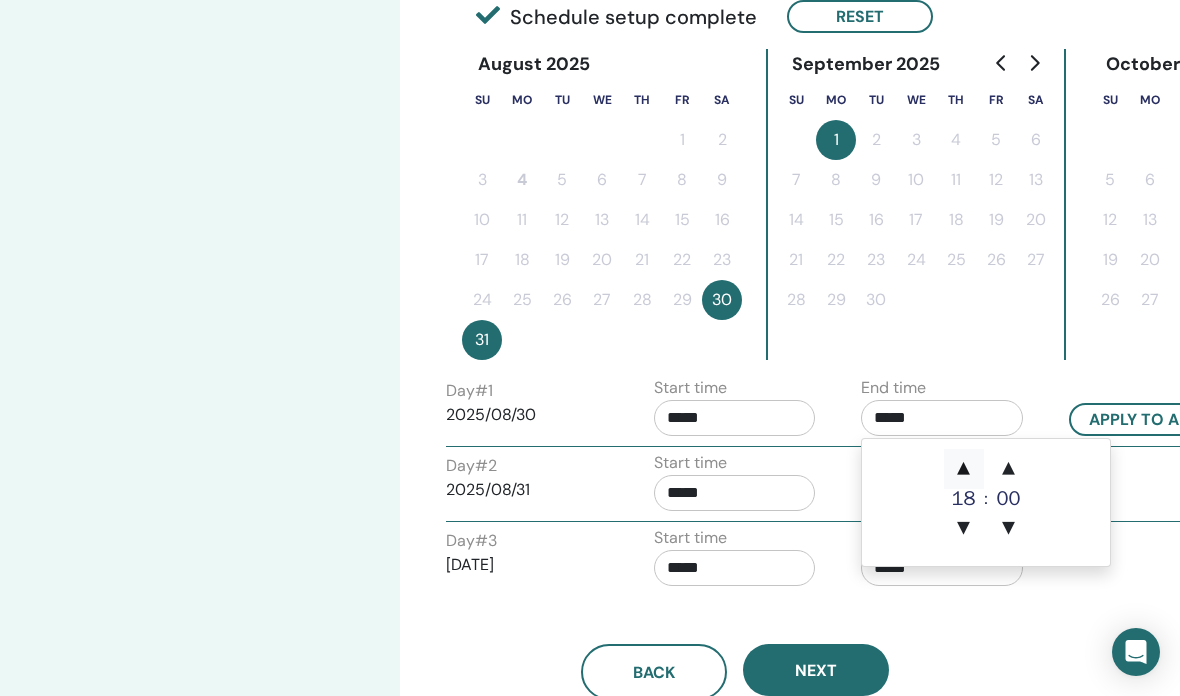 click on "▲" at bounding box center [964, 469] 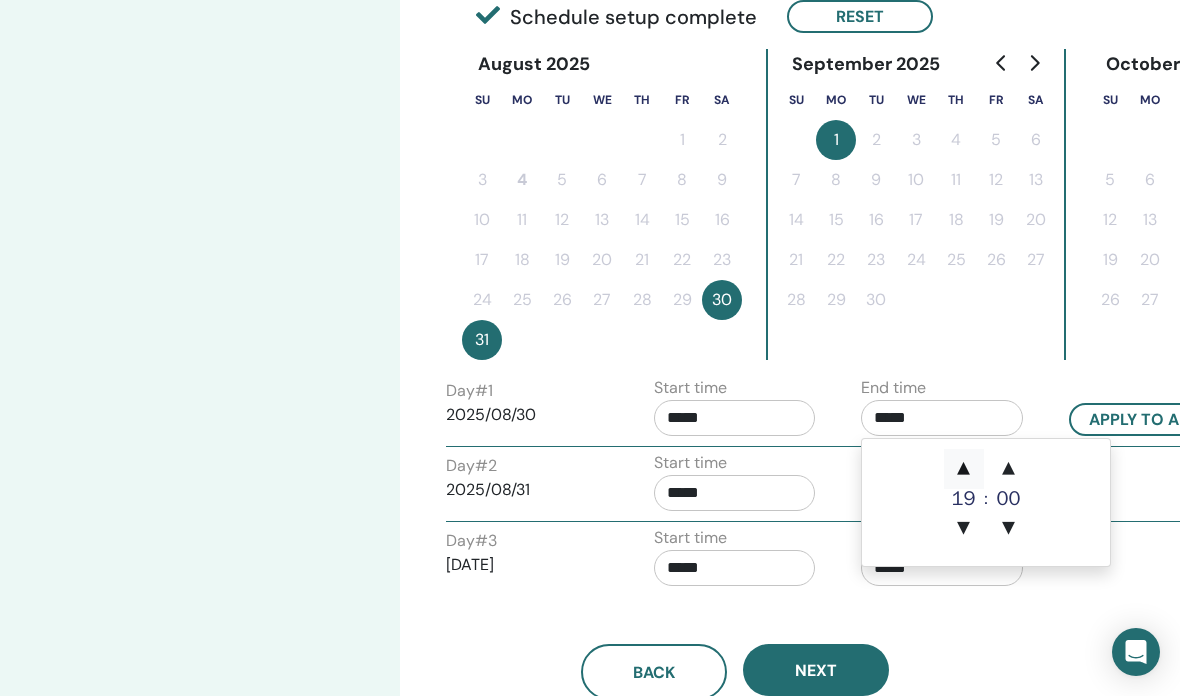 click on "▲" at bounding box center (964, 469) 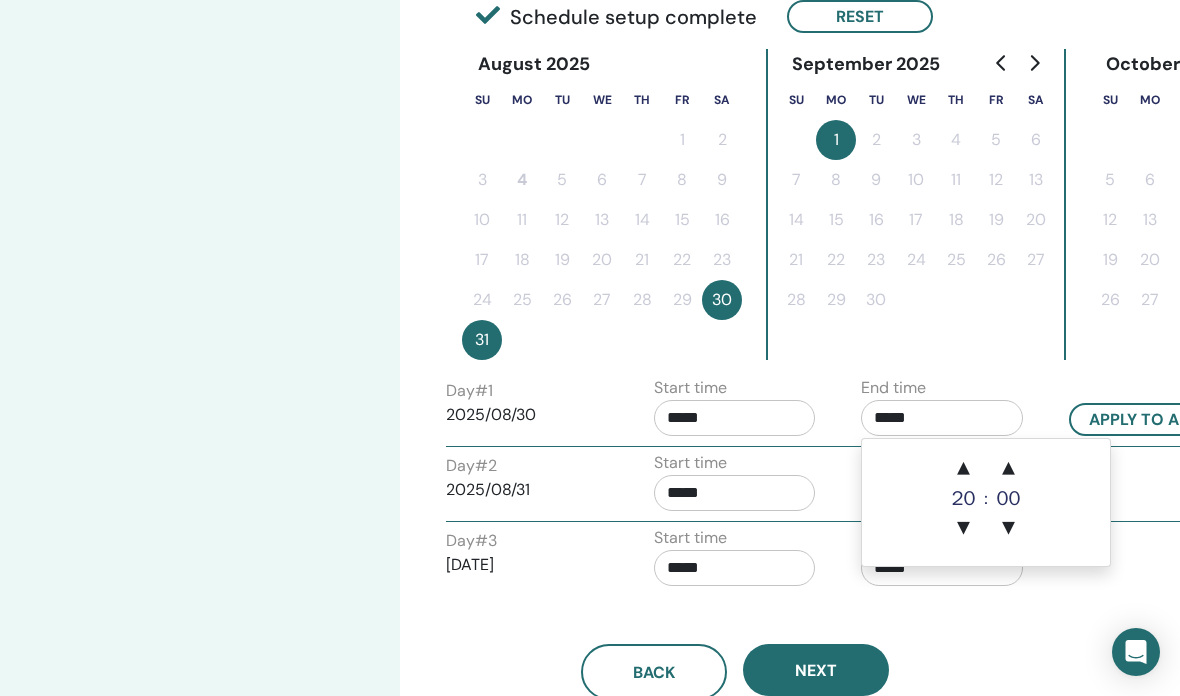 click on "*****" at bounding box center [735, 418] 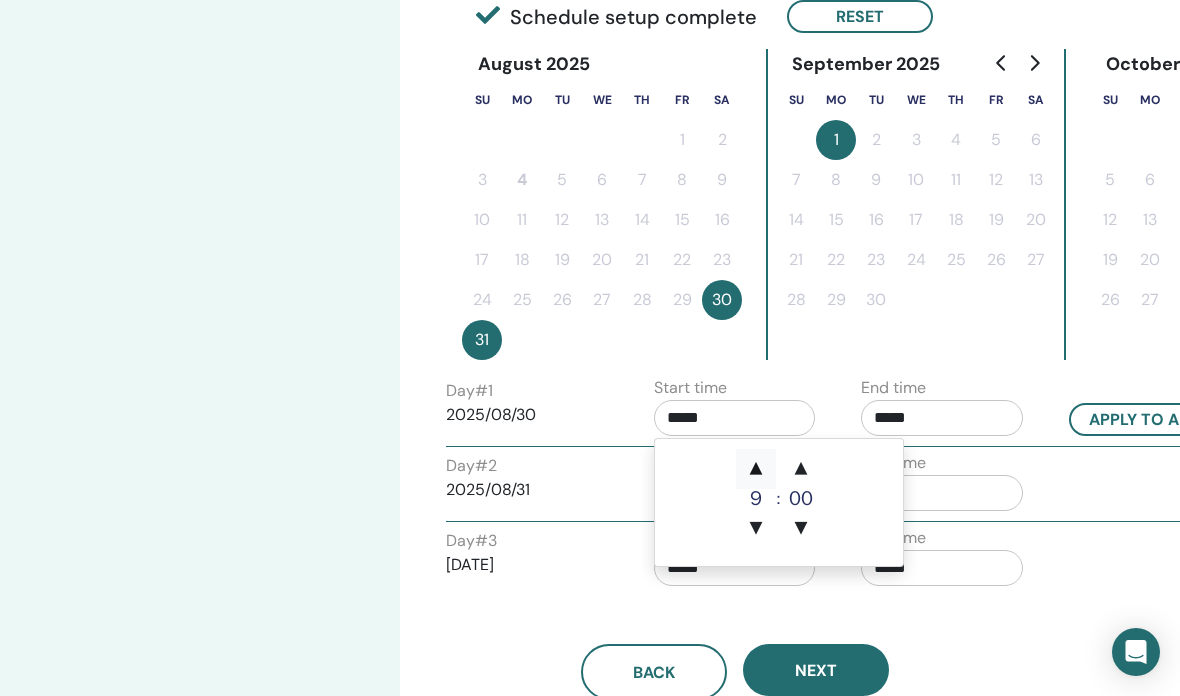 click on "▲" at bounding box center [756, 469] 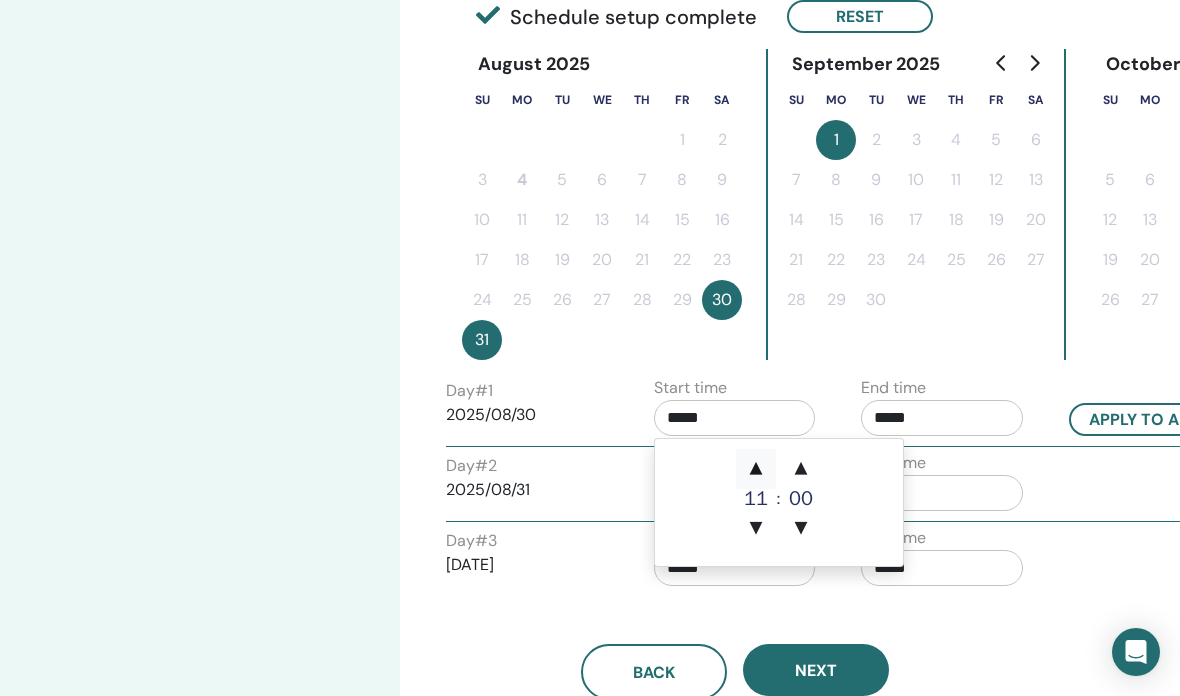click on "▲" at bounding box center [756, 469] 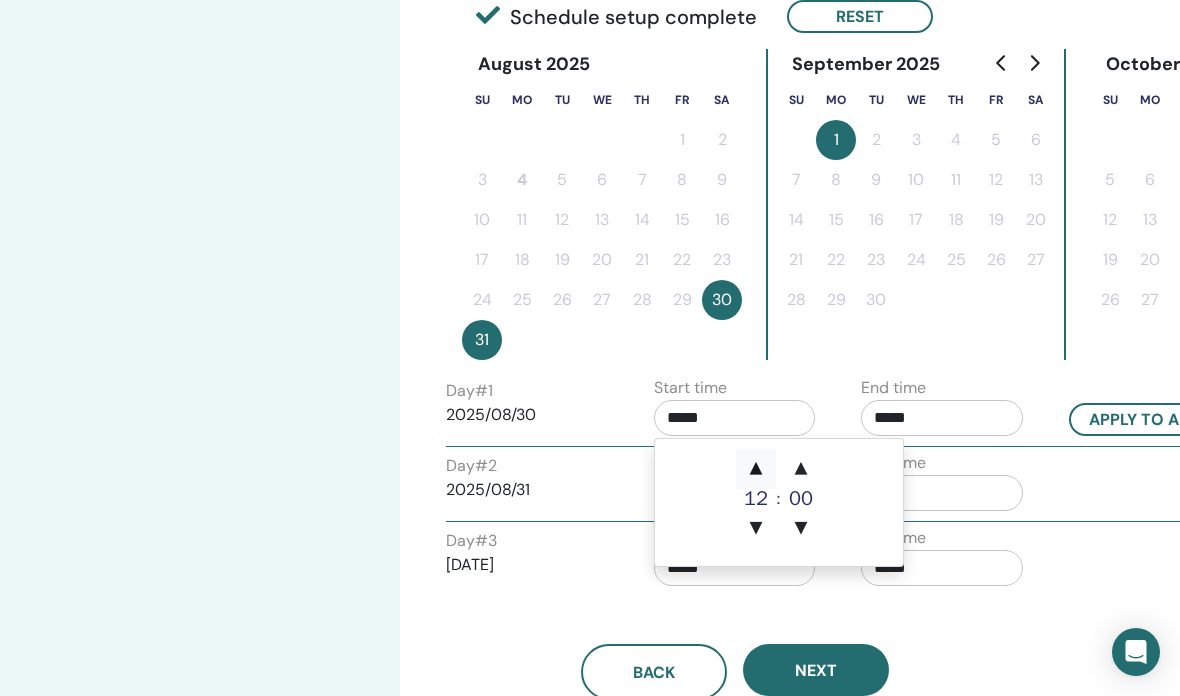 click on "▲" at bounding box center (756, 469) 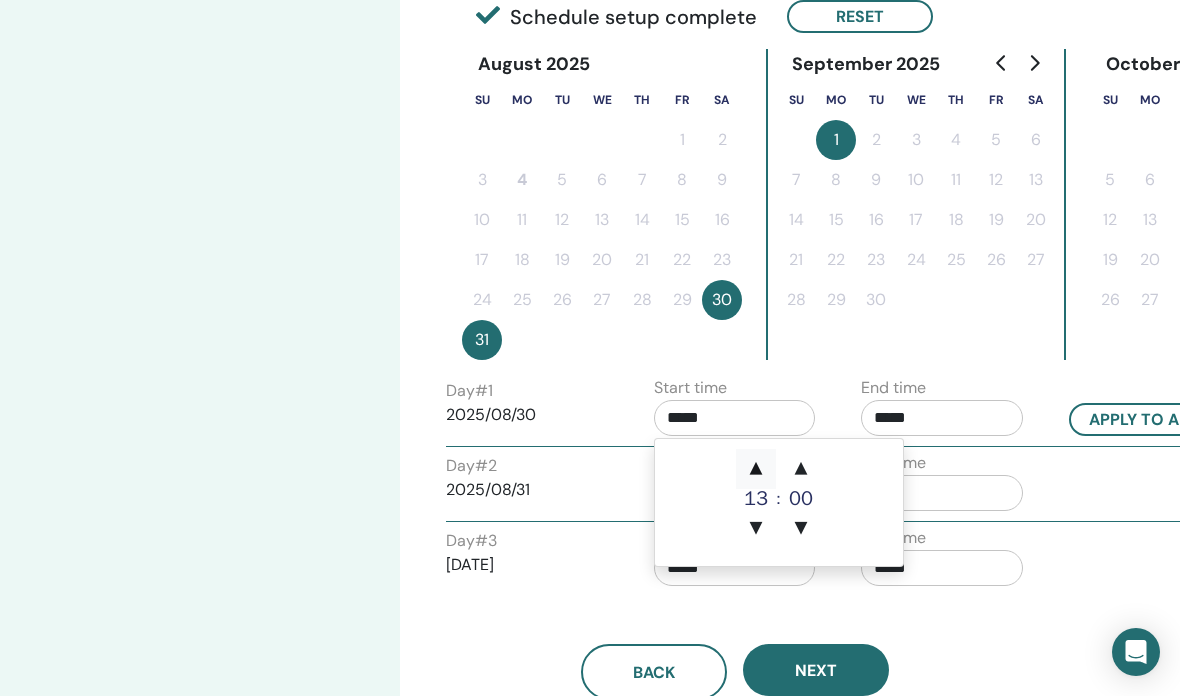 click on "▲" at bounding box center [756, 469] 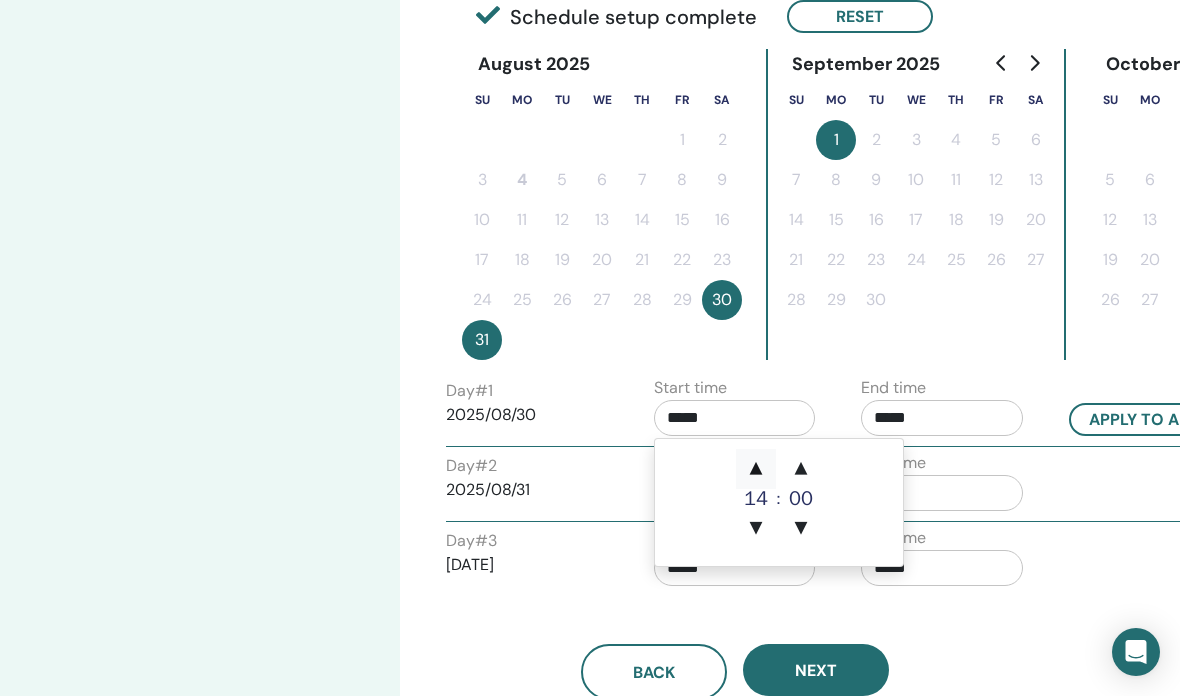 click on "▲" at bounding box center [756, 469] 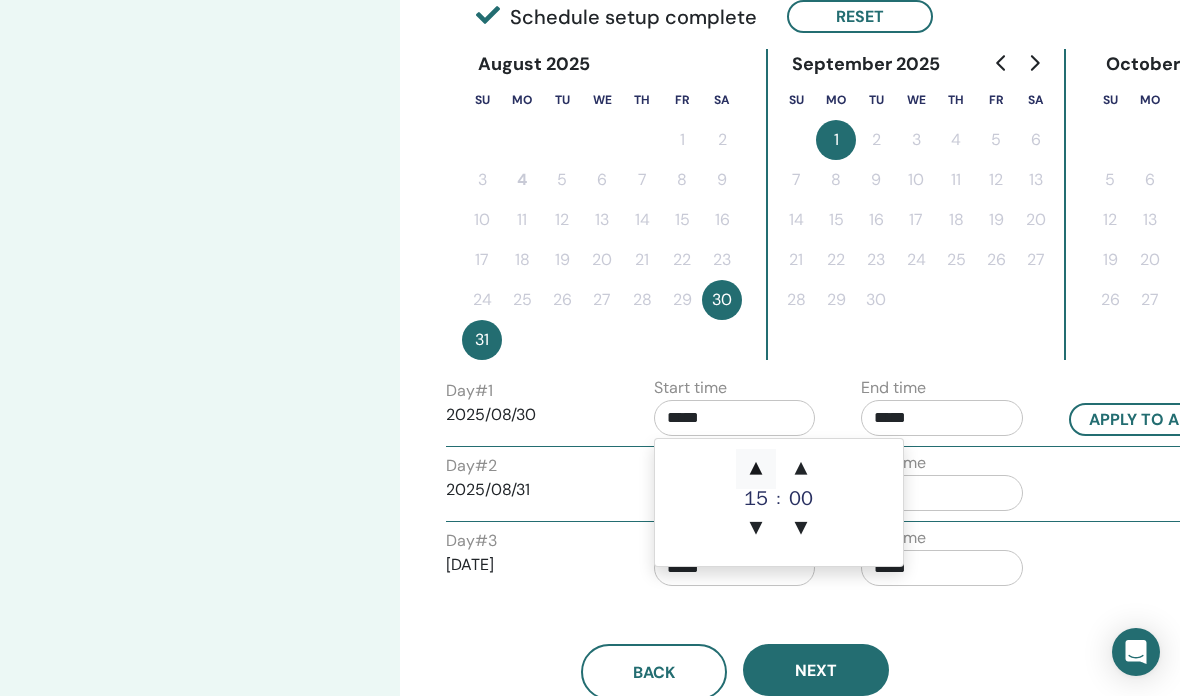 click on "▲" at bounding box center (756, 469) 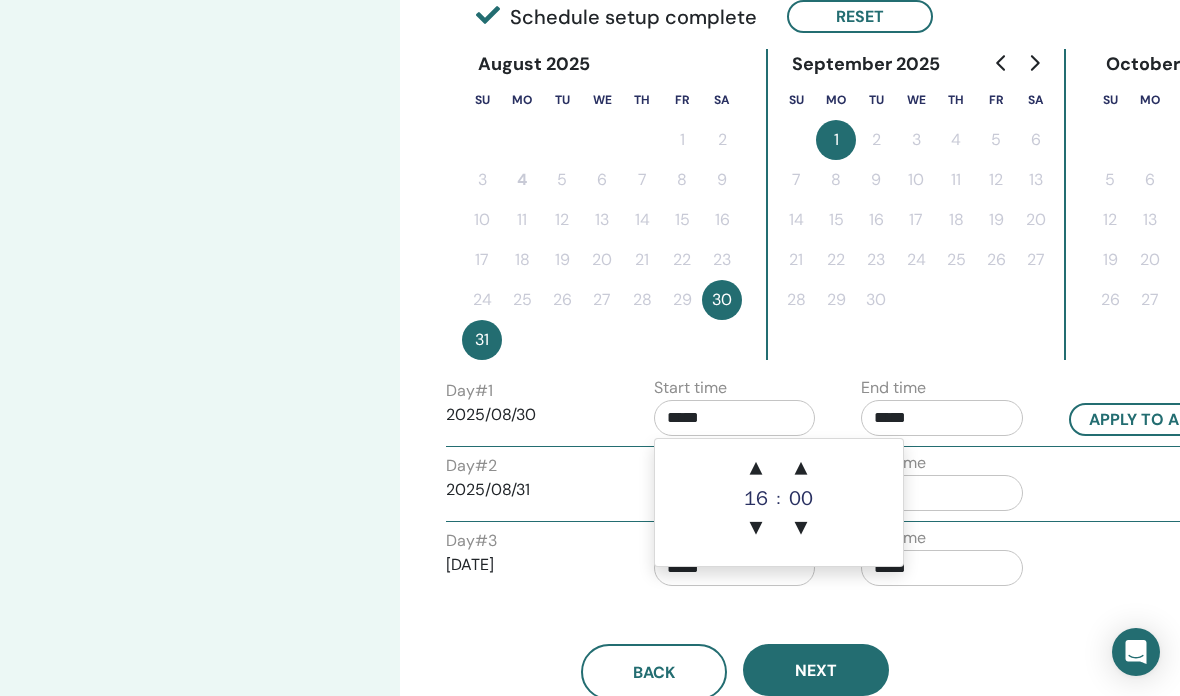 click on "Day  # 2 2025/08/31 Start time ***** End time *****" at bounding box center [846, 486] 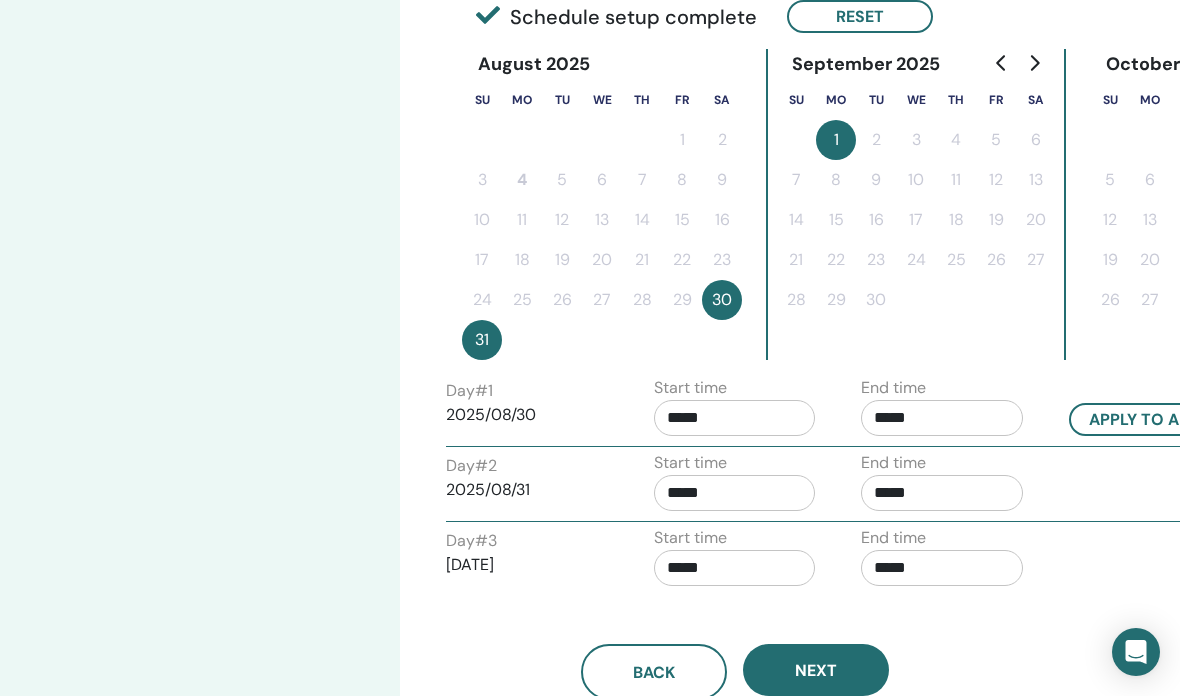 click on "*****" at bounding box center (735, 493) 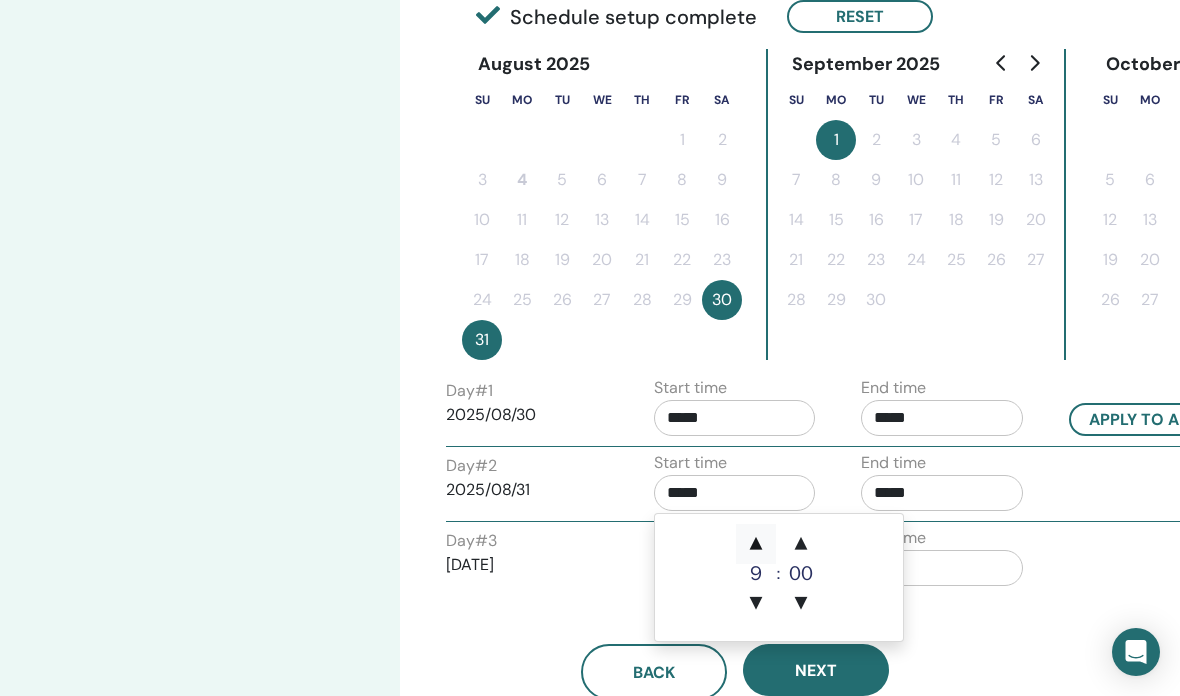 click on "▲" at bounding box center [756, 544] 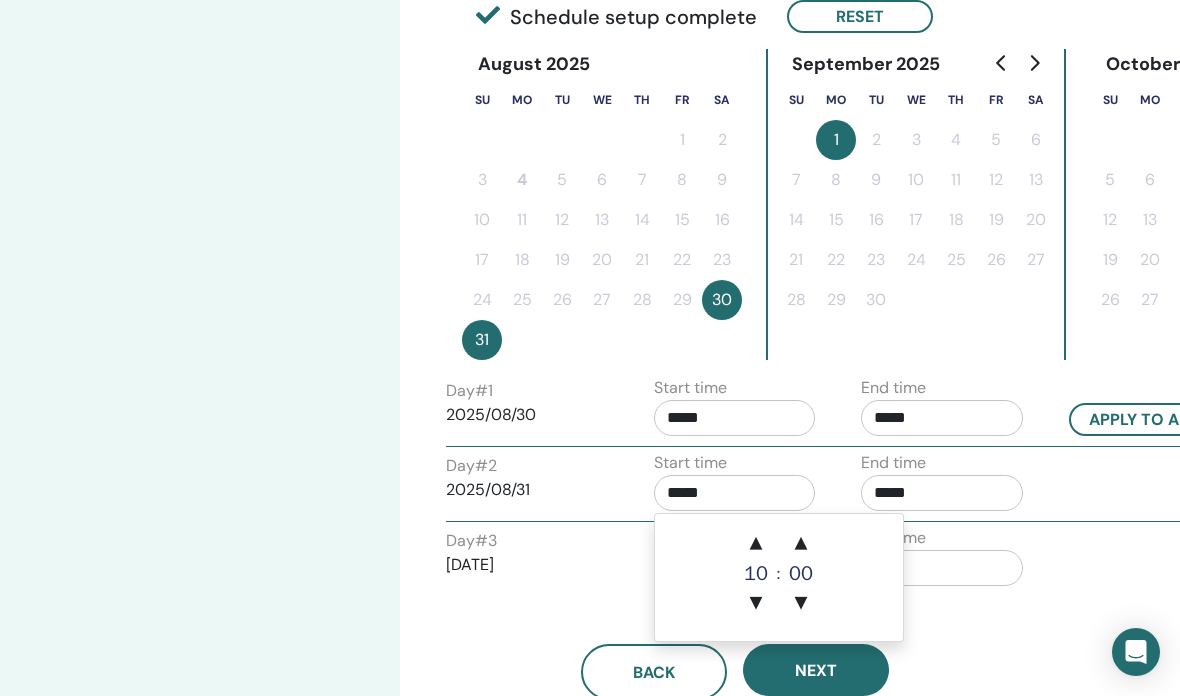 click on "*****" at bounding box center [942, 493] 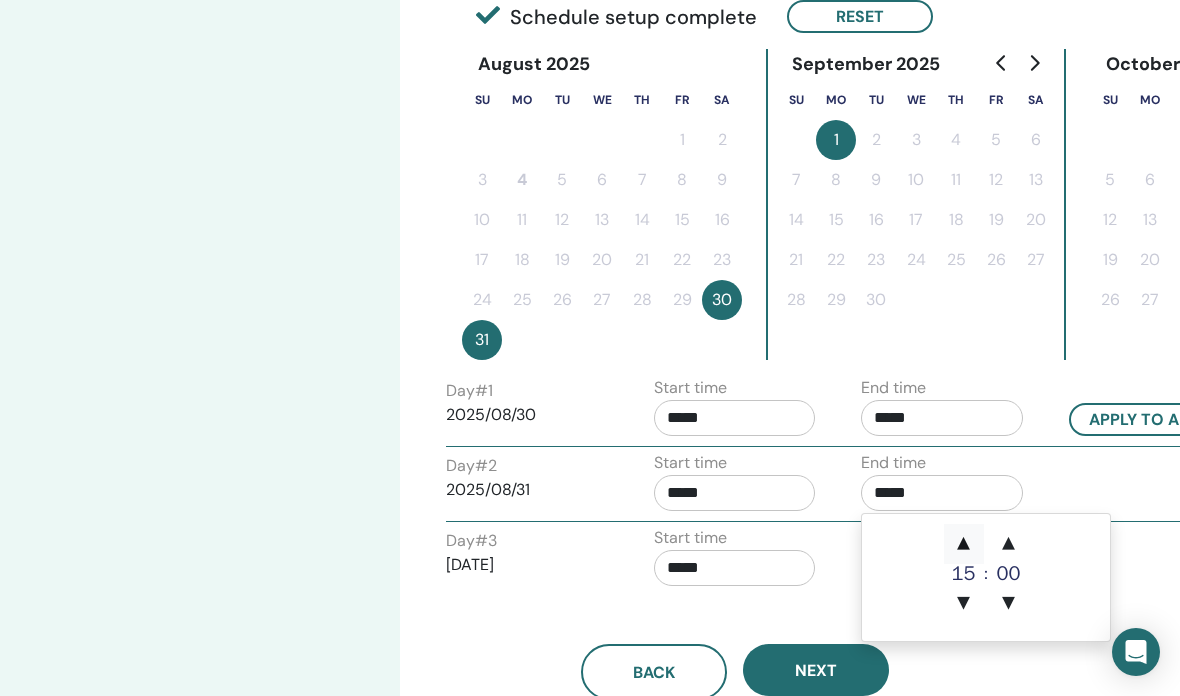 click on "▲" at bounding box center (964, 544) 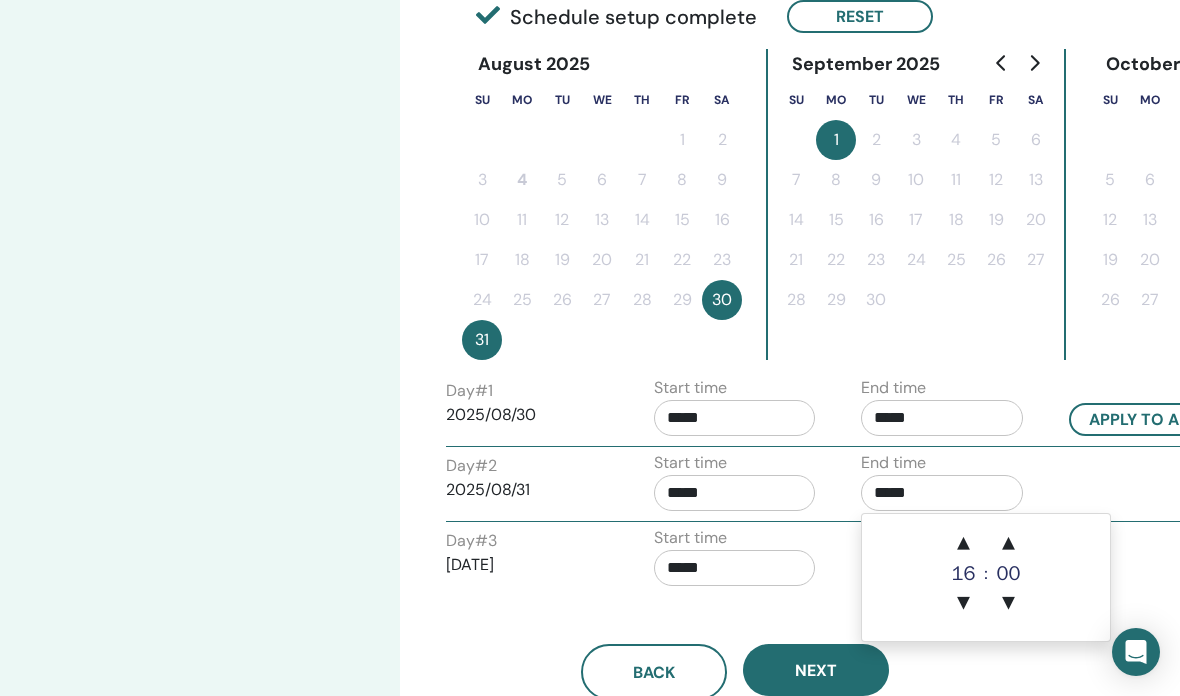 click on "*****" at bounding box center (735, 568) 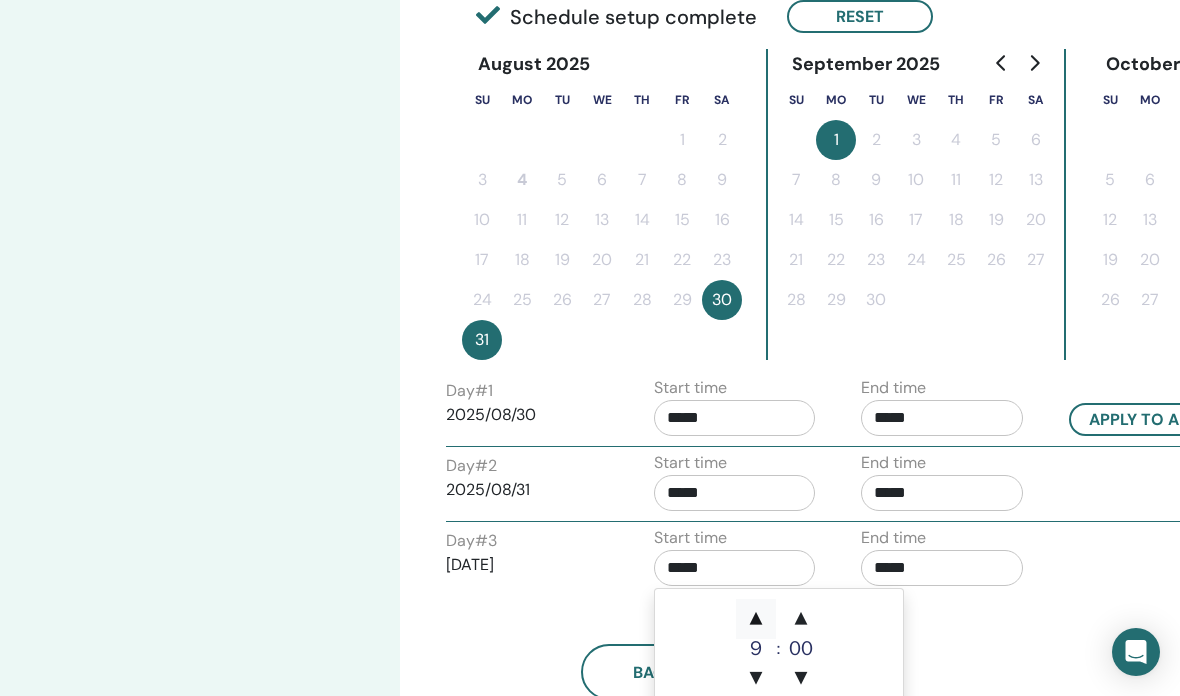 click on "▲" at bounding box center [756, 619] 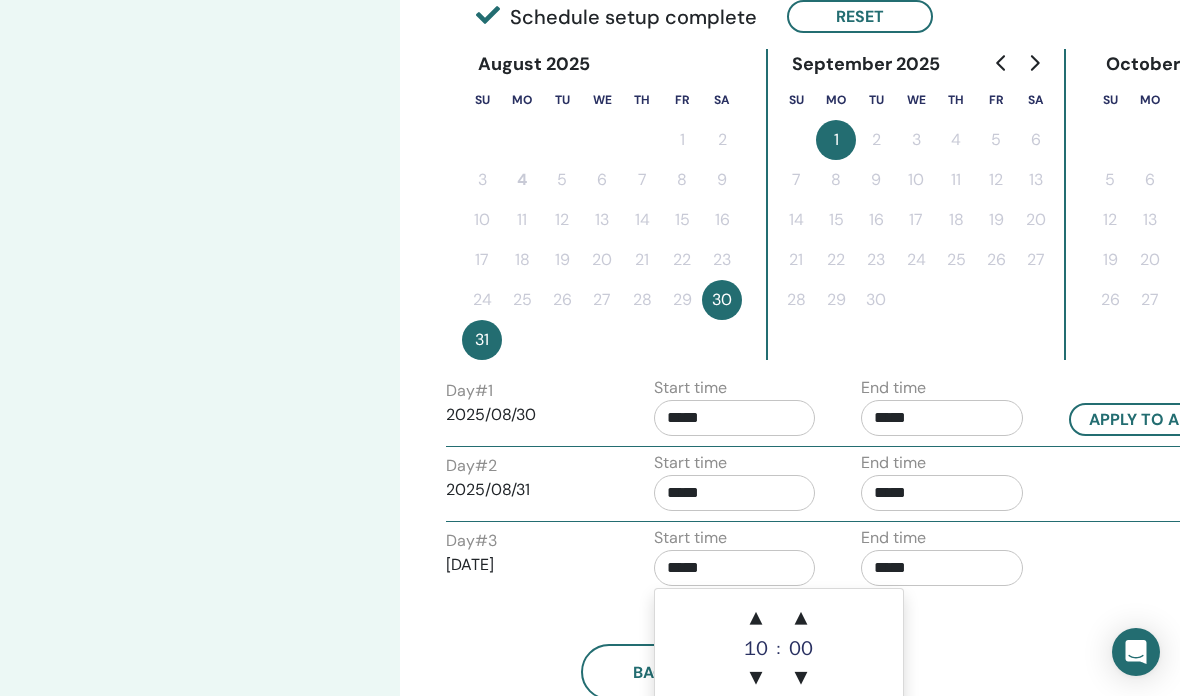 click on "*****" at bounding box center [942, 568] 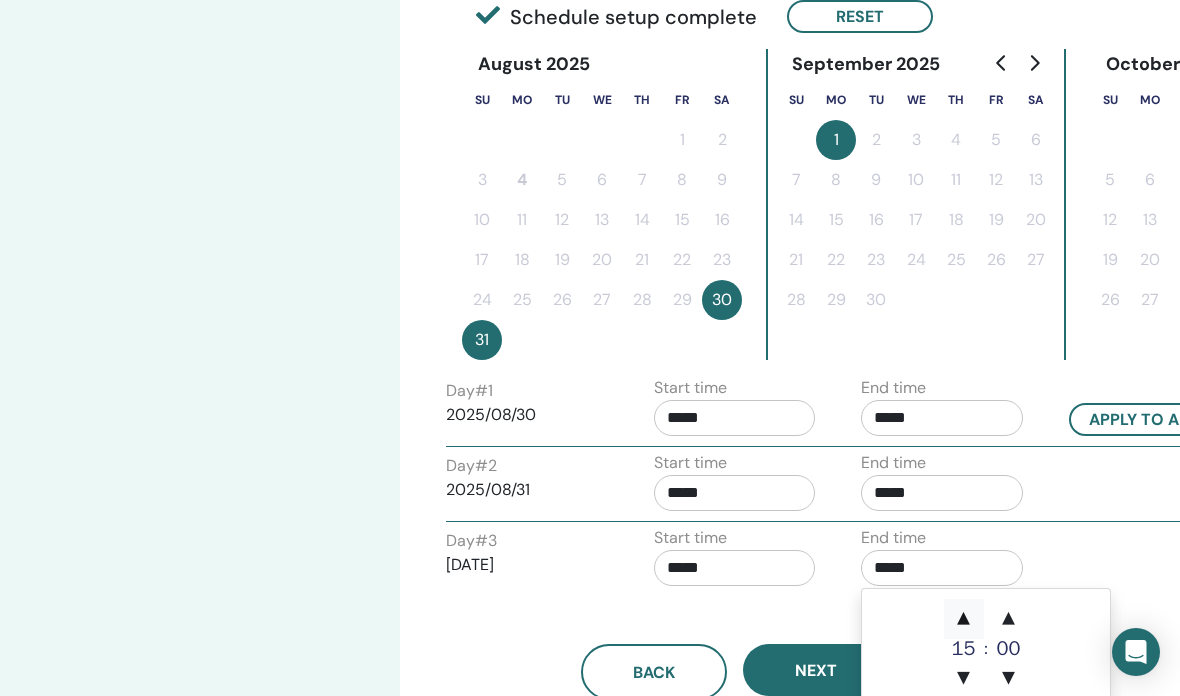 click on "▲" at bounding box center [964, 619] 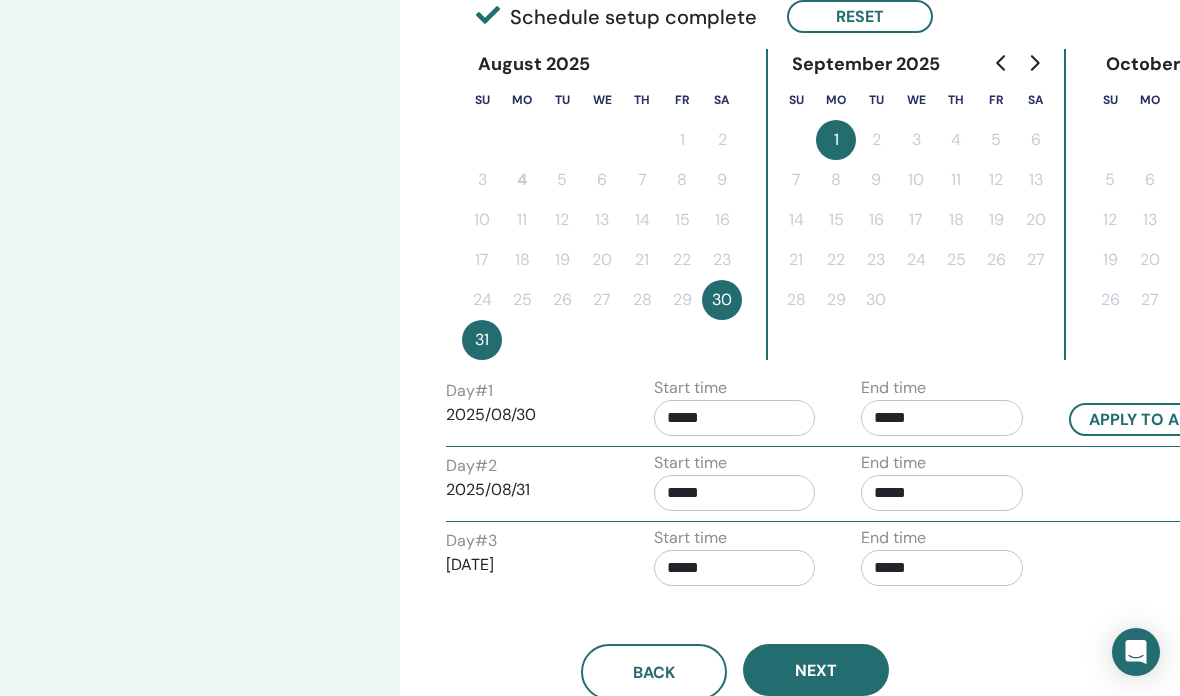 click on "Day  # 3 2025/09/01 Start time ***** End time *****" at bounding box center [846, 561] 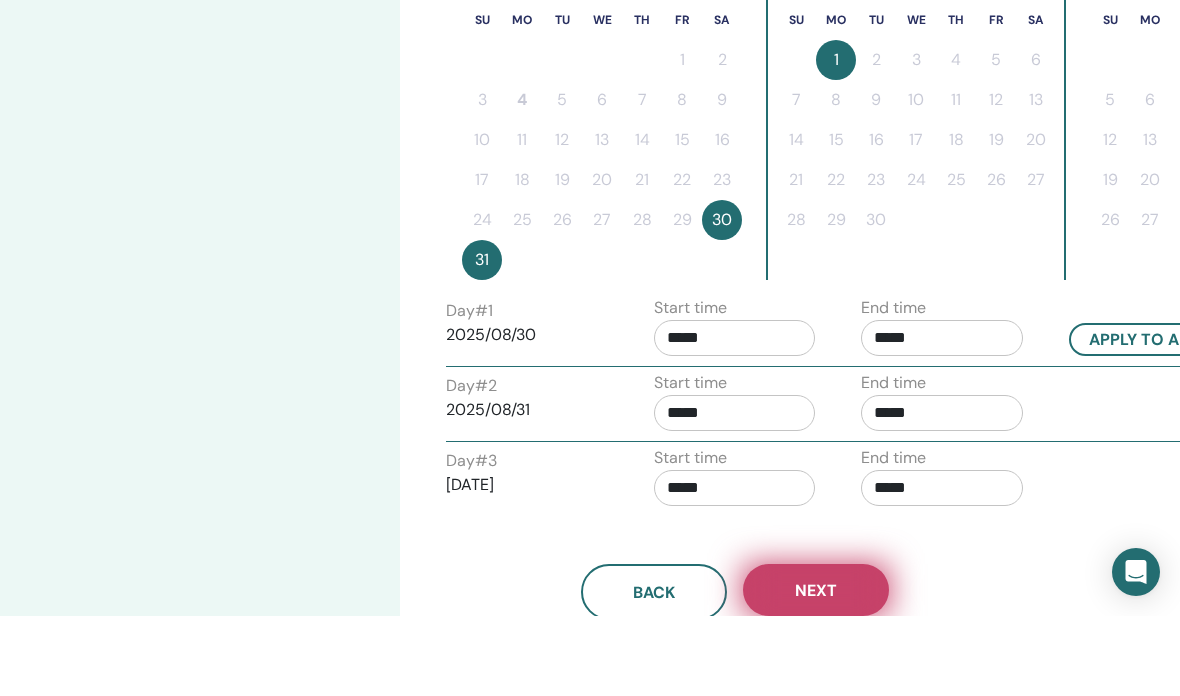 click on "Next" at bounding box center (816, 670) 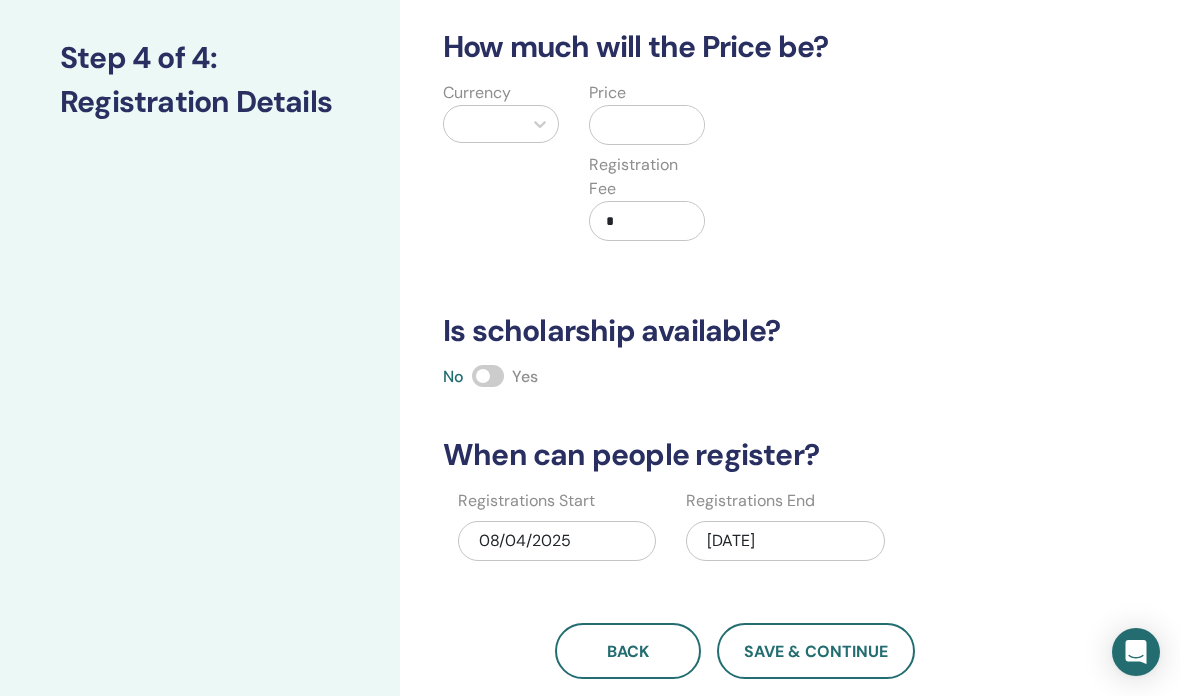 scroll, scrollTop: 267, scrollLeft: 0, axis: vertical 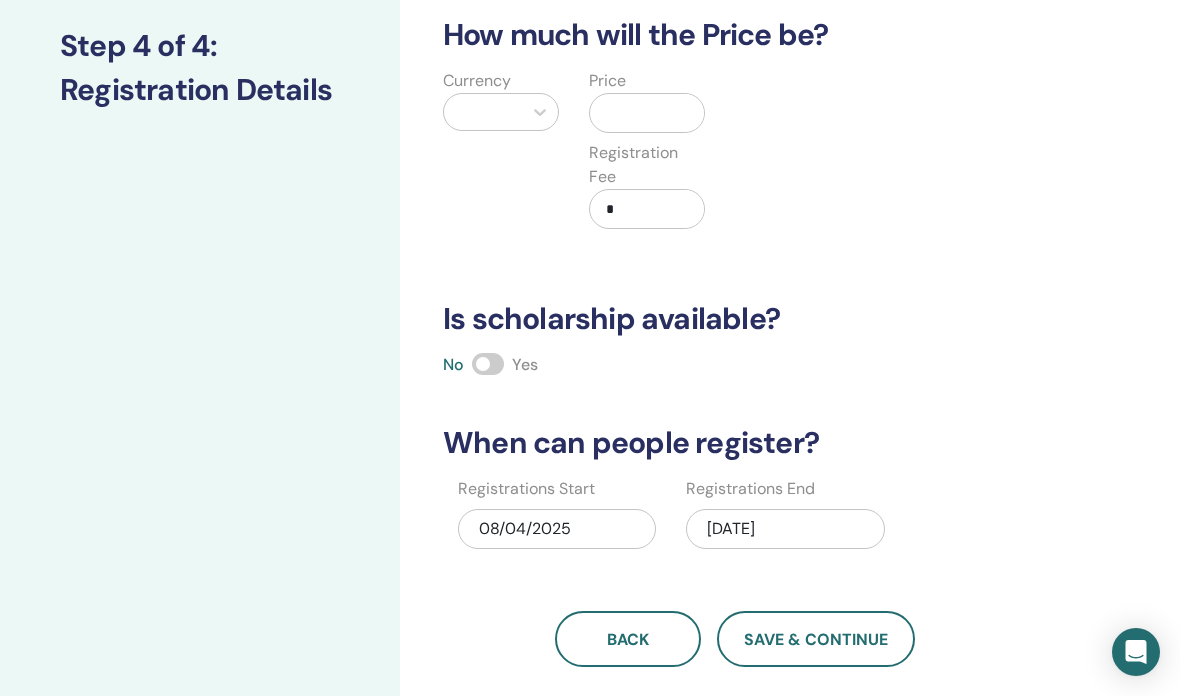 click on "Currency" at bounding box center (501, 161) 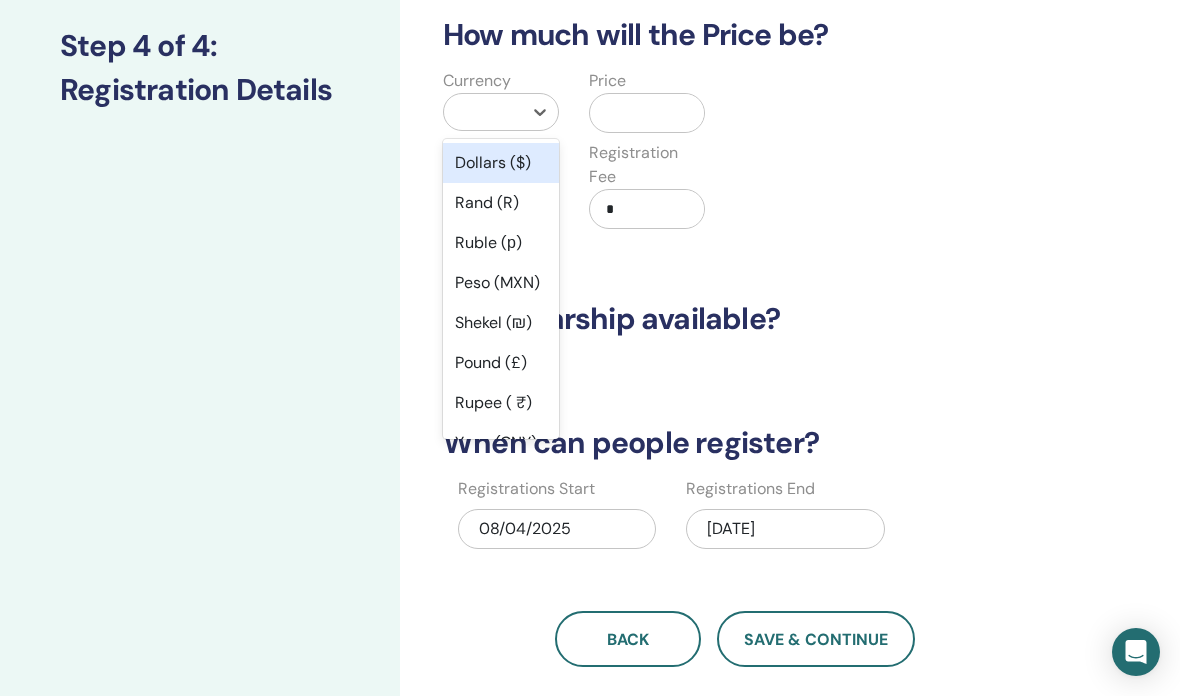 scroll, scrollTop: 266, scrollLeft: 0, axis: vertical 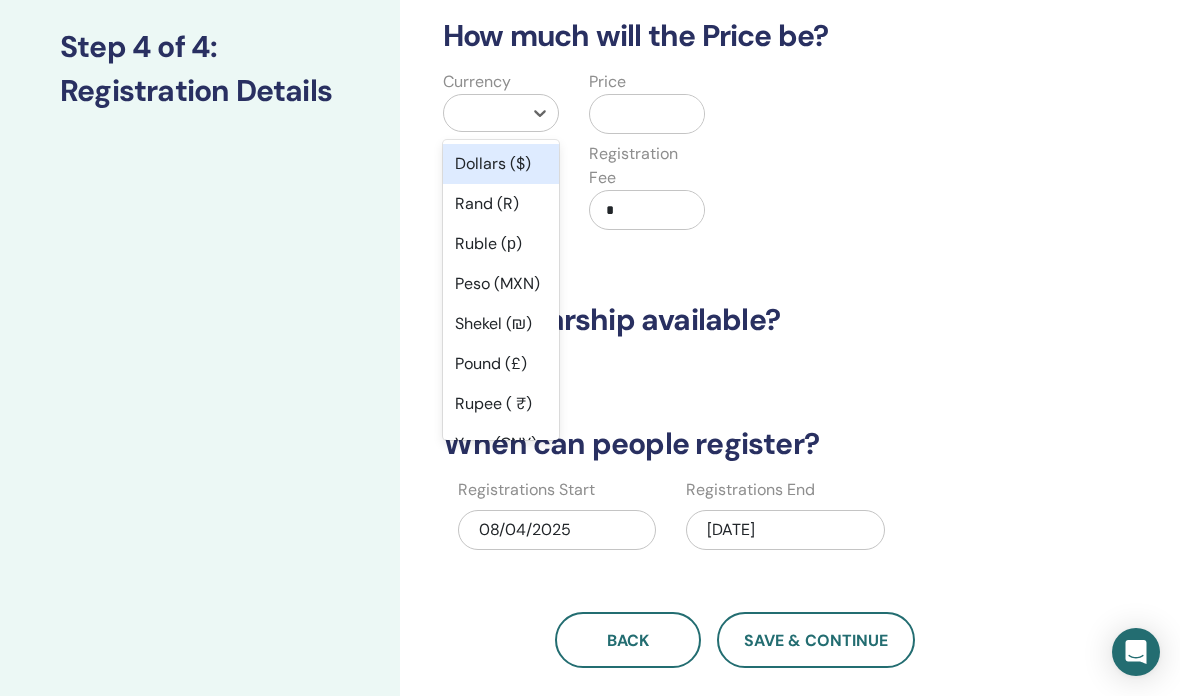 click on "Dollars ($)" at bounding box center (501, 164) 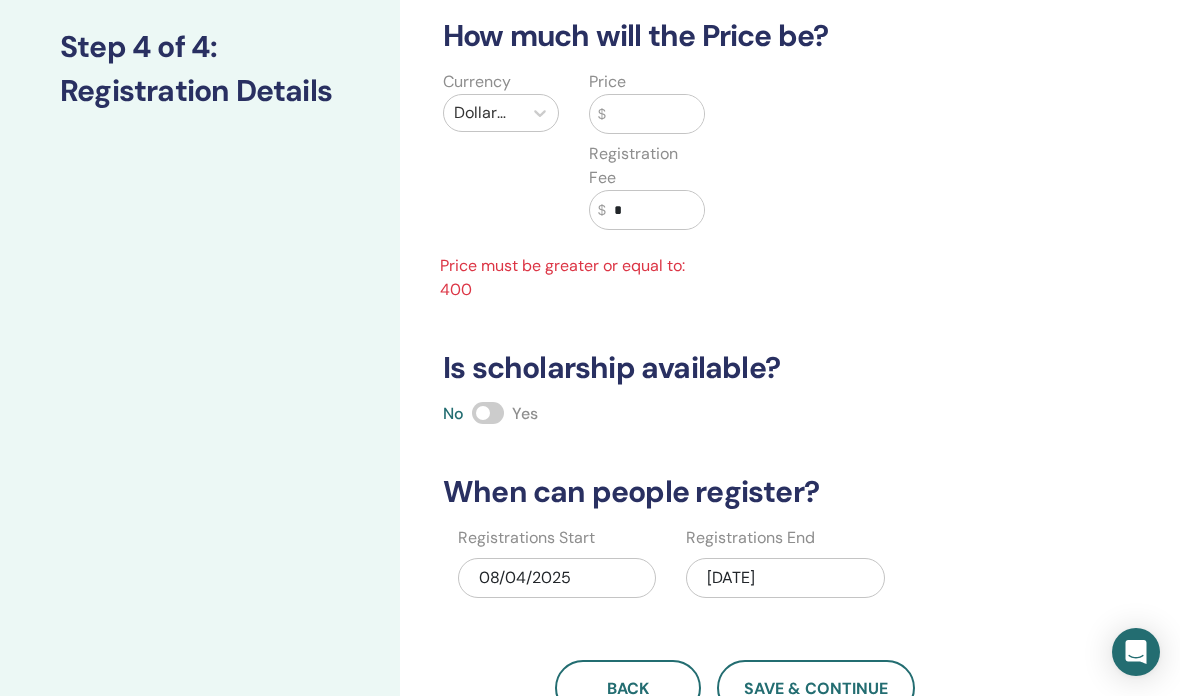 click at bounding box center [655, 114] 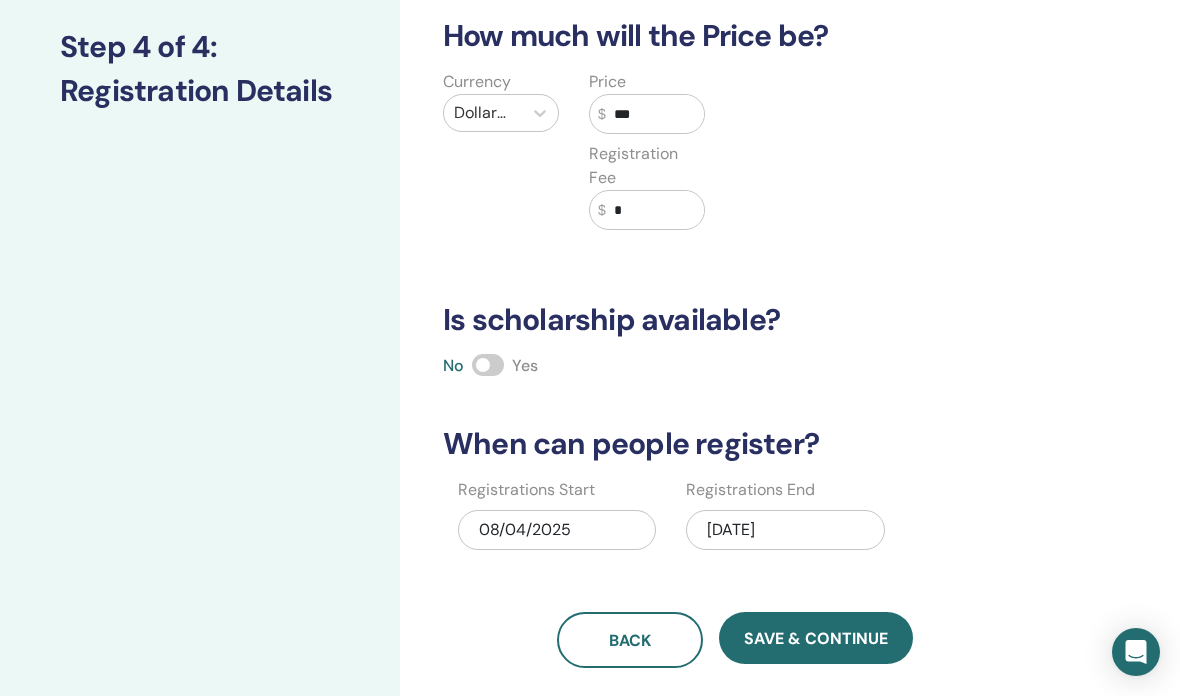 type on "***" 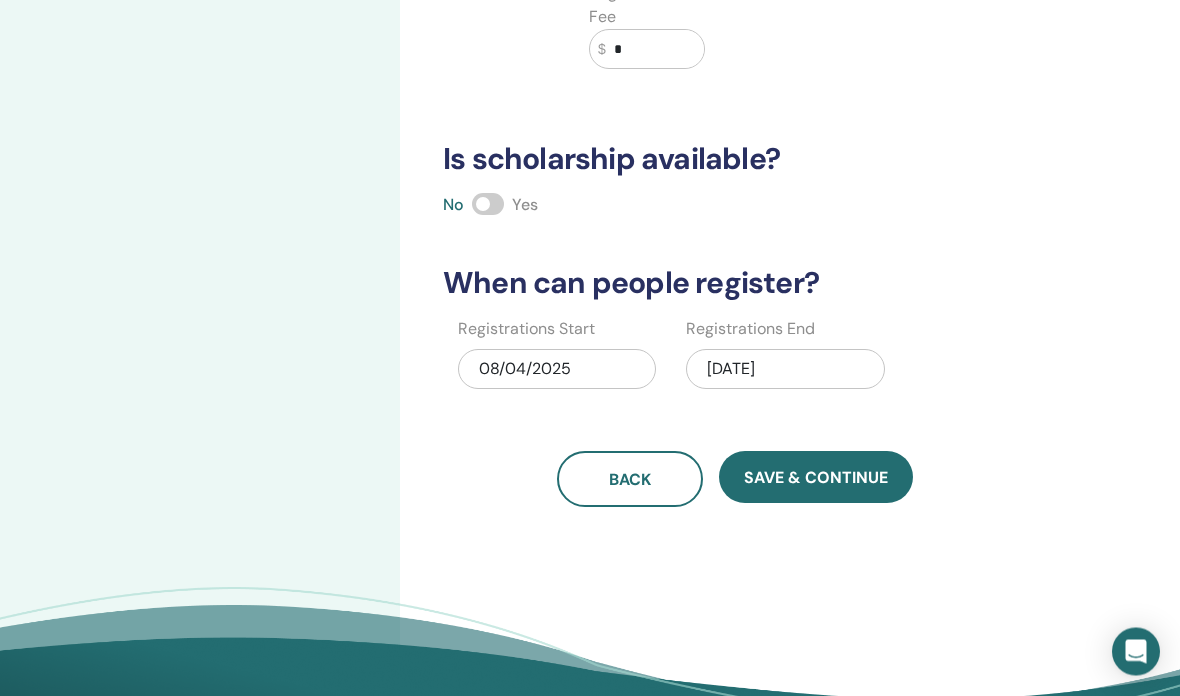 click on "09/01/2025" at bounding box center [785, 370] 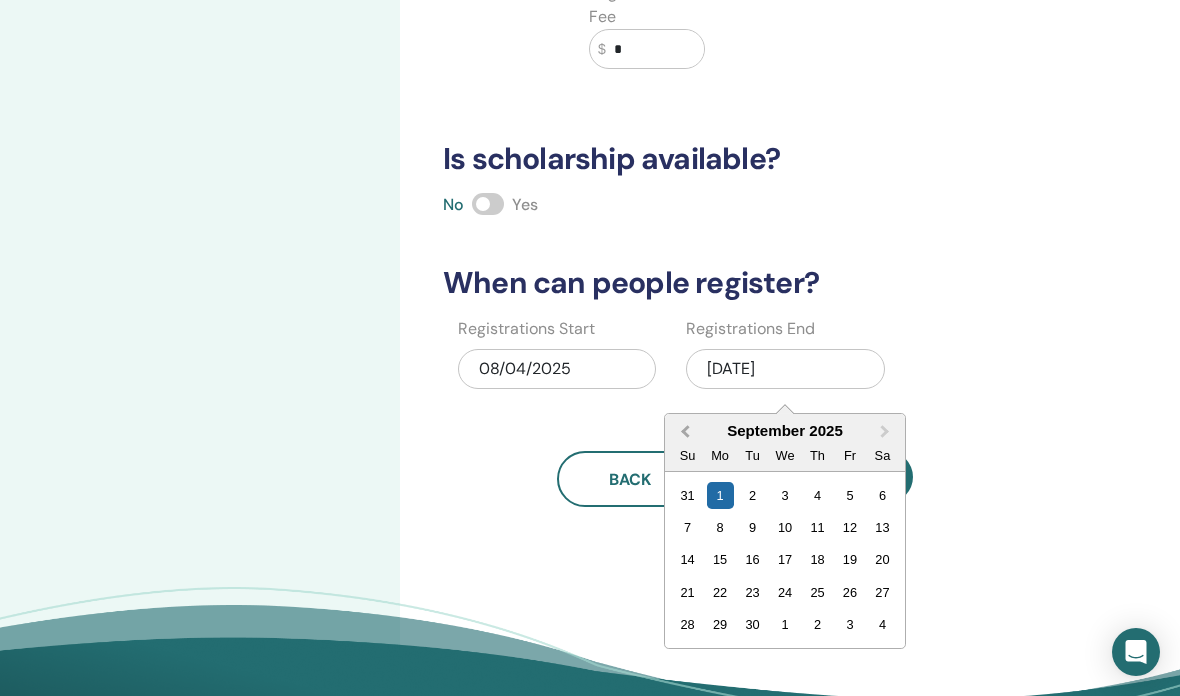 click on "Previous Month" at bounding box center [683, 432] 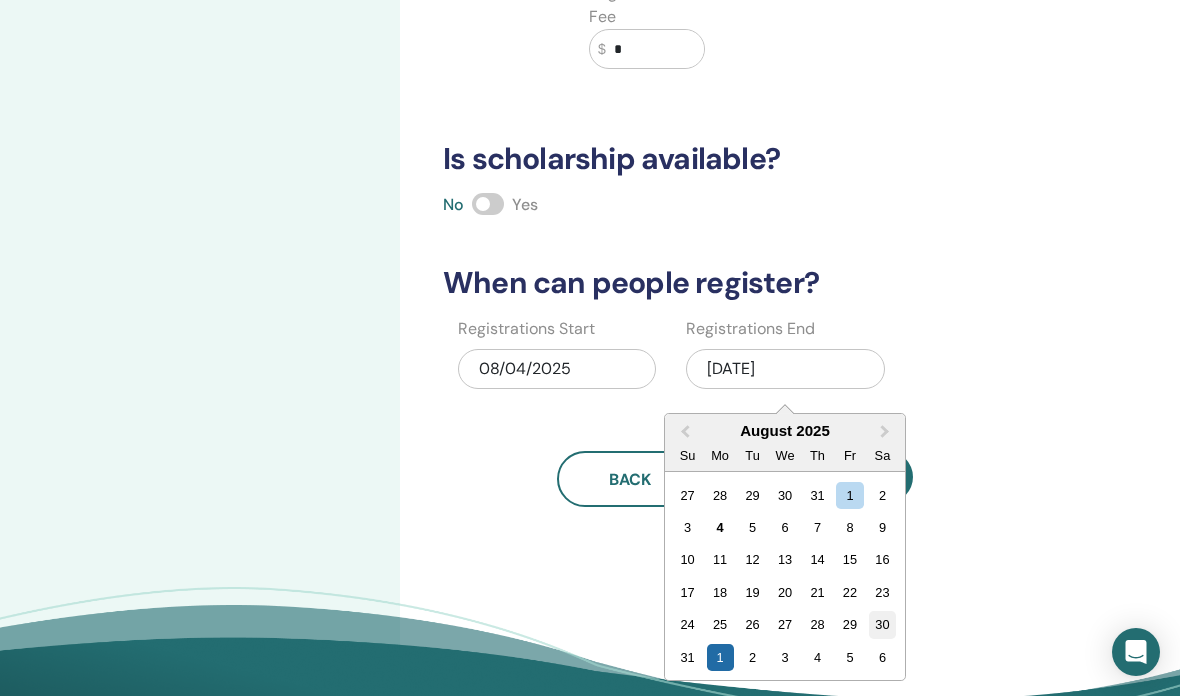 click on "30" at bounding box center (882, 624) 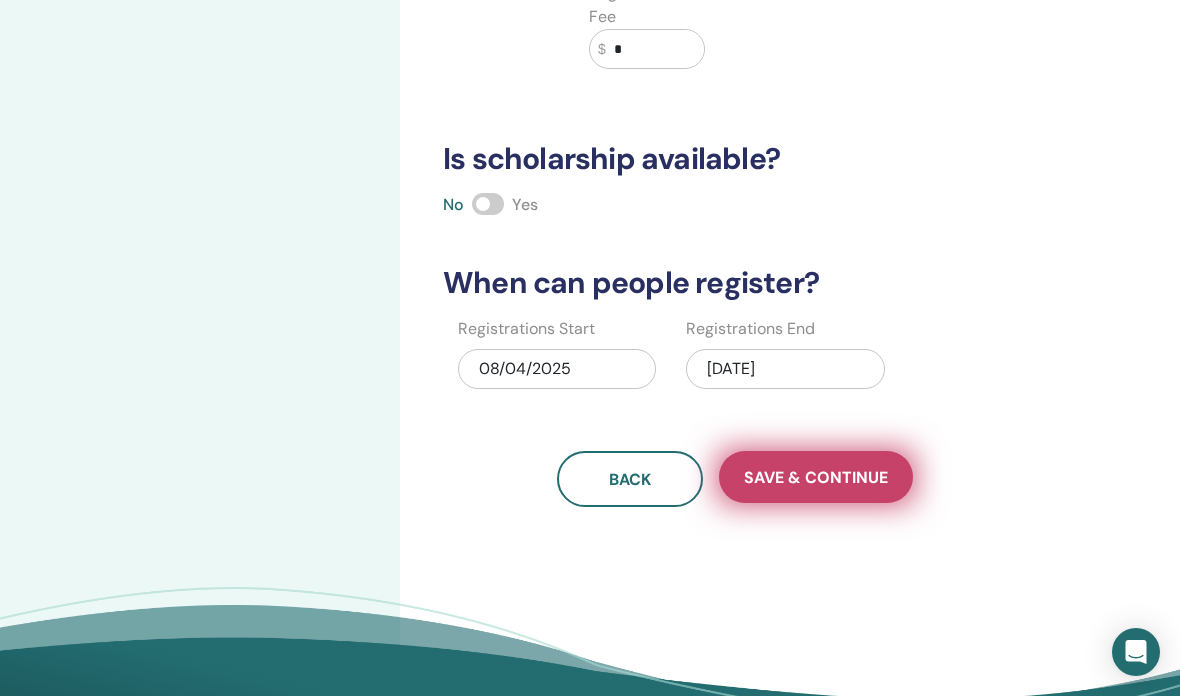 click on "Save & Continue" at bounding box center (816, 477) 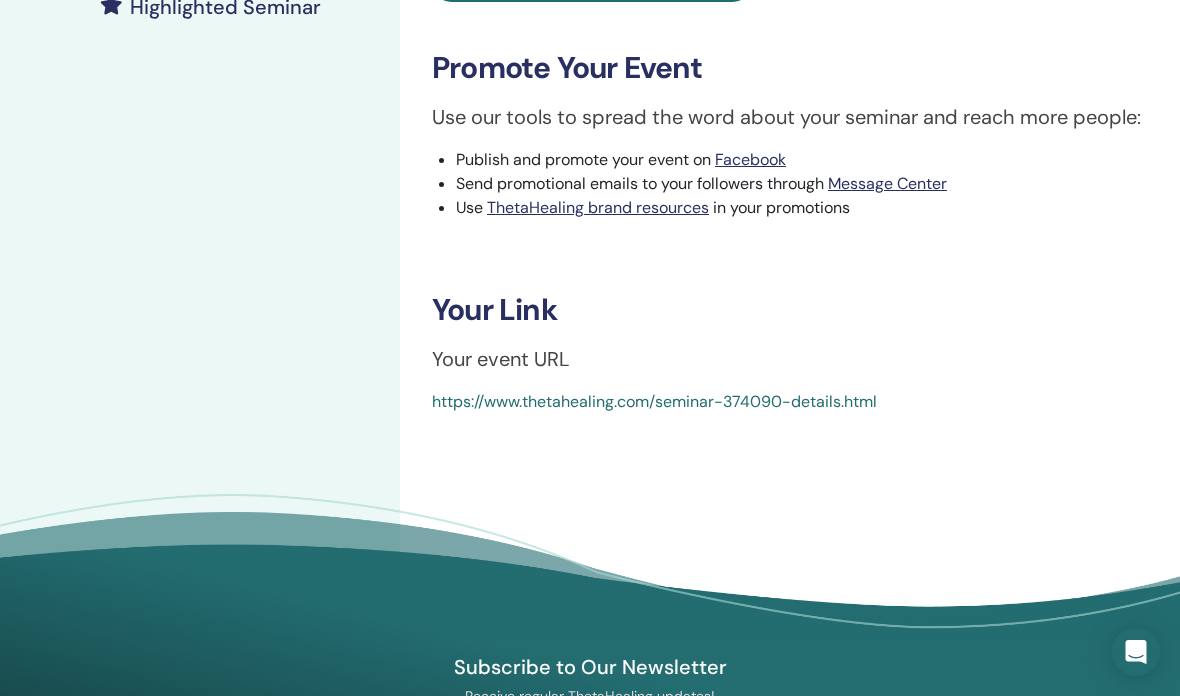 scroll, scrollTop: 580, scrollLeft: 0, axis: vertical 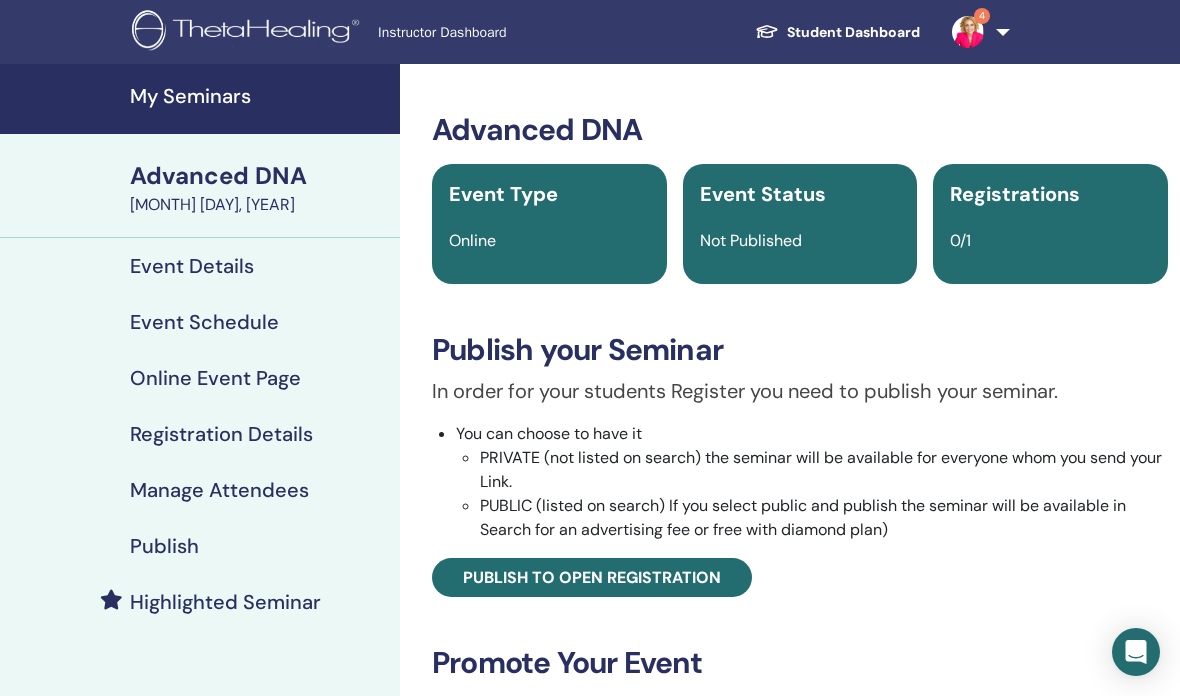 click on "Registration Details" at bounding box center [221, 434] 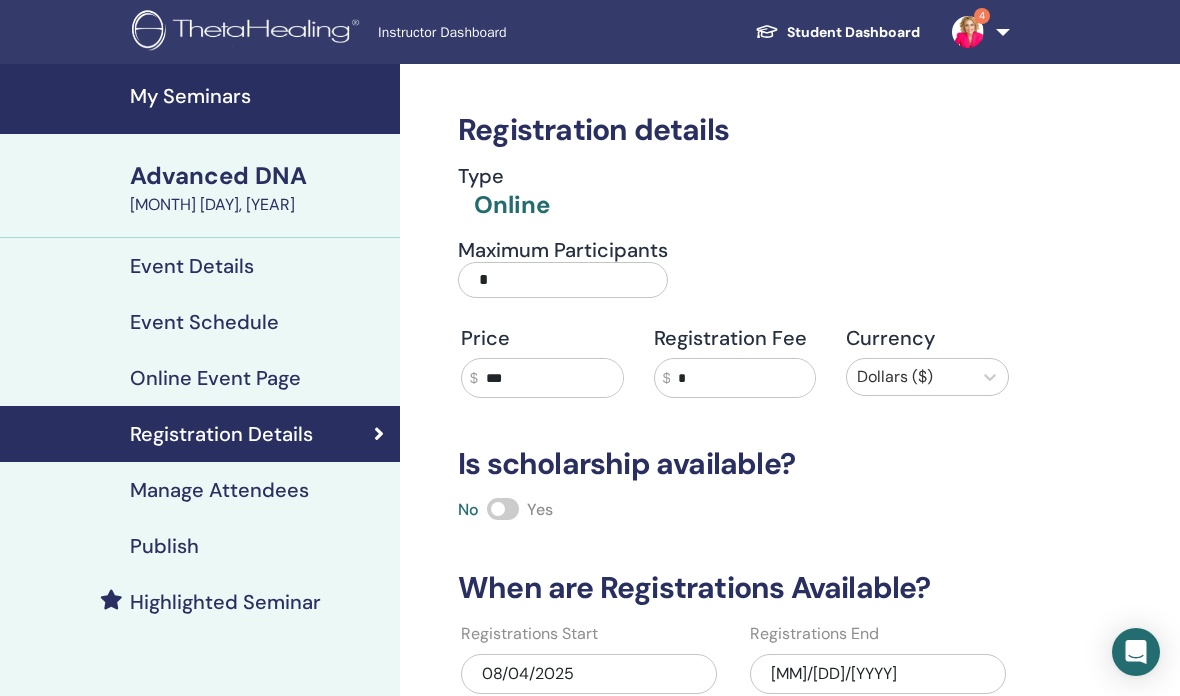 click on "*" at bounding box center [563, 280] 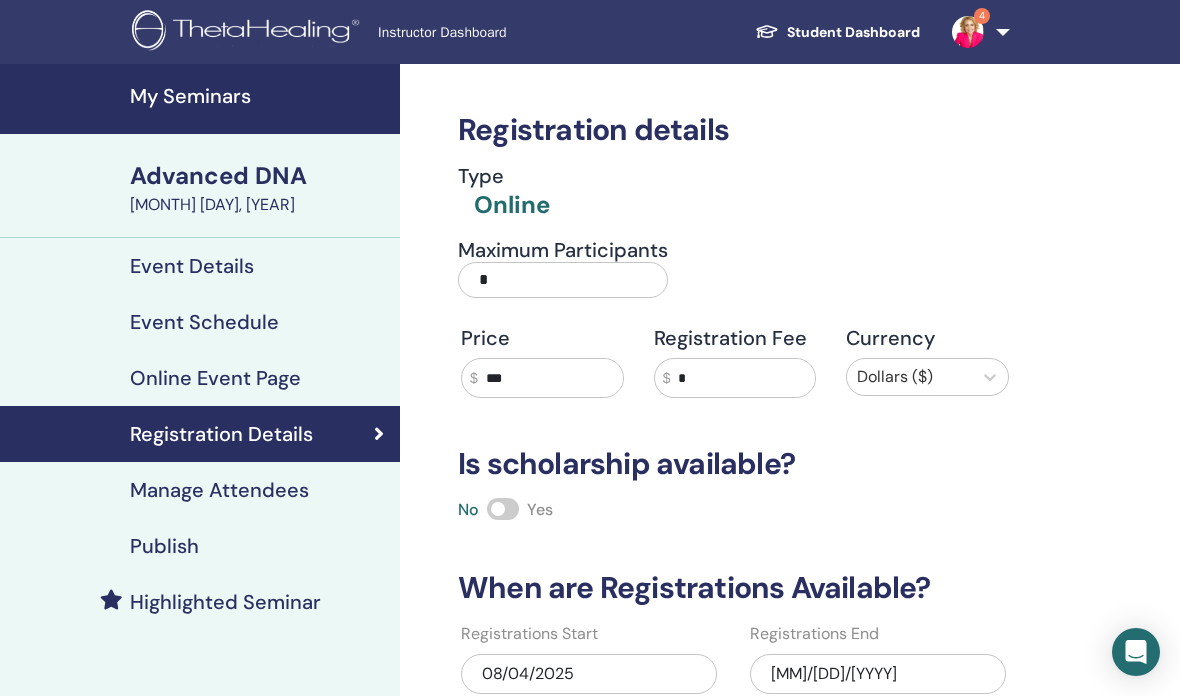 type on "**" 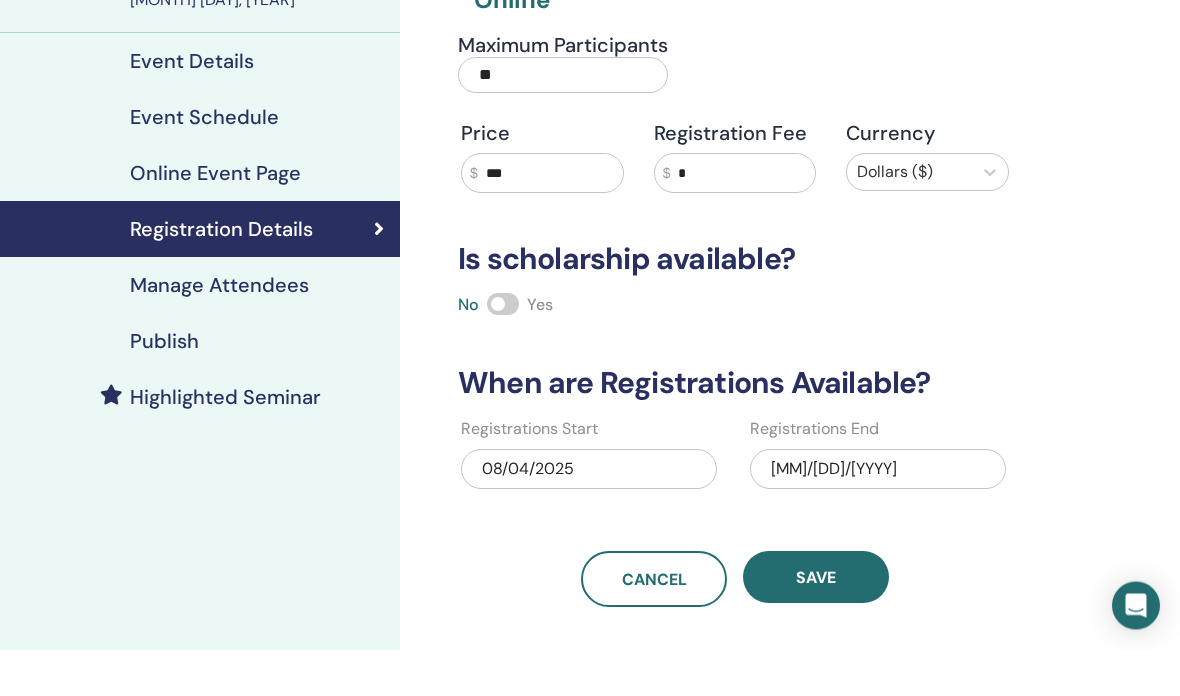scroll, scrollTop: 160, scrollLeft: 0, axis: vertical 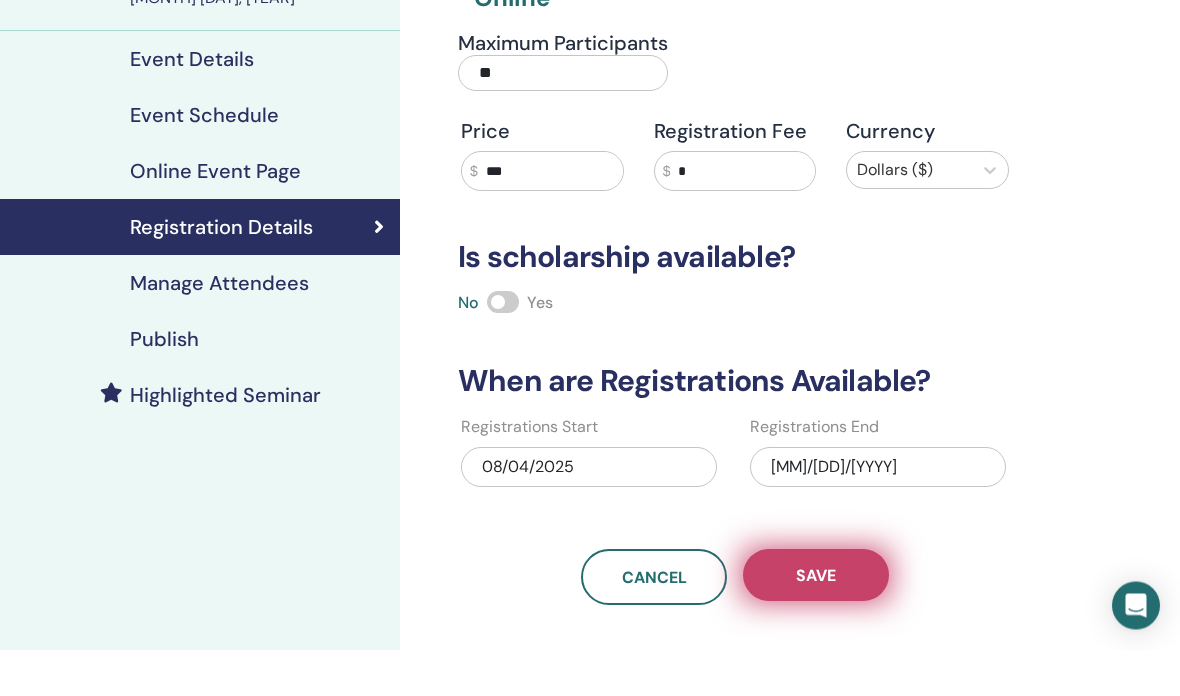 click on "Save" at bounding box center (816, 622) 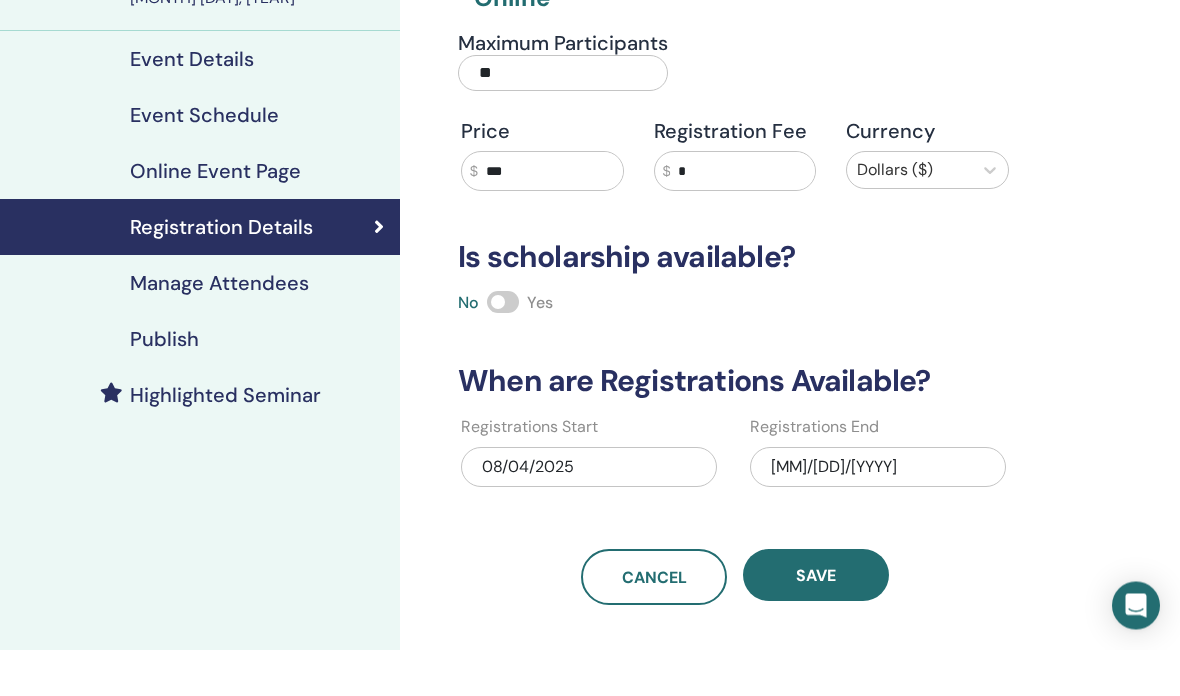 scroll, scrollTop: 207, scrollLeft: 0, axis: vertical 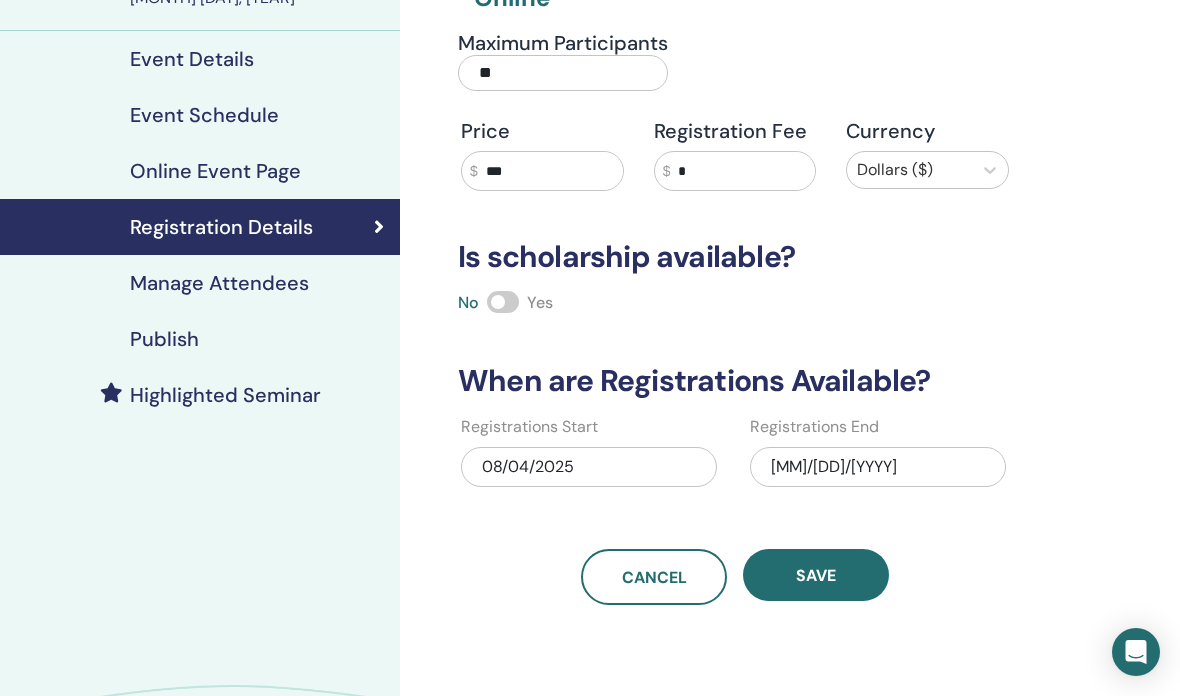 click on "Save" at bounding box center [816, 575] 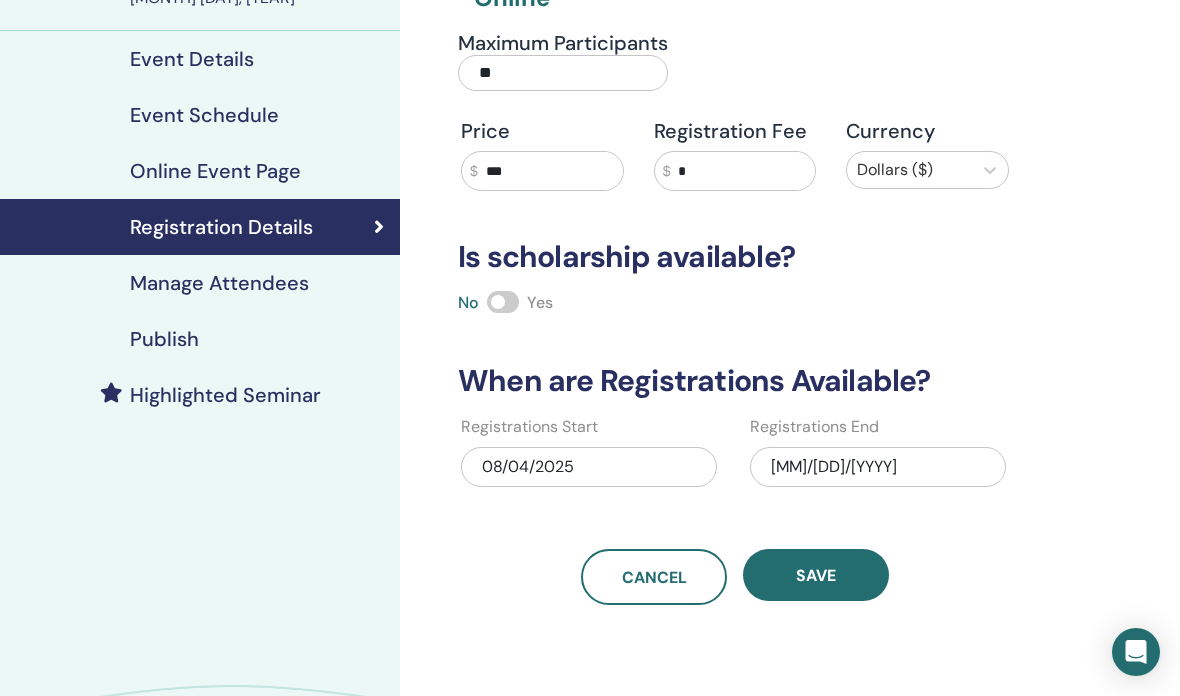 click on "Manage Attendees" at bounding box center (219, 283) 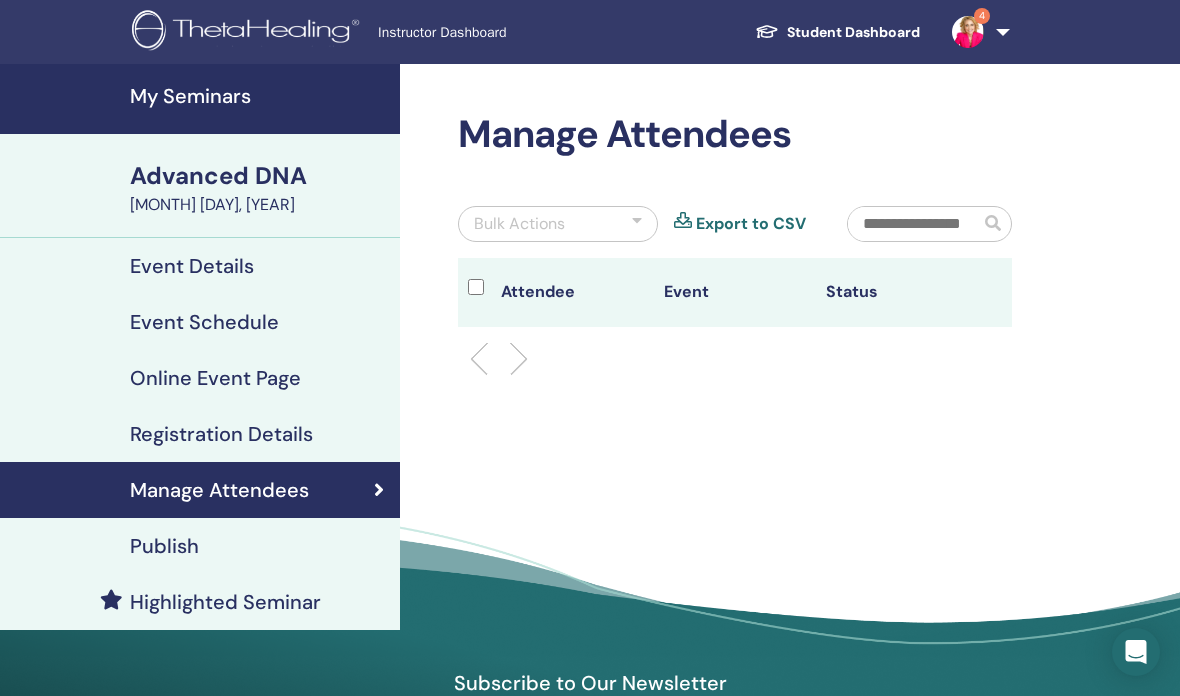 scroll, scrollTop: 40, scrollLeft: 0, axis: vertical 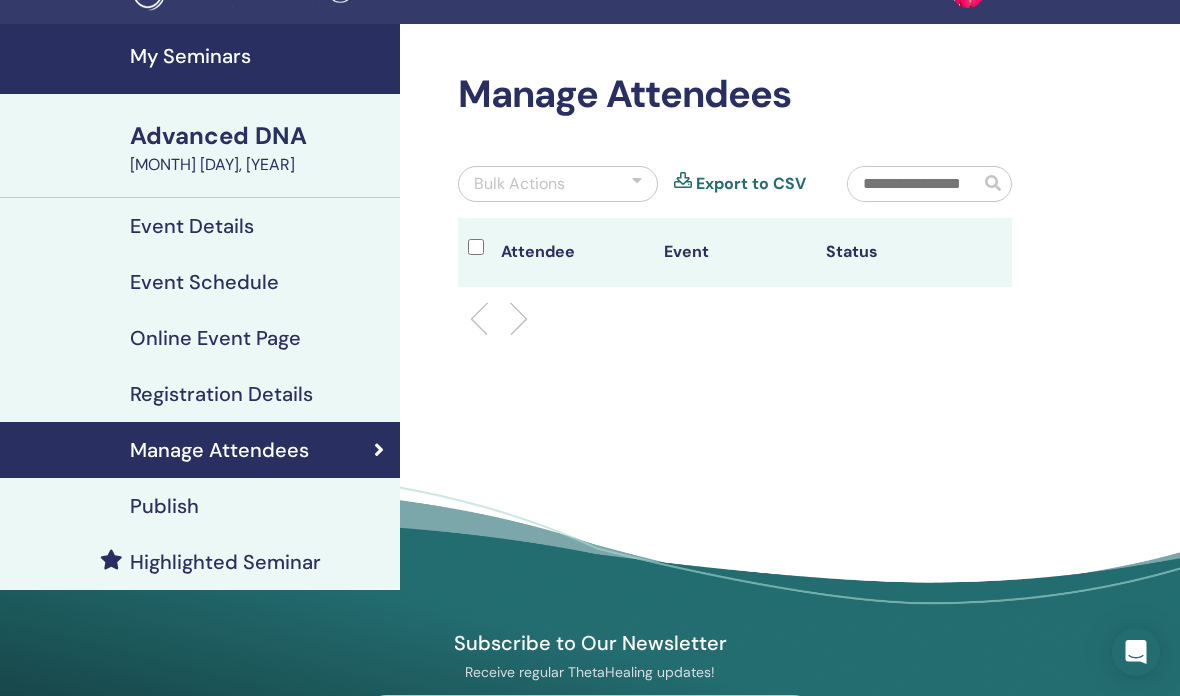 click on "Publish" at bounding box center [164, 506] 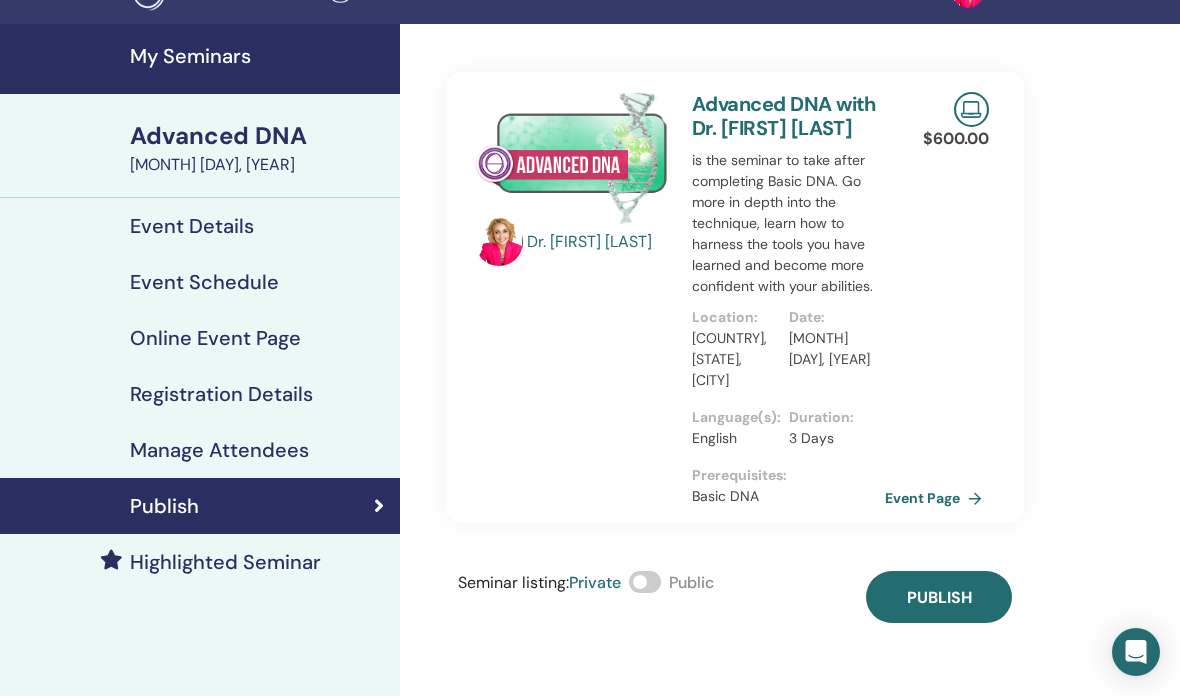 click on "Publish" at bounding box center (939, 597) 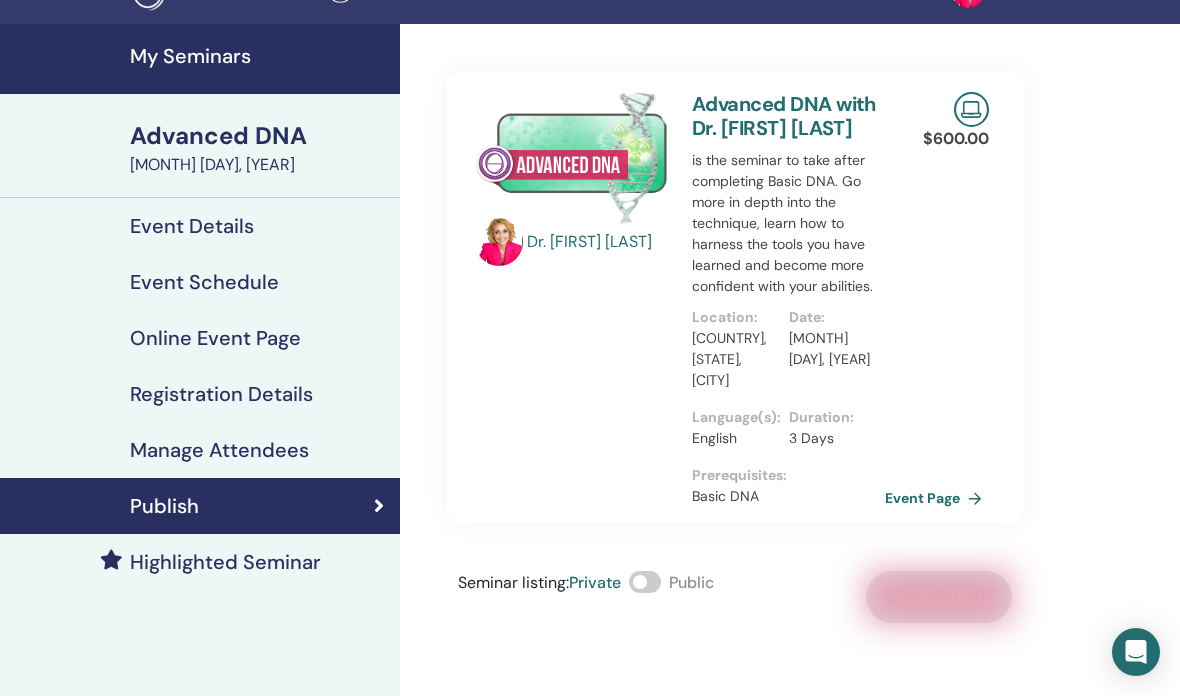 scroll, scrollTop: 0, scrollLeft: 0, axis: both 